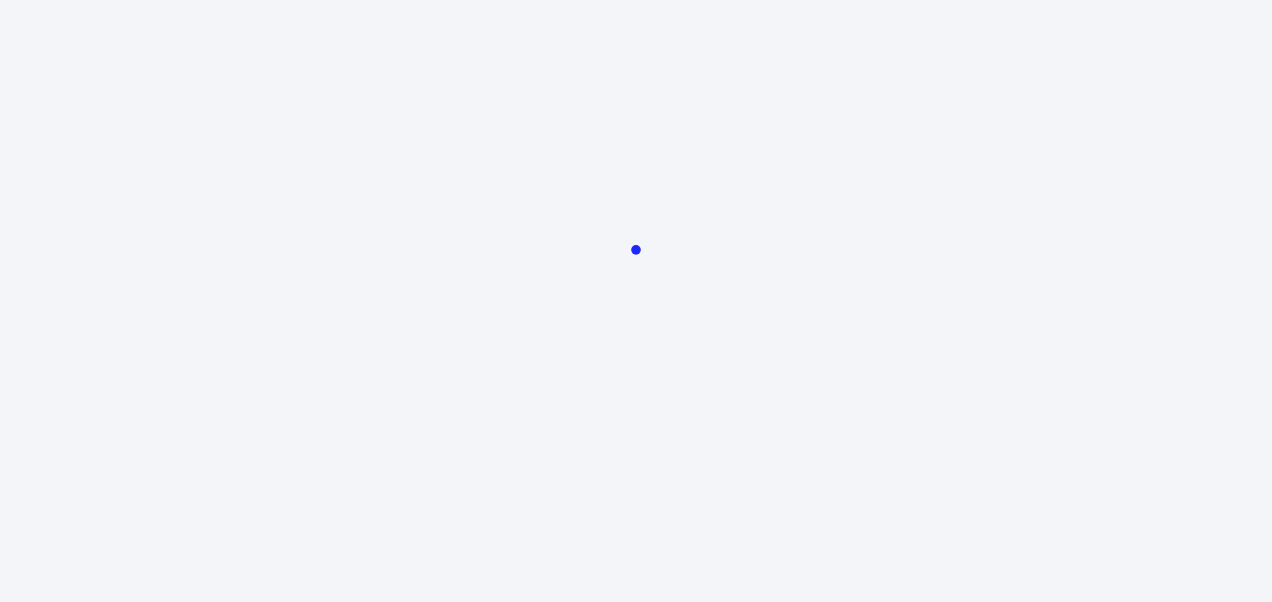scroll, scrollTop: 0, scrollLeft: 0, axis: both 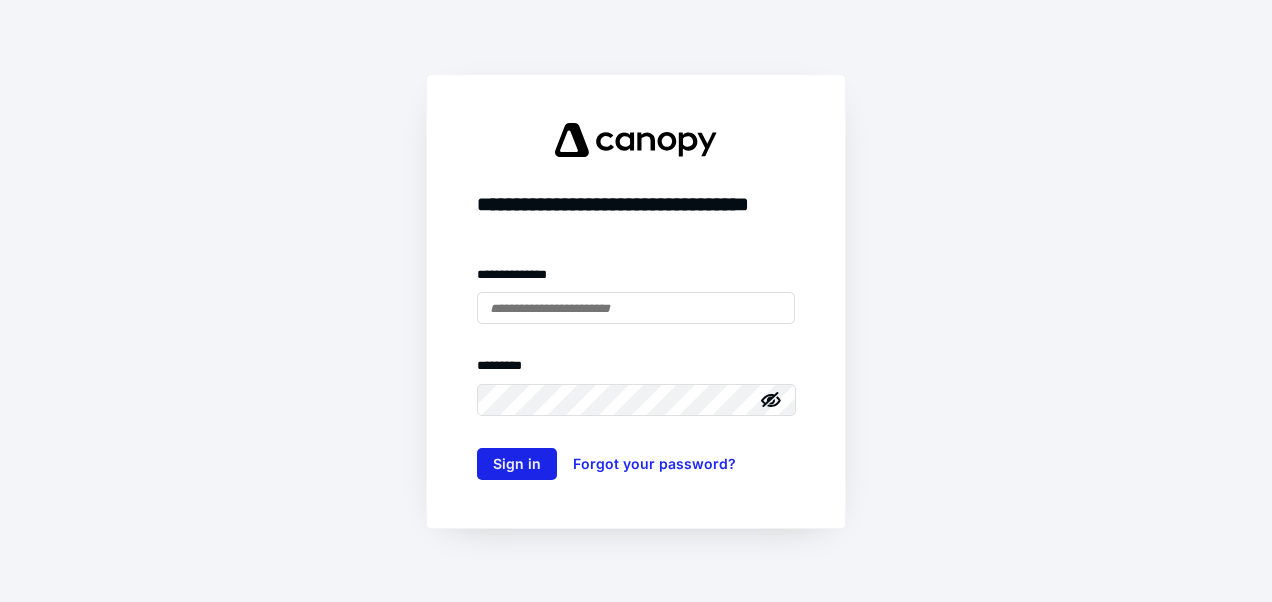 type on "**********" 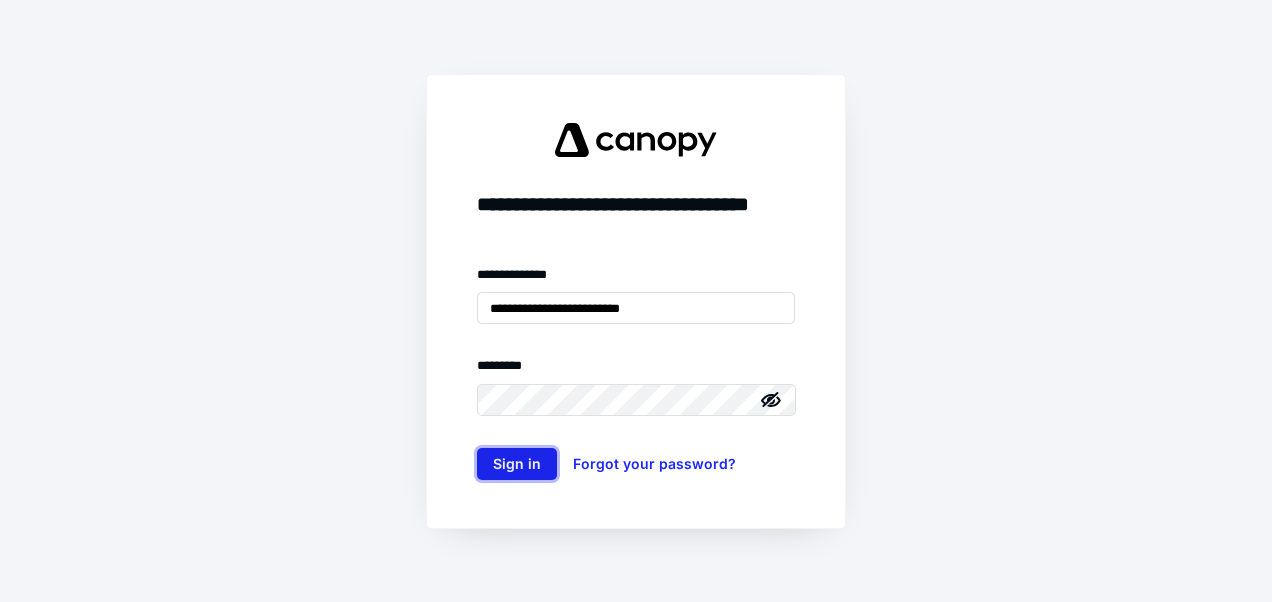 click on "Sign in" at bounding box center [517, 464] 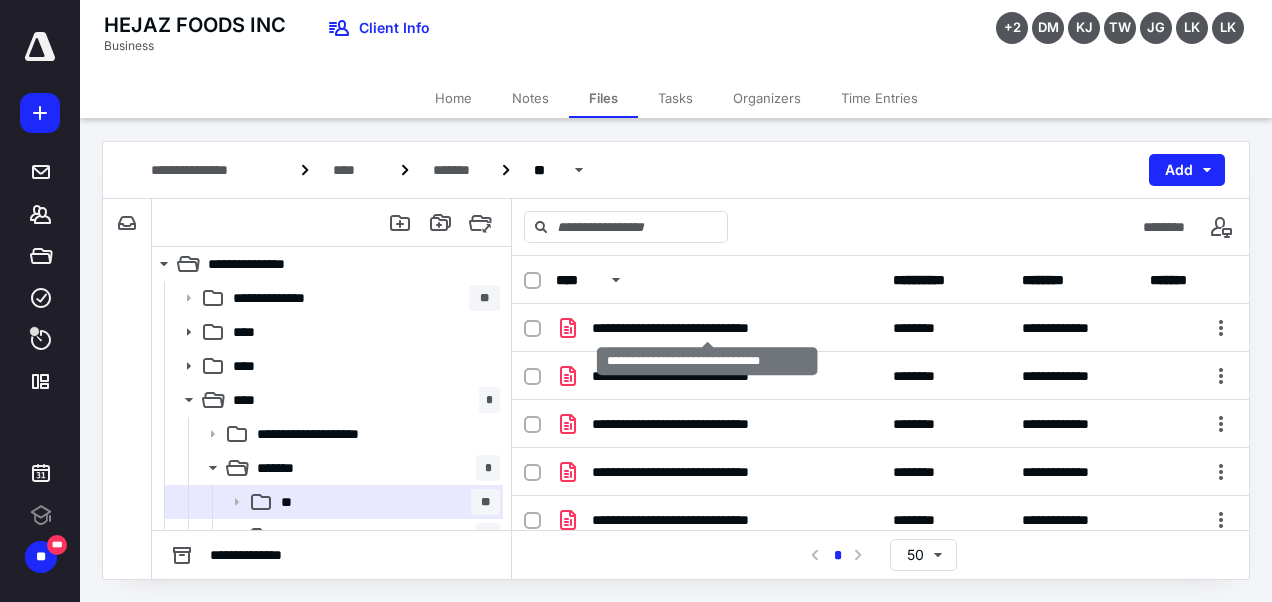 scroll, scrollTop: 0, scrollLeft: 0, axis: both 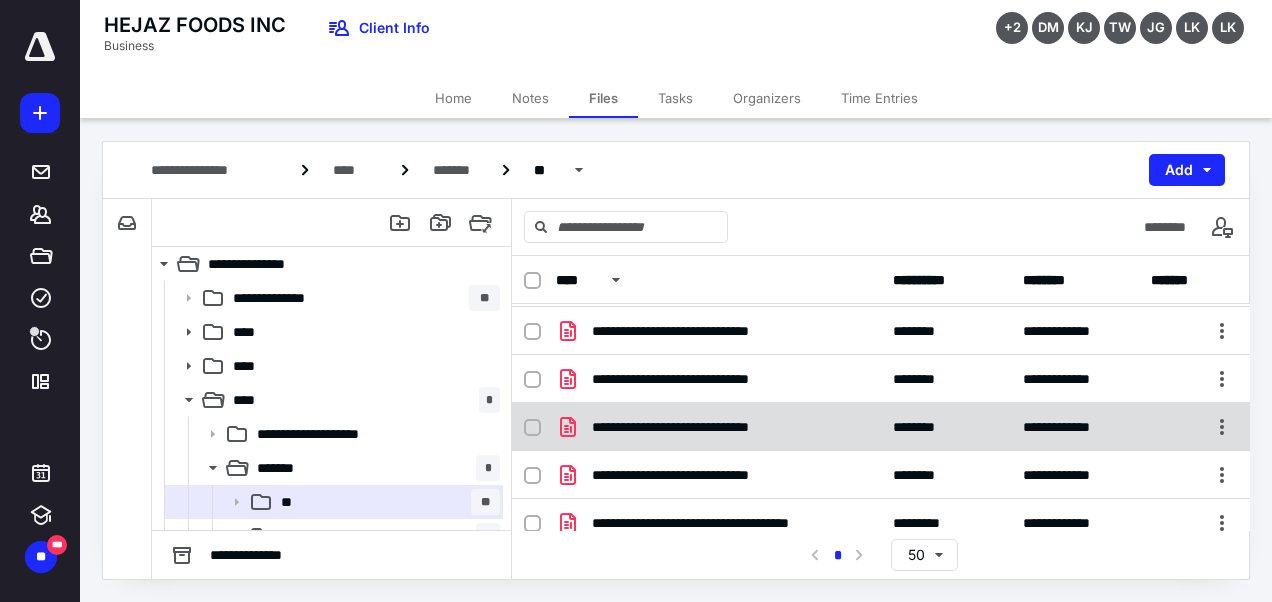 click 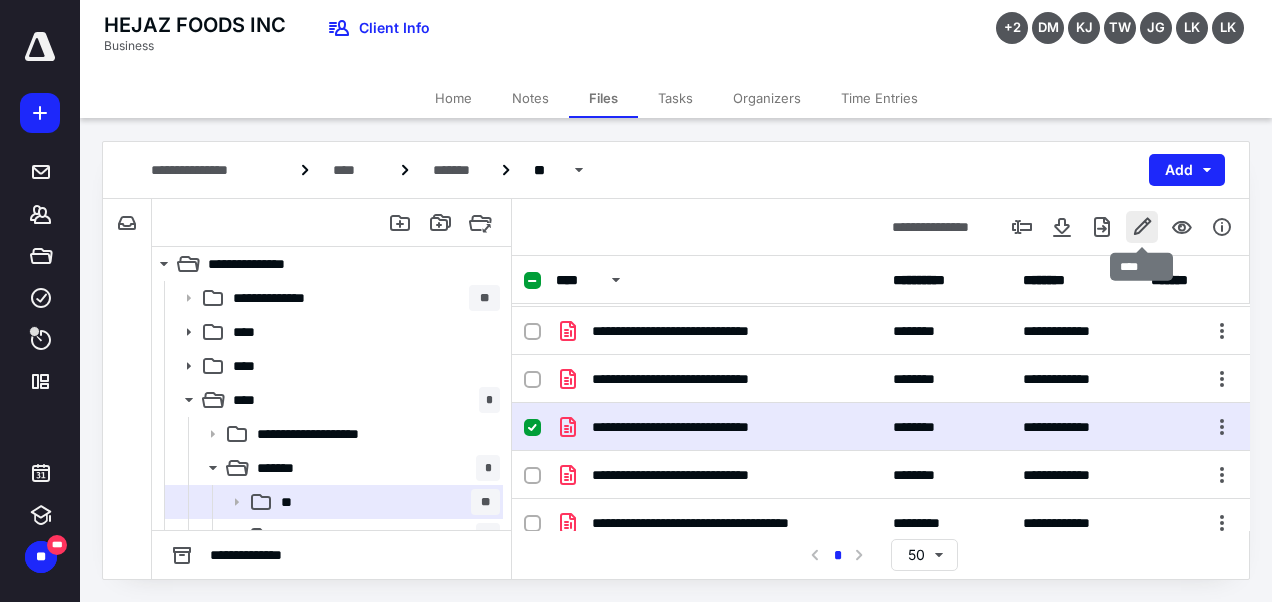 click at bounding box center (1142, 227) 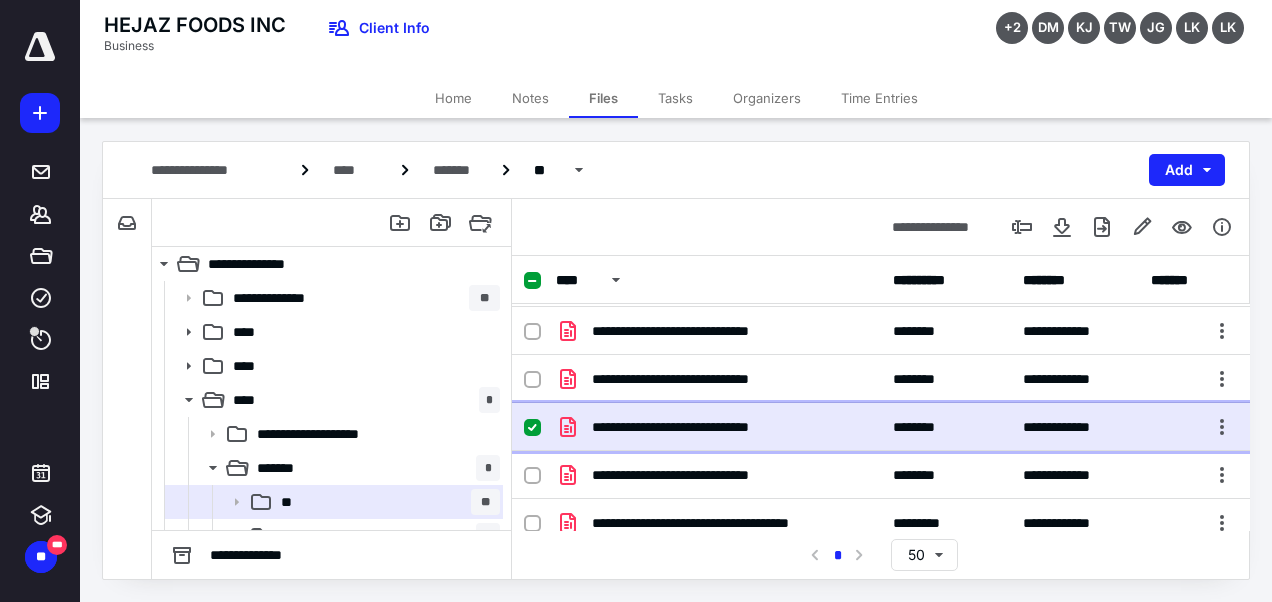 click 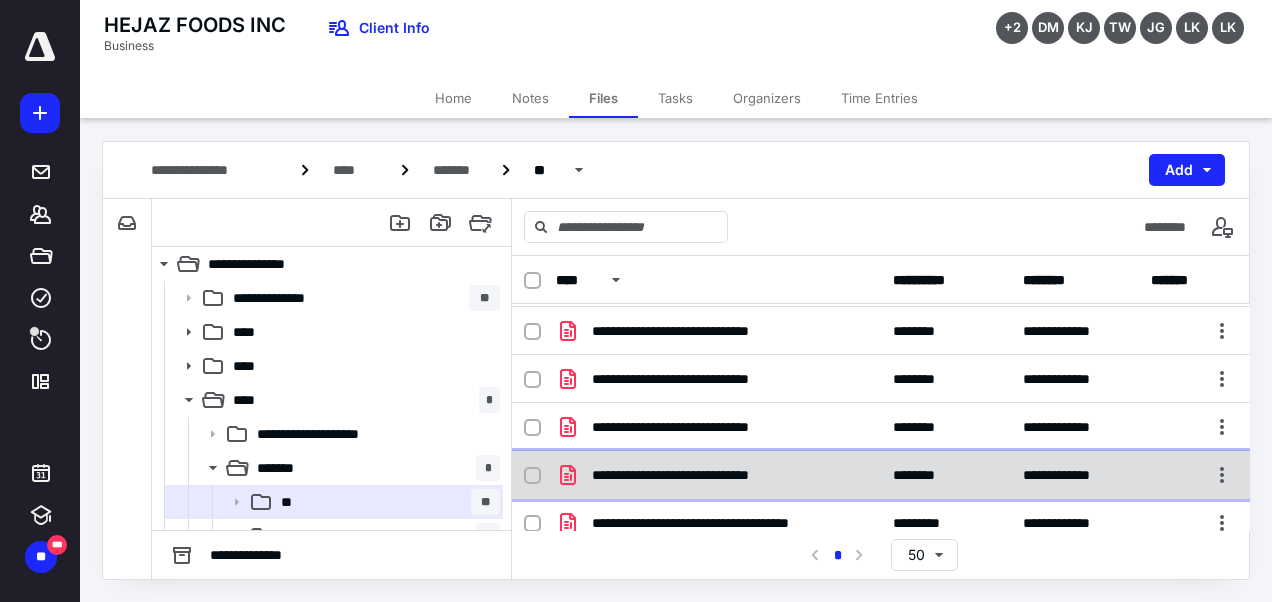 click 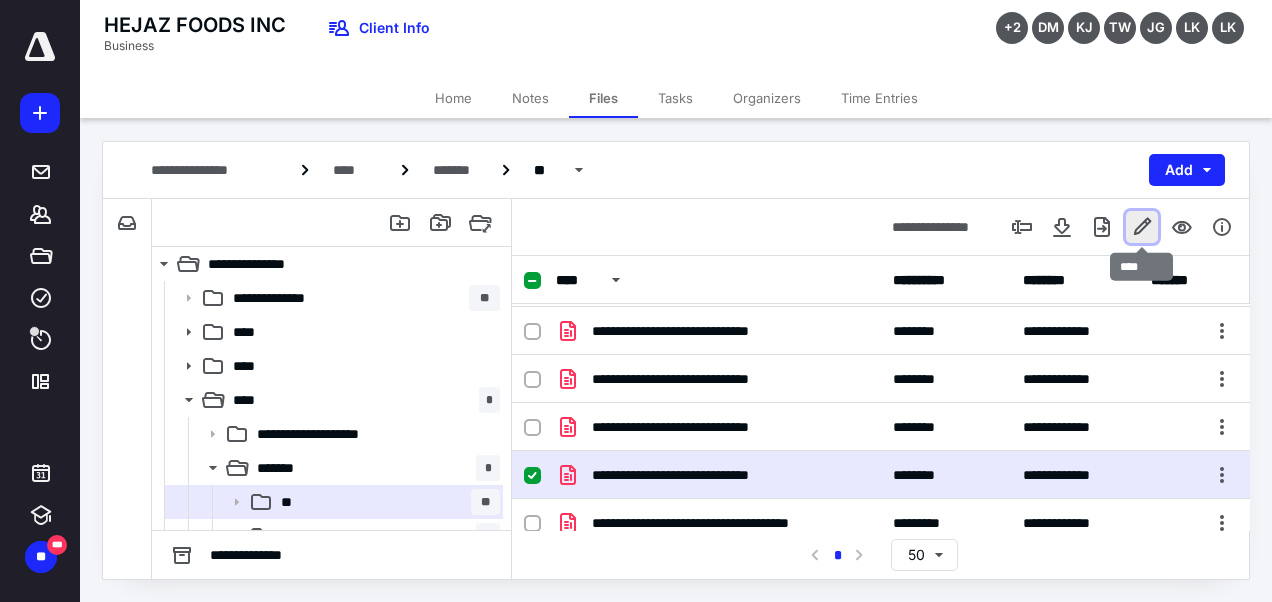 click at bounding box center [1142, 227] 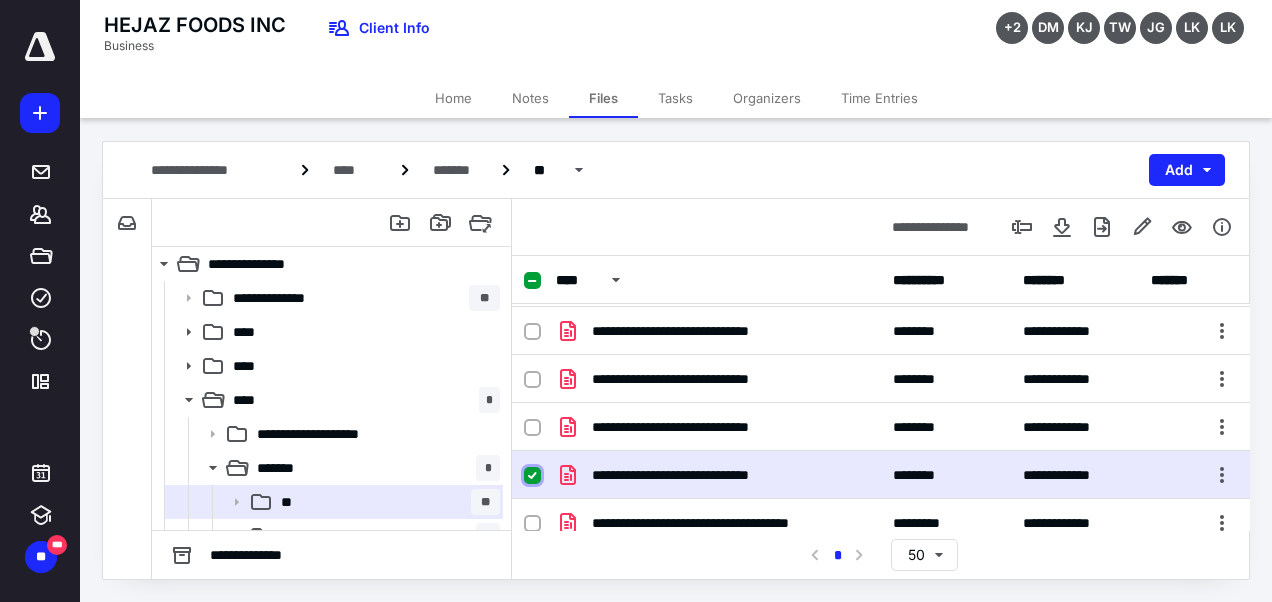 click at bounding box center (532, 476) 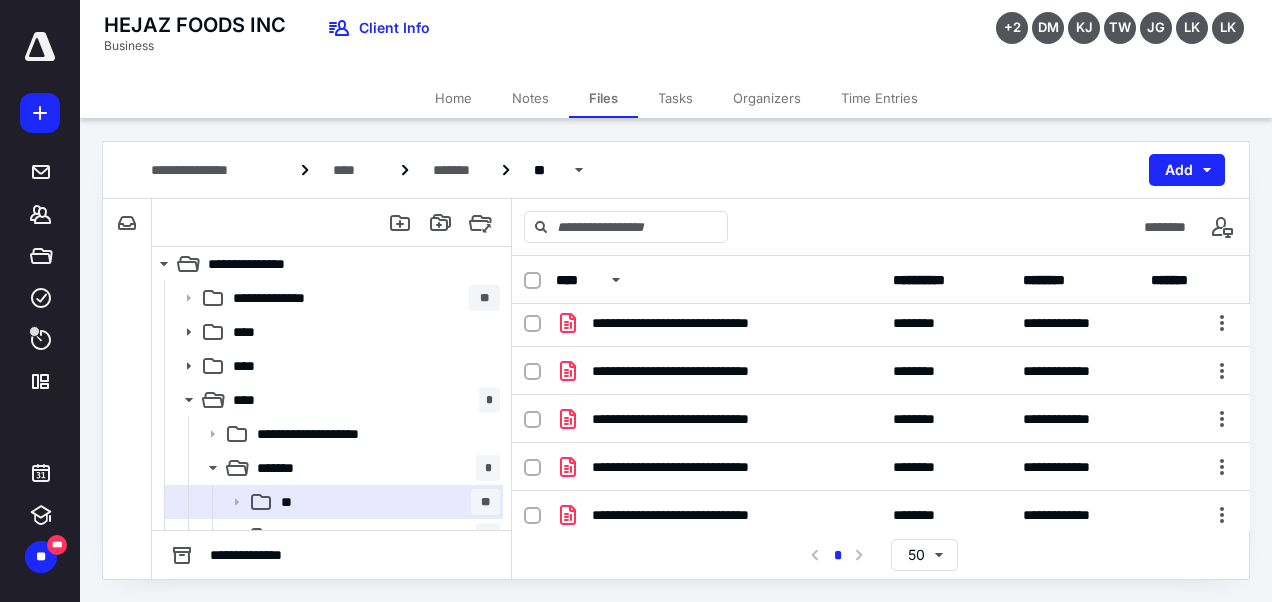 scroll, scrollTop: 0, scrollLeft: 0, axis: both 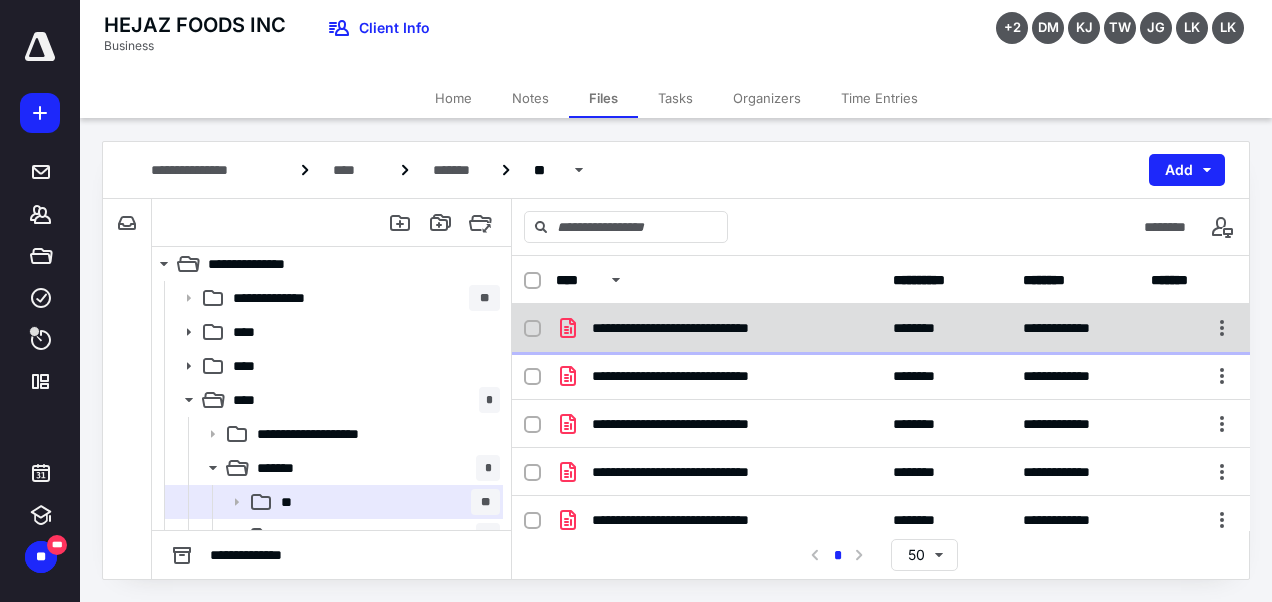 click 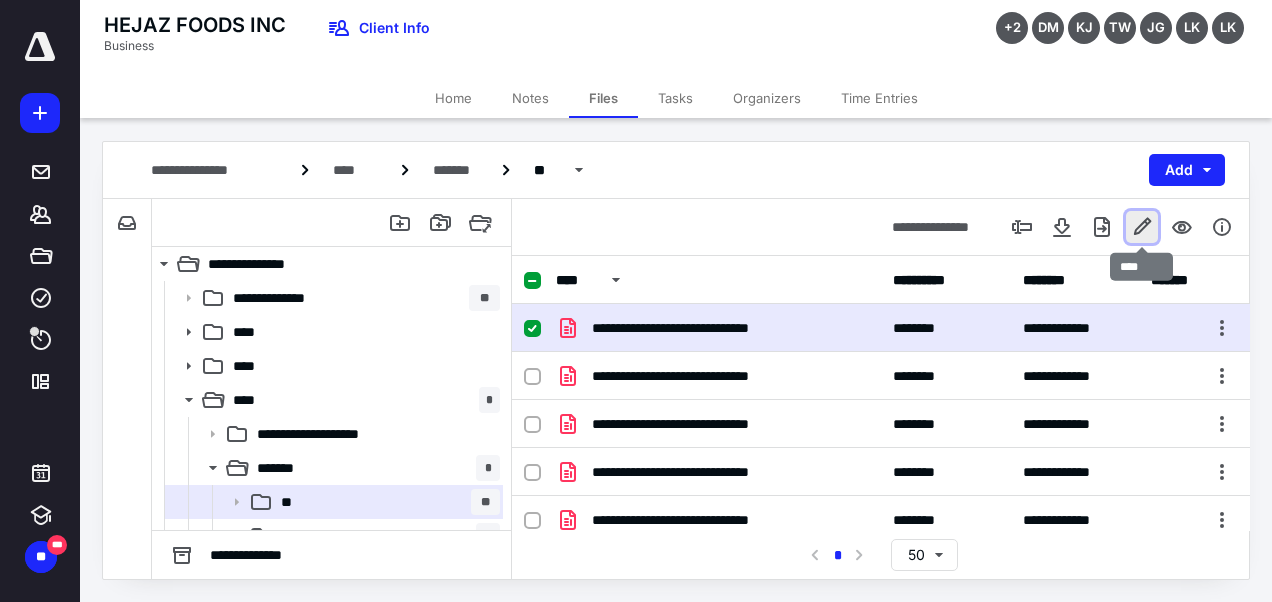 click at bounding box center (1142, 227) 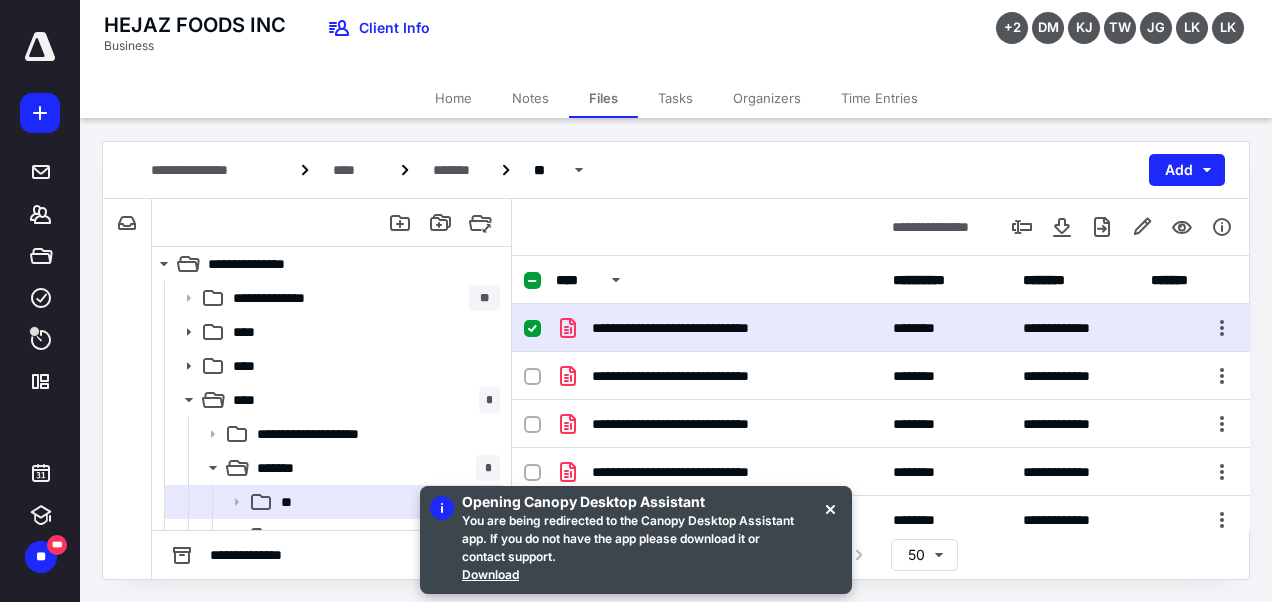 click 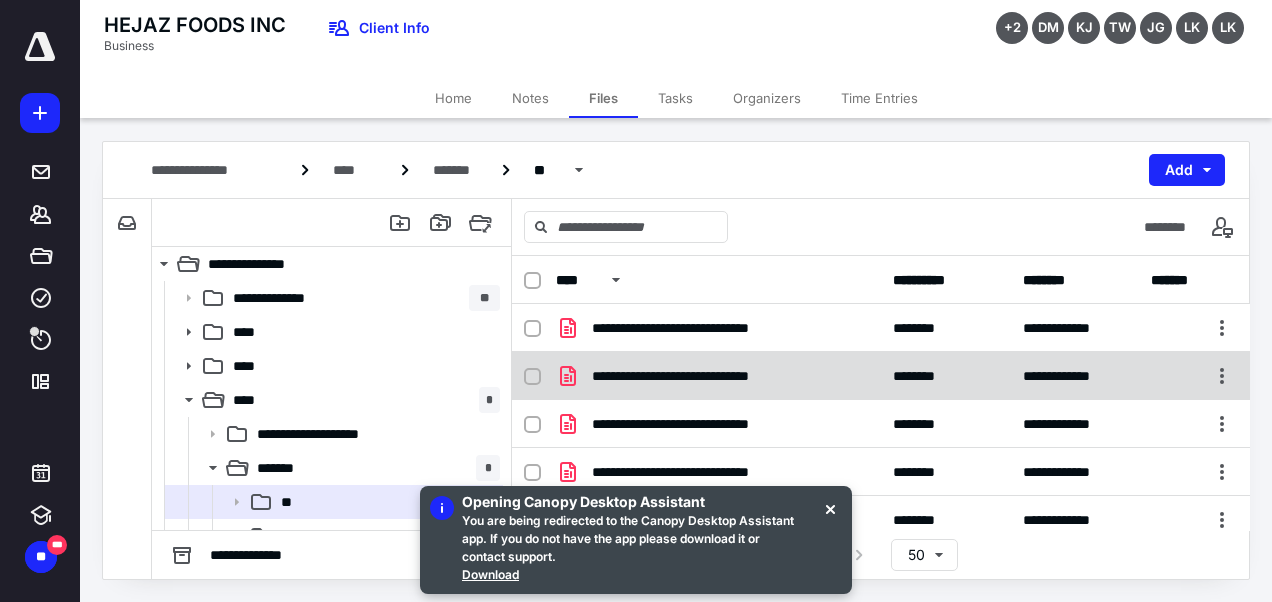 click 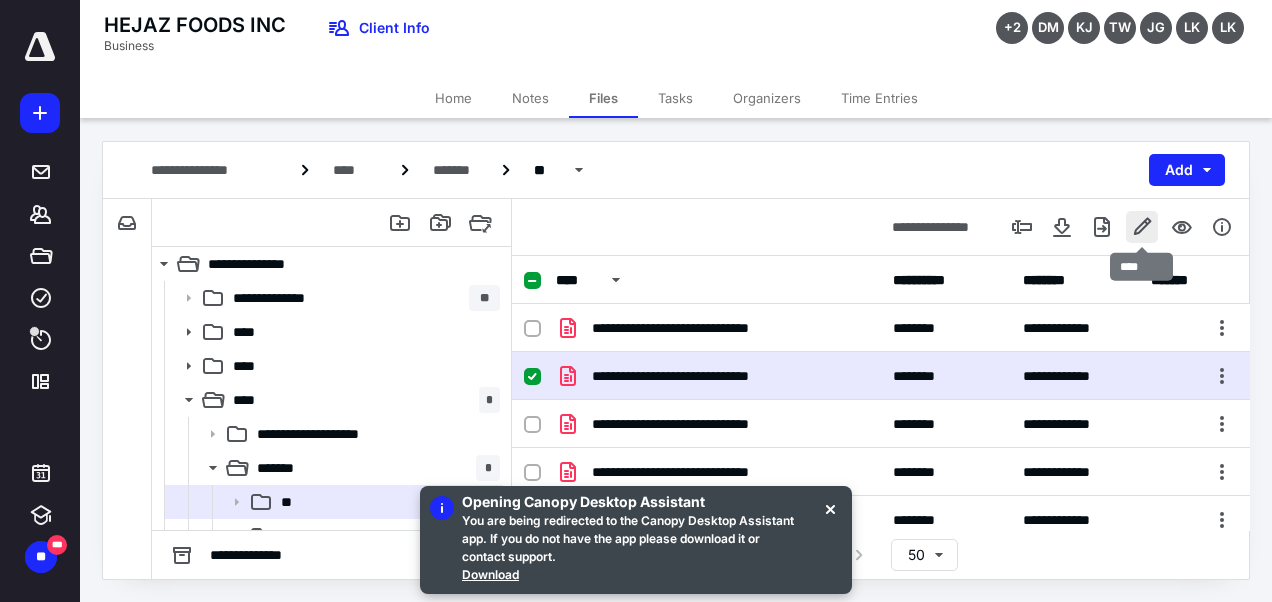 click at bounding box center (1142, 227) 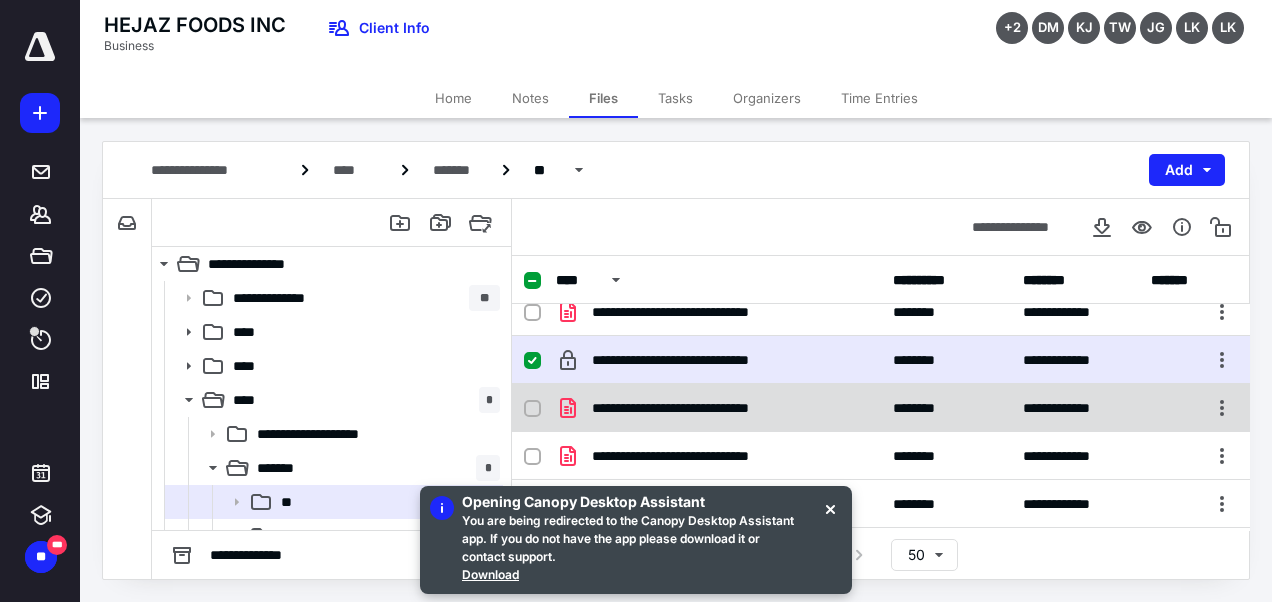 scroll, scrollTop: 0, scrollLeft: 0, axis: both 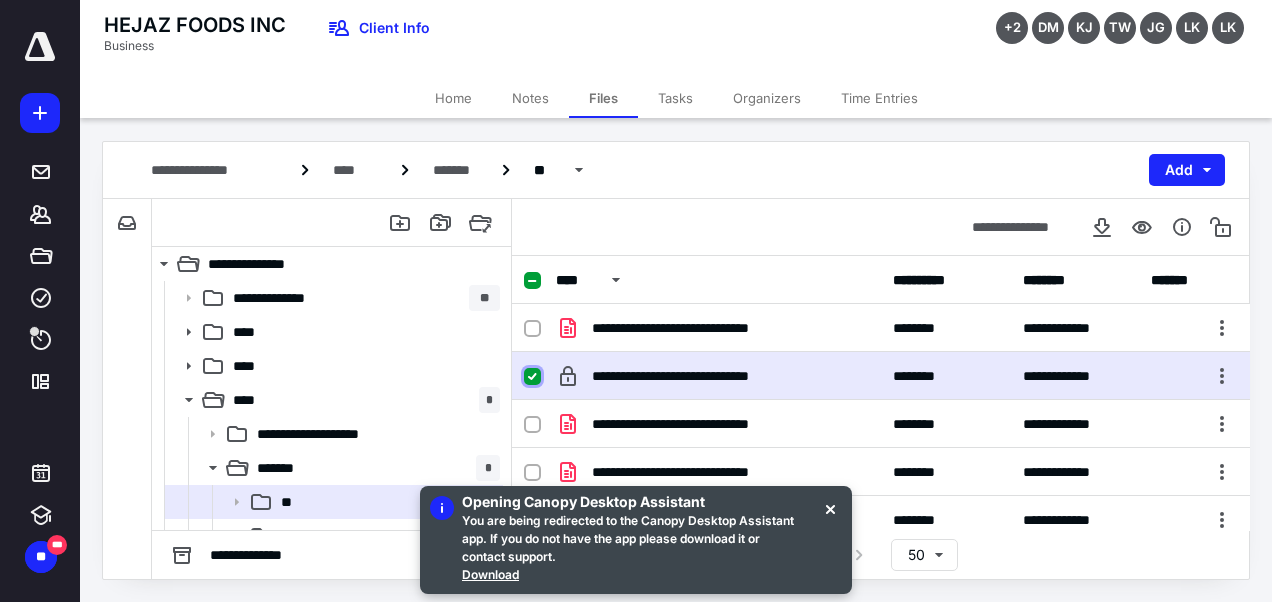 click at bounding box center (532, 377) 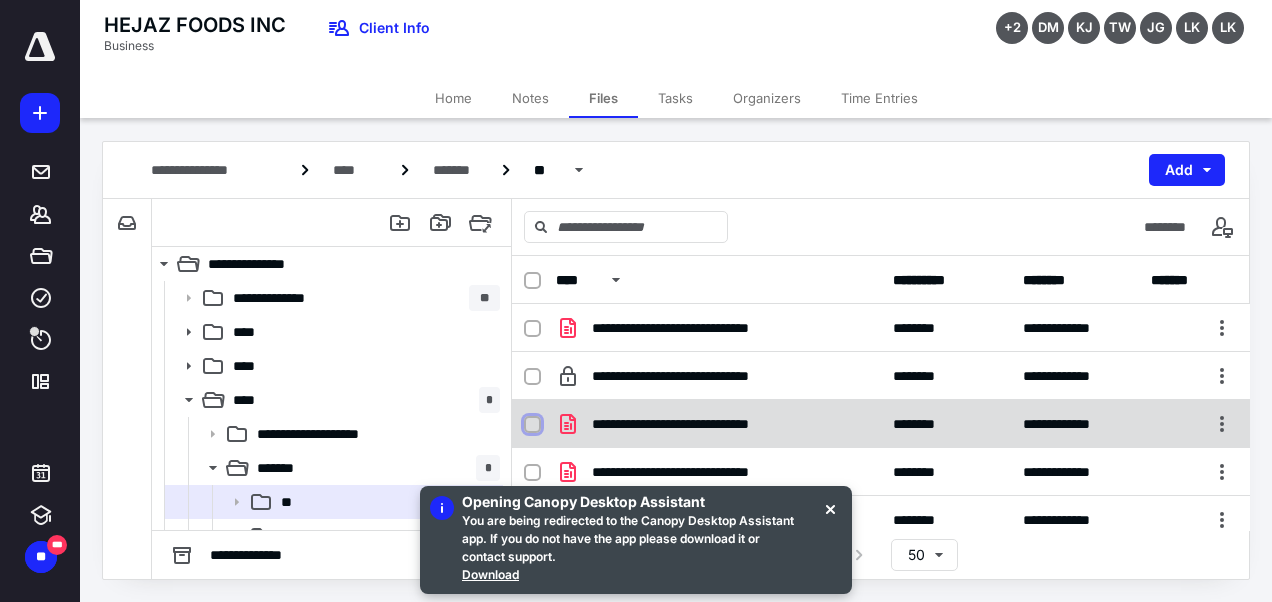 click at bounding box center [532, 425] 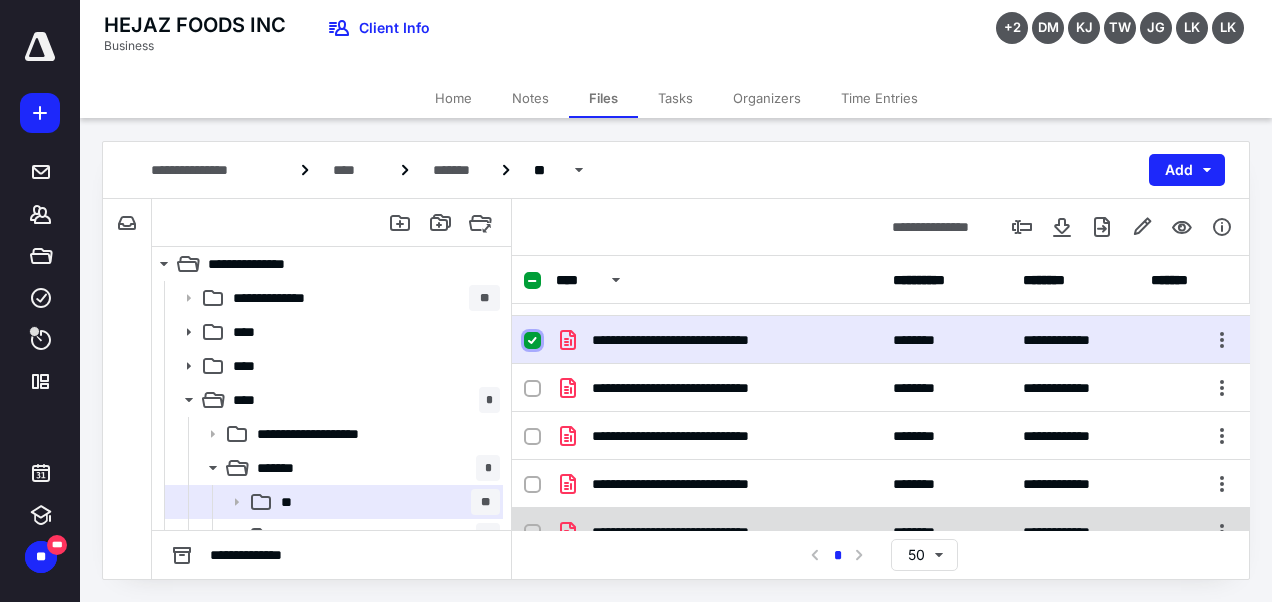 scroll, scrollTop: 79, scrollLeft: 0, axis: vertical 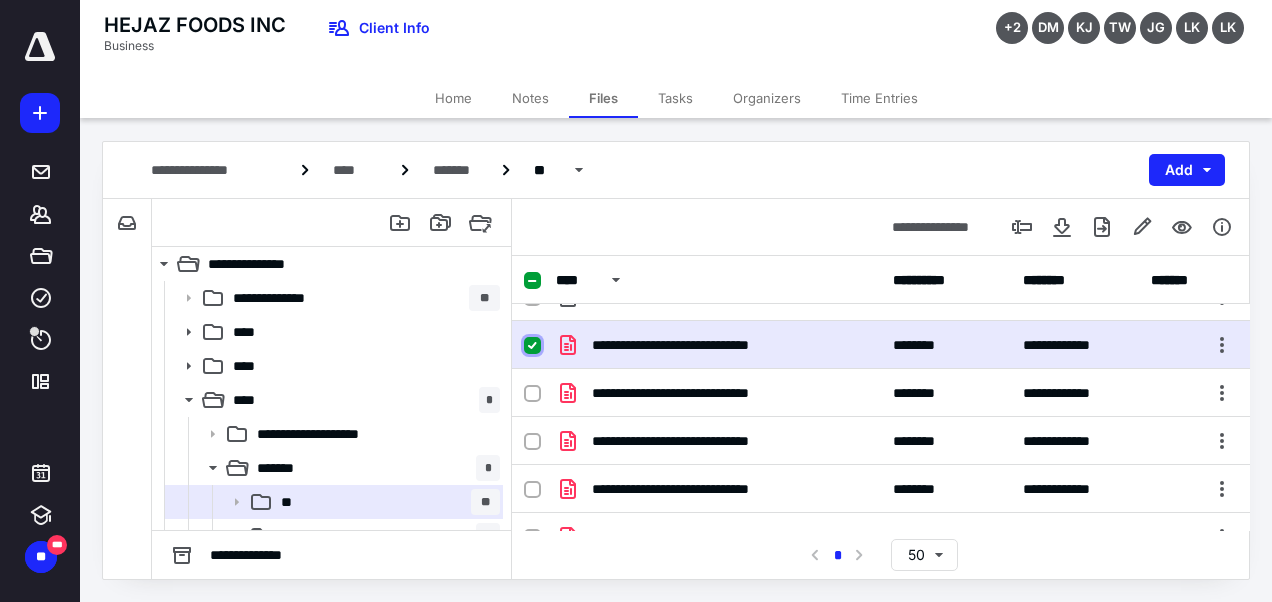 click at bounding box center (532, 346) 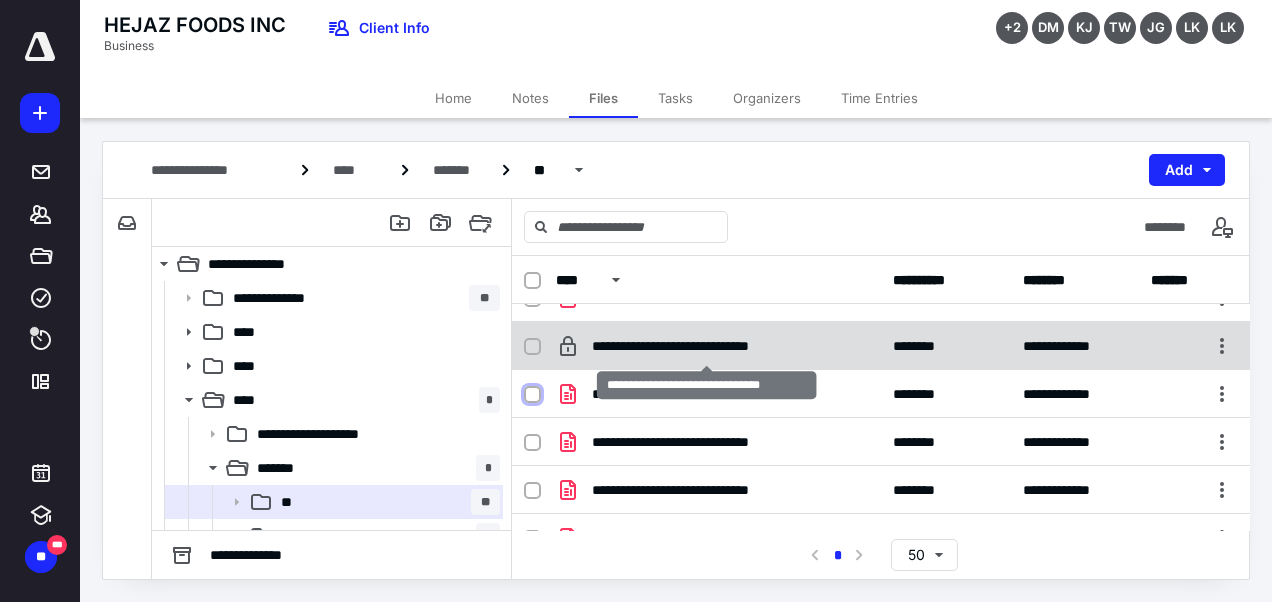 scroll, scrollTop: 0, scrollLeft: 0, axis: both 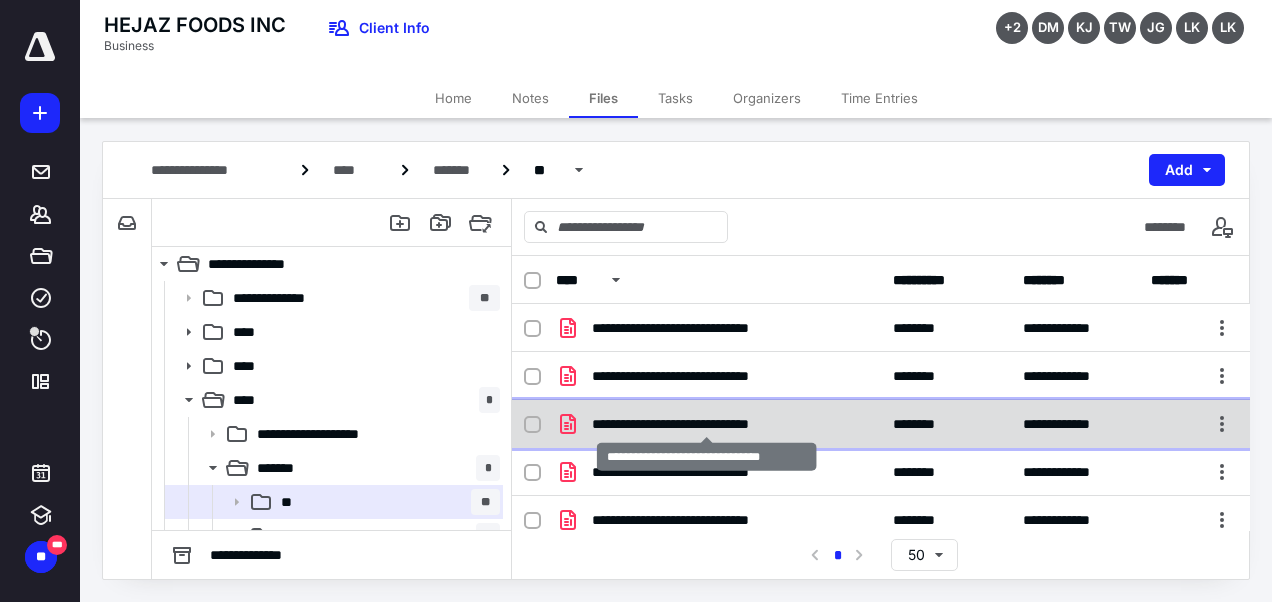 click on "**********" at bounding box center [707, 424] 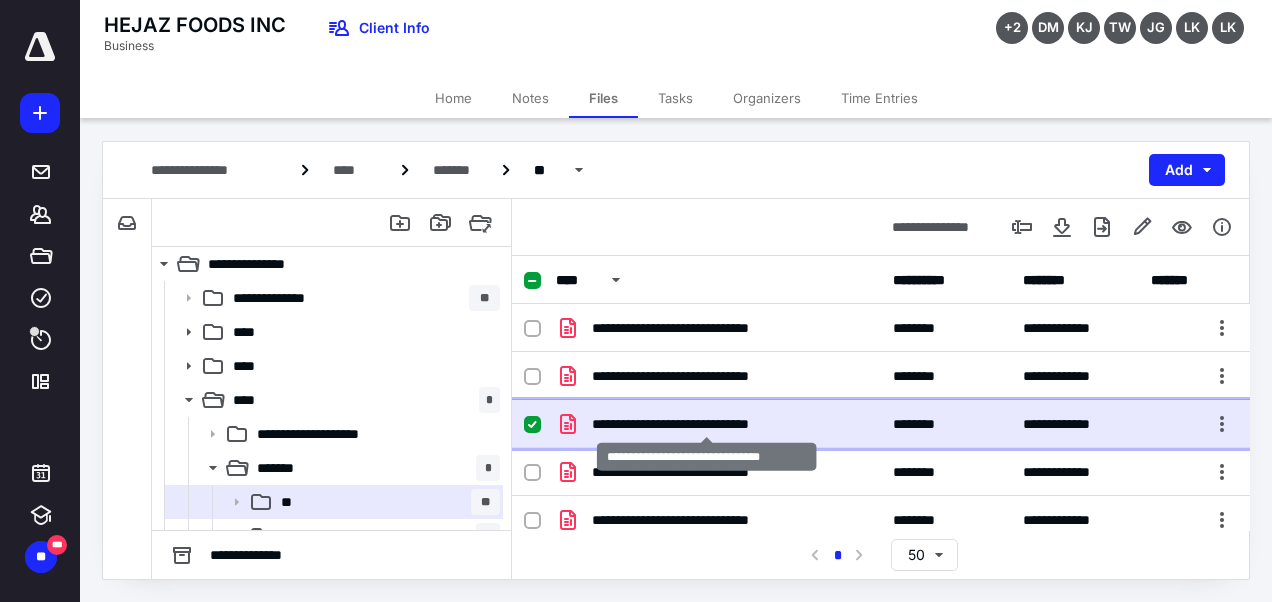 click on "**********" at bounding box center (707, 424) 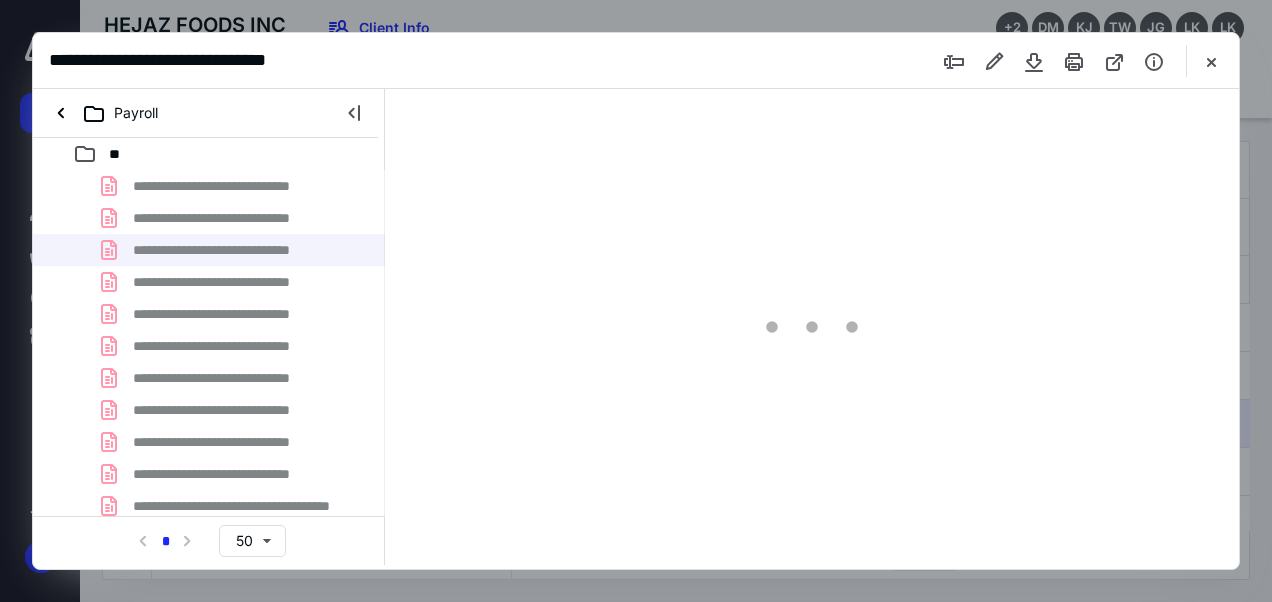 scroll, scrollTop: 0, scrollLeft: 0, axis: both 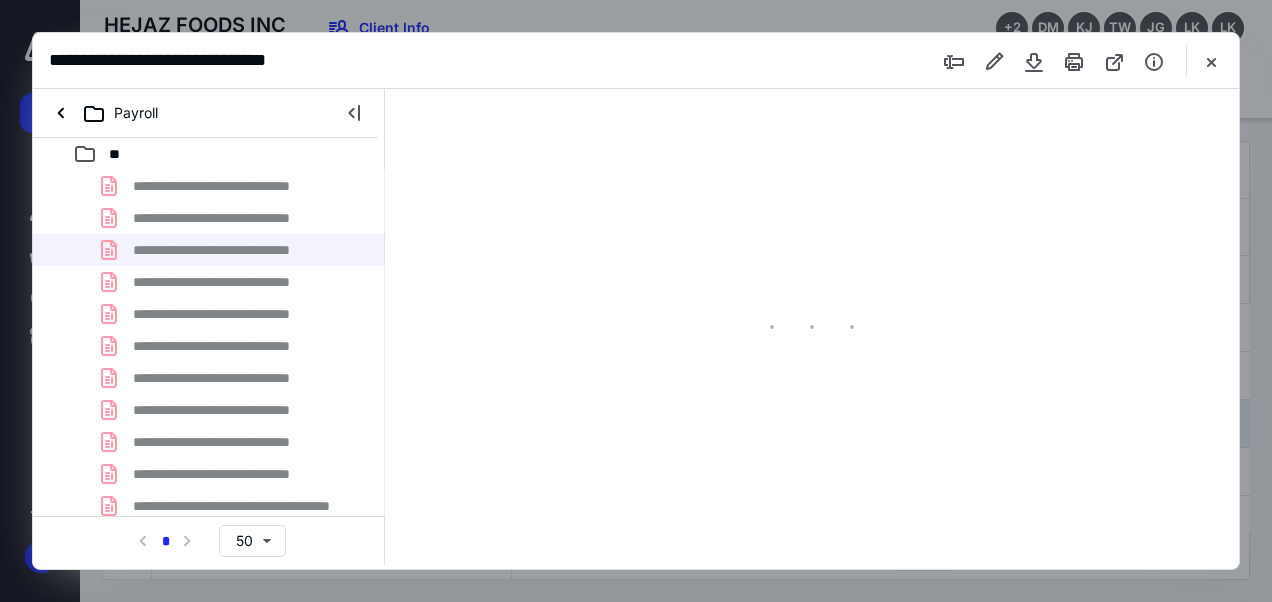 type on "47" 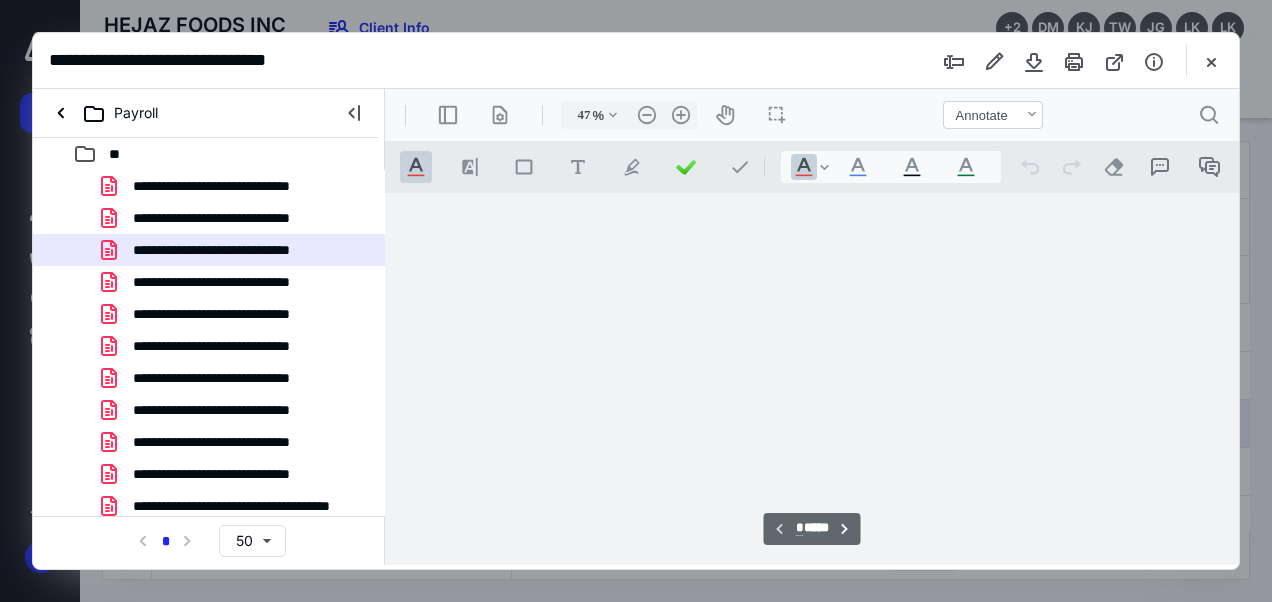 scroll, scrollTop: 106, scrollLeft: 0, axis: vertical 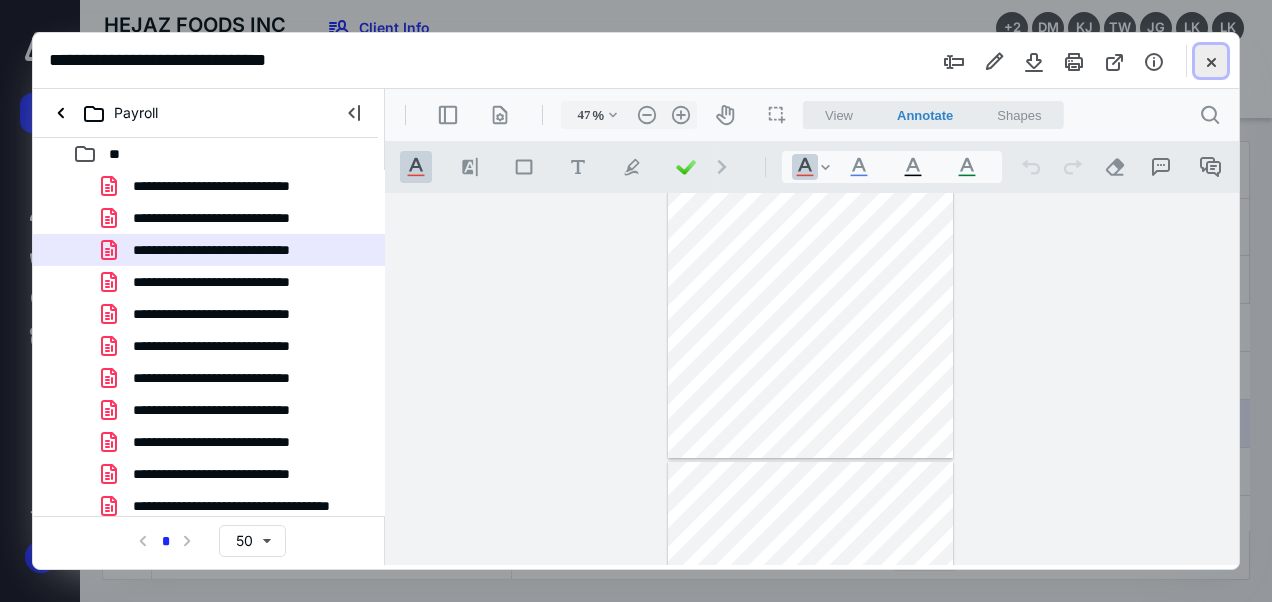 click at bounding box center [1211, 61] 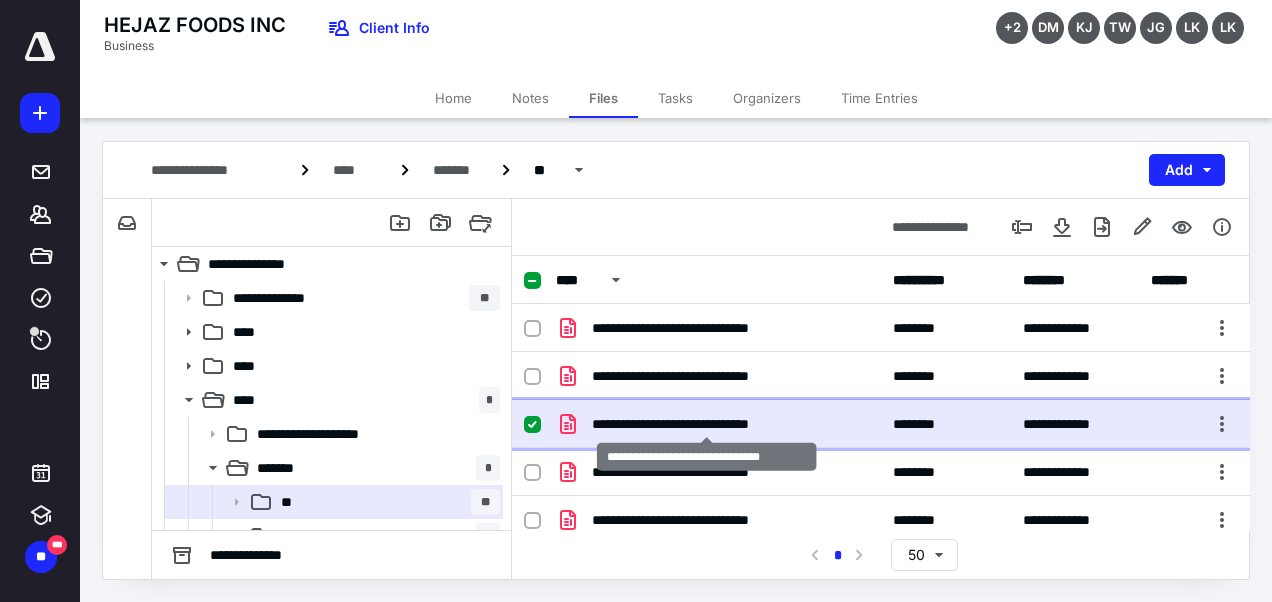 click on "**********" at bounding box center [707, 424] 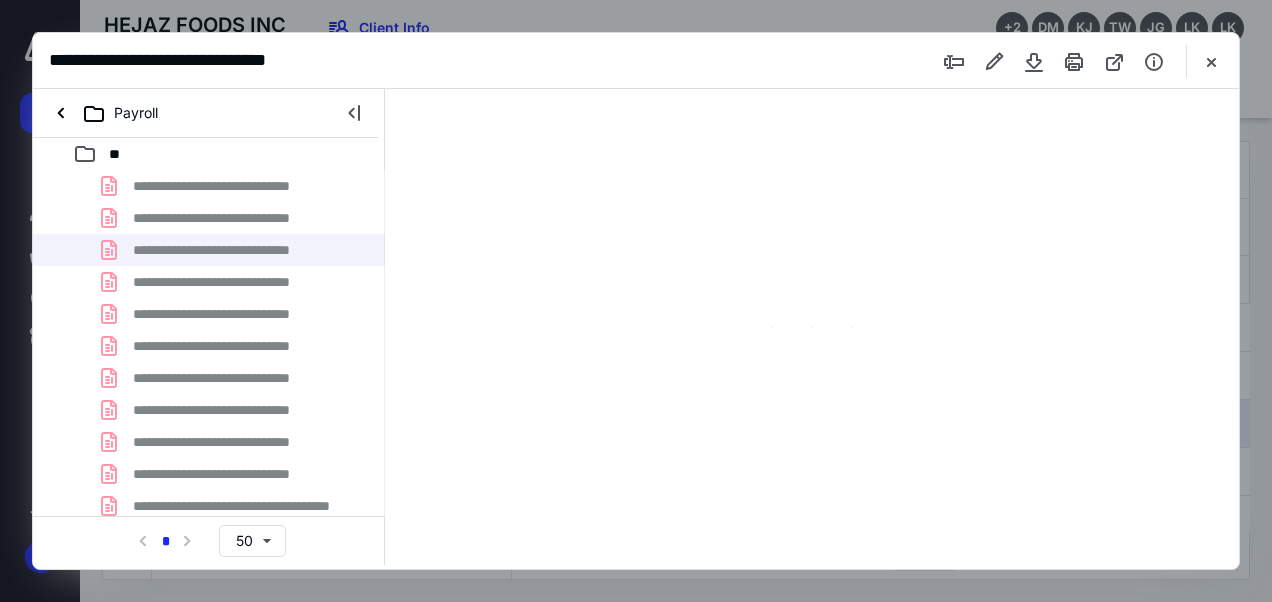scroll, scrollTop: 0, scrollLeft: 0, axis: both 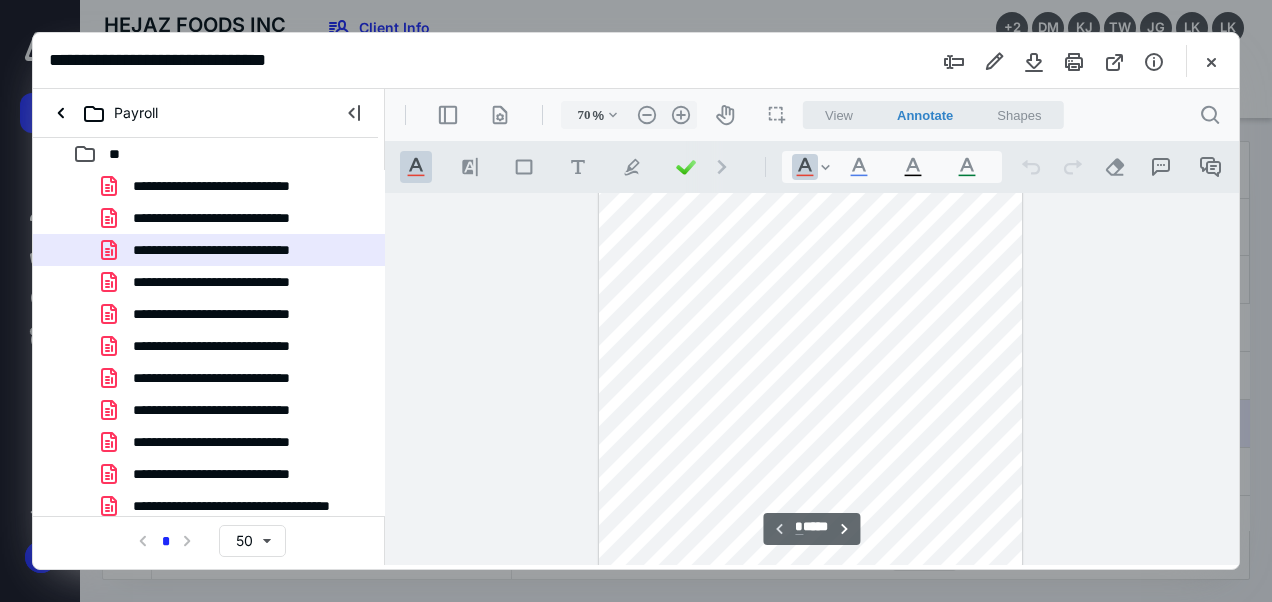 type on "77" 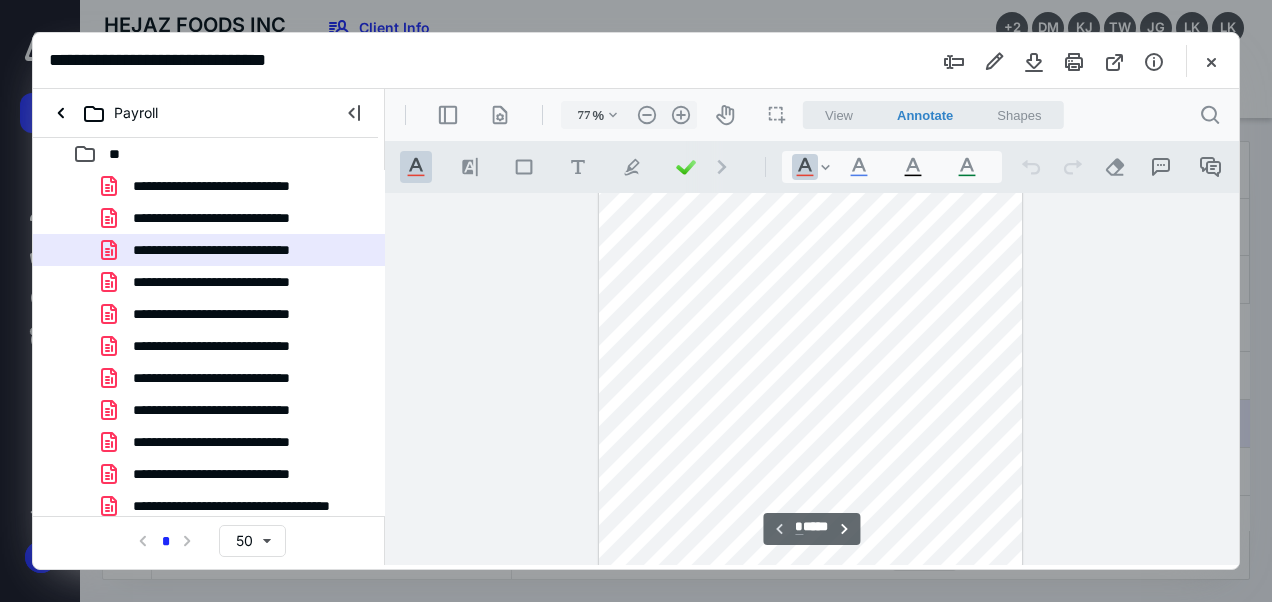 scroll, scrollTop: 46, scrollLeft: 0, axis: vertical 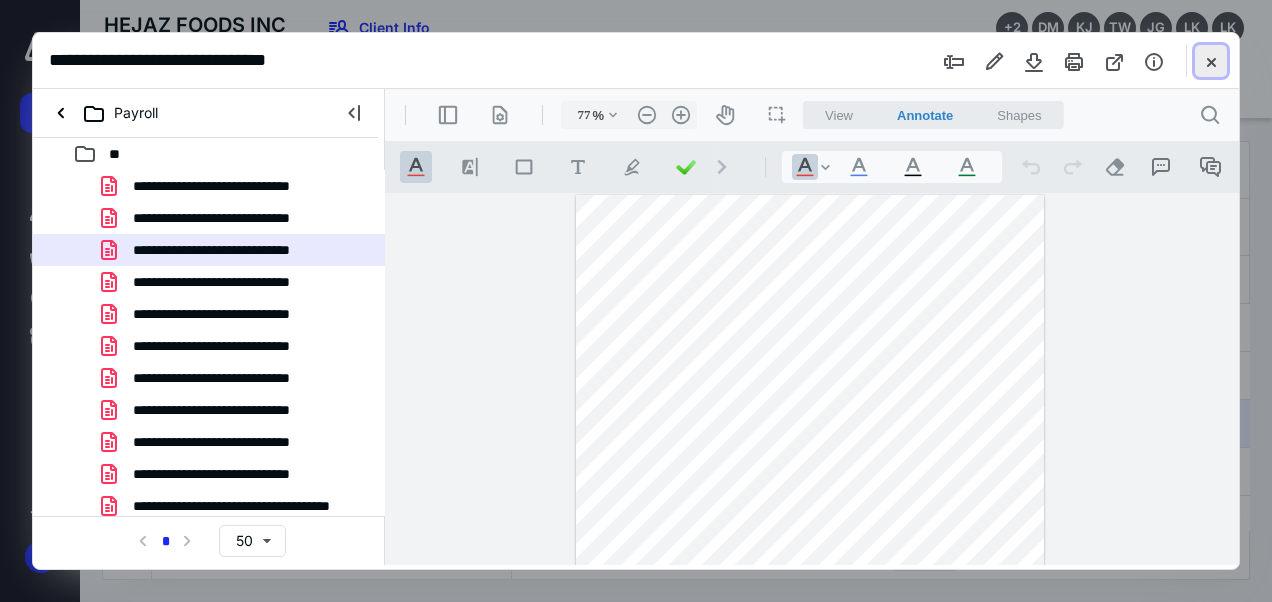 click at bounding box center [1211, 61] 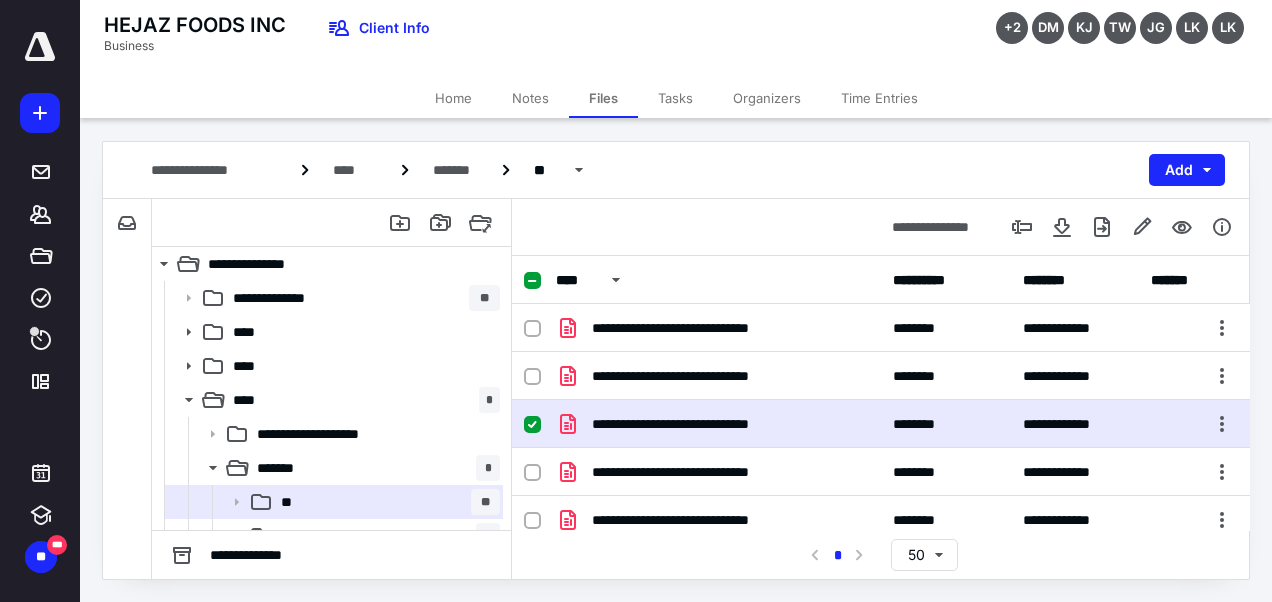 click at bounding box center (532, 425) 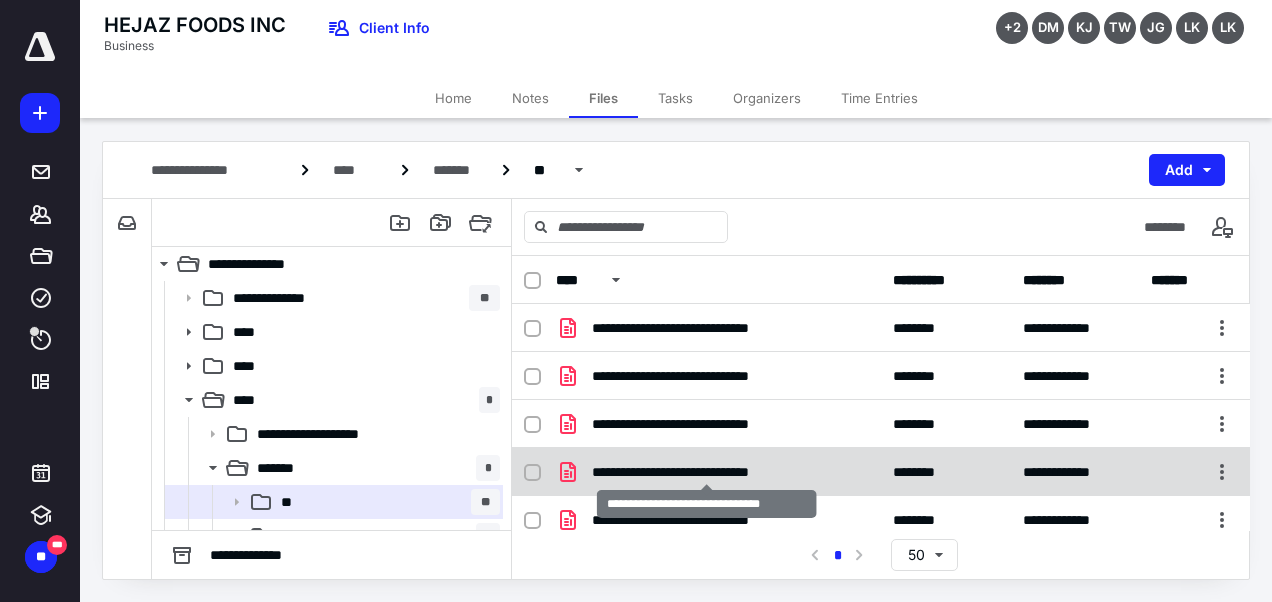 click on "**********" at bounding box center (707, 472) 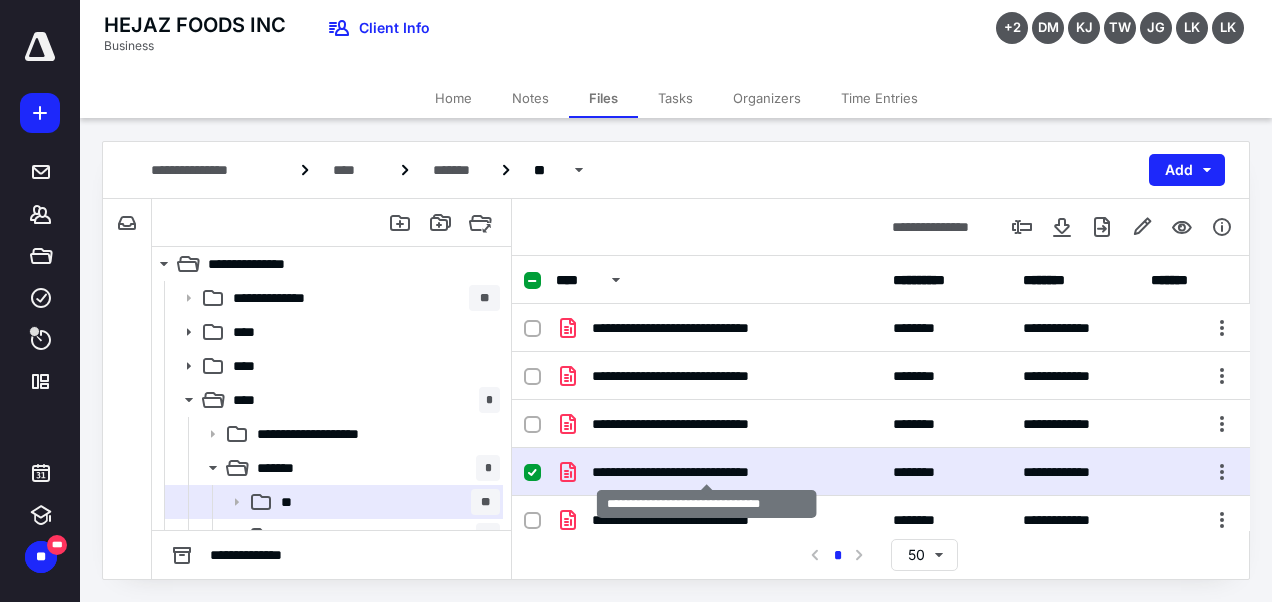 click on "**********" at bounding box center [707, 472] 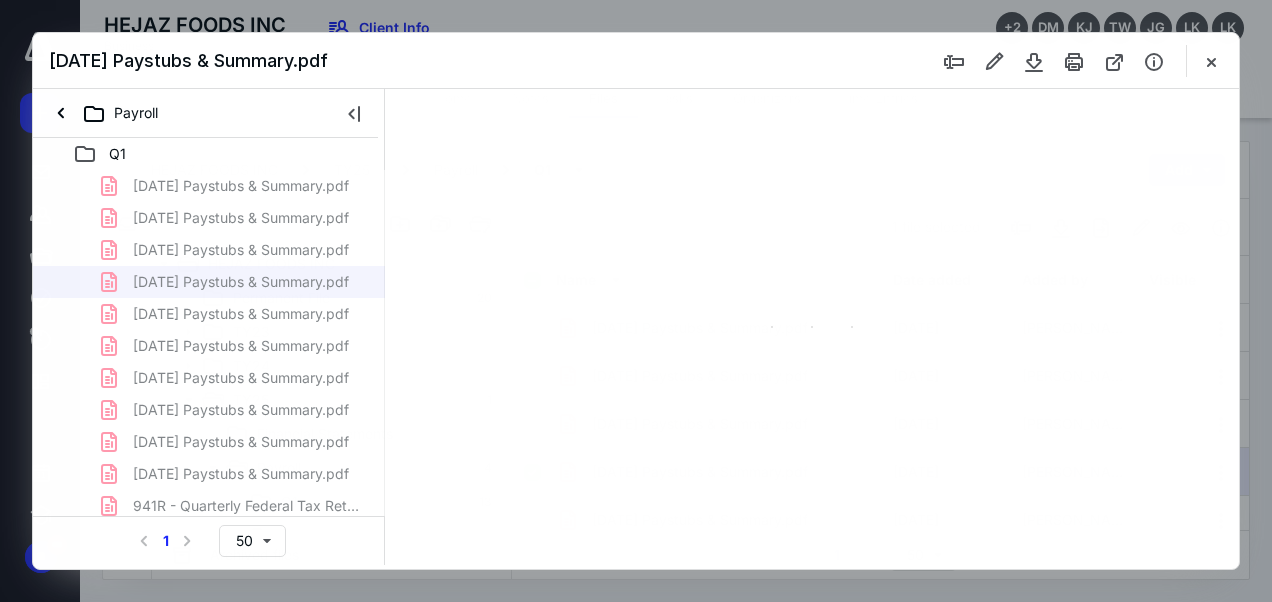 scroll, scrollTop: 0, scrollLeft: 0, axis: both 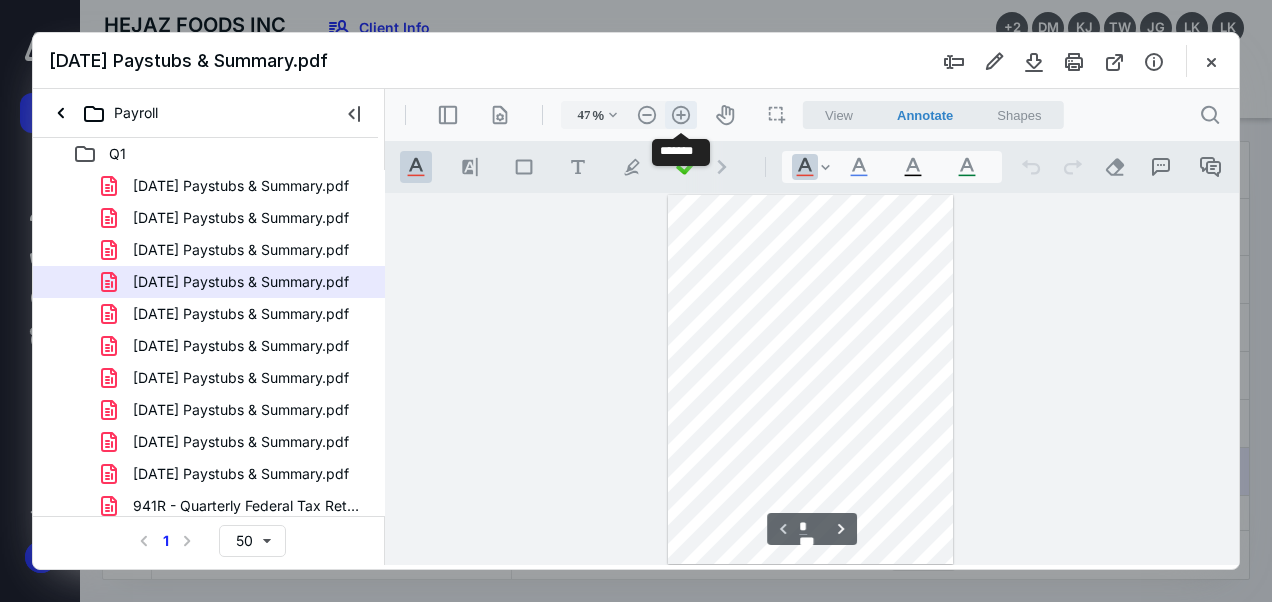 click on ".cls-1{fill:#abb0c4;} icon - header - zoom - in - line" at bounding box center (681, 115) 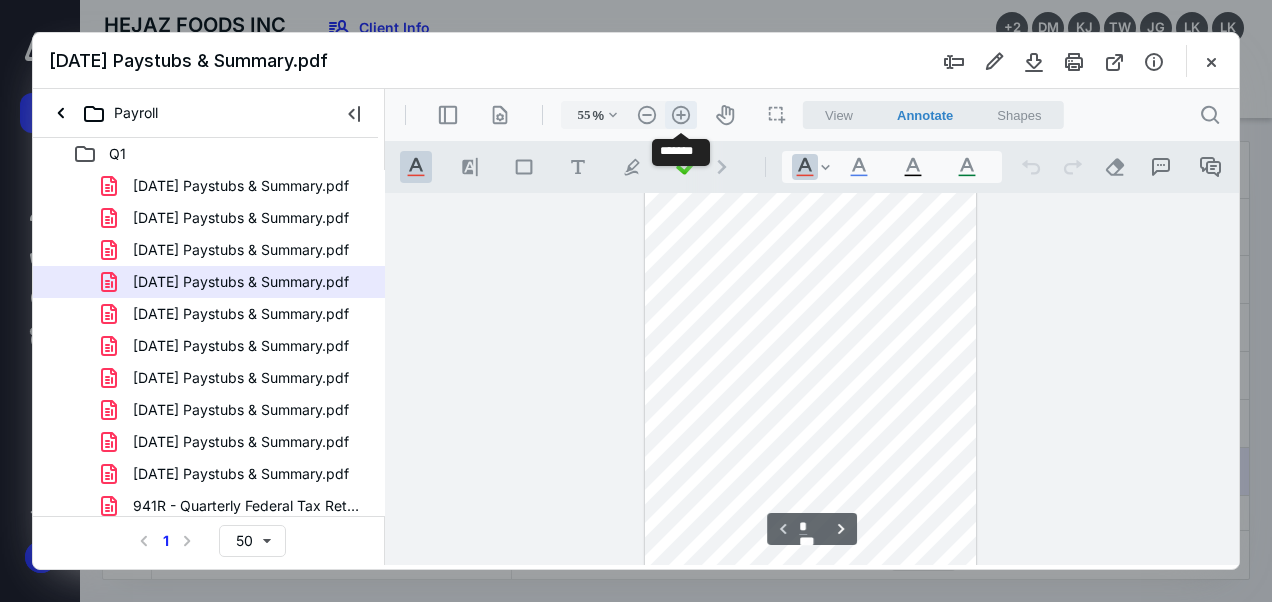 click on ".cls-1{fill:#abb0c4;} icon - header - zoom - in - line" at bounding box center (681, 115) 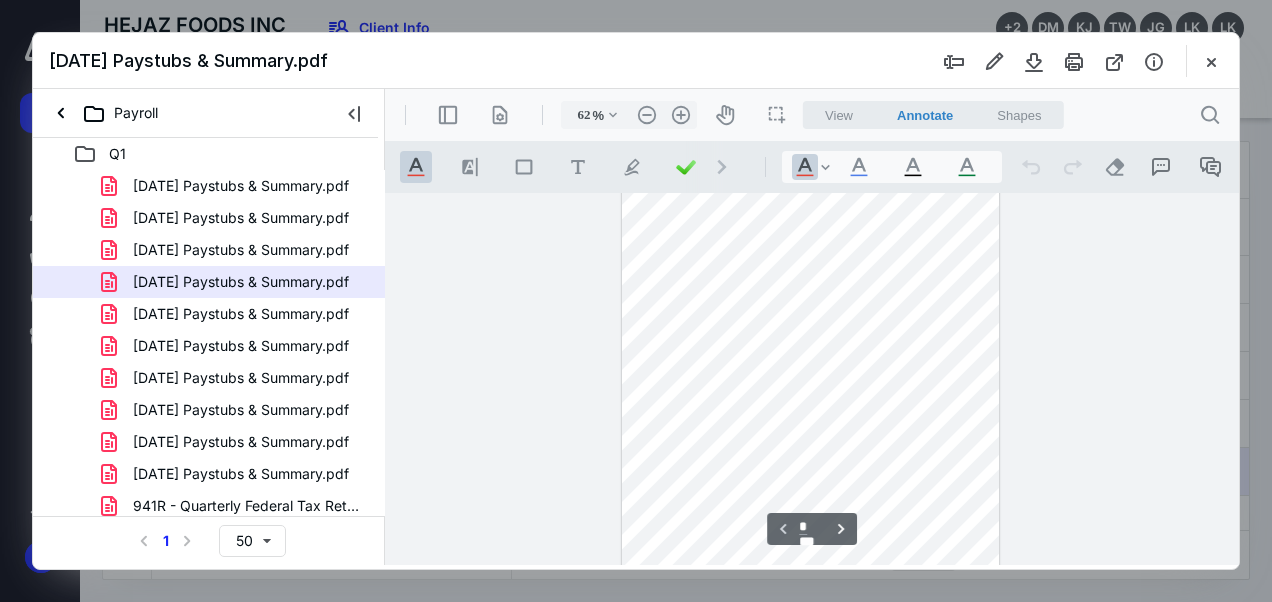 scroll, scrollTop: 0, scrollLeft: 0, axis: both 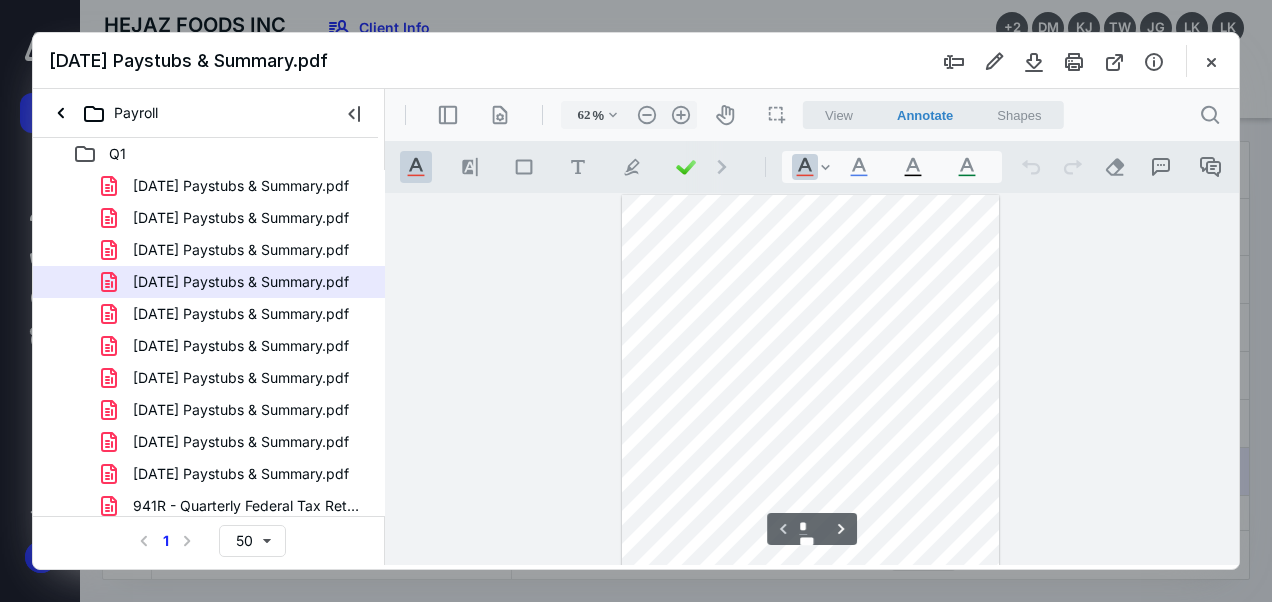 type 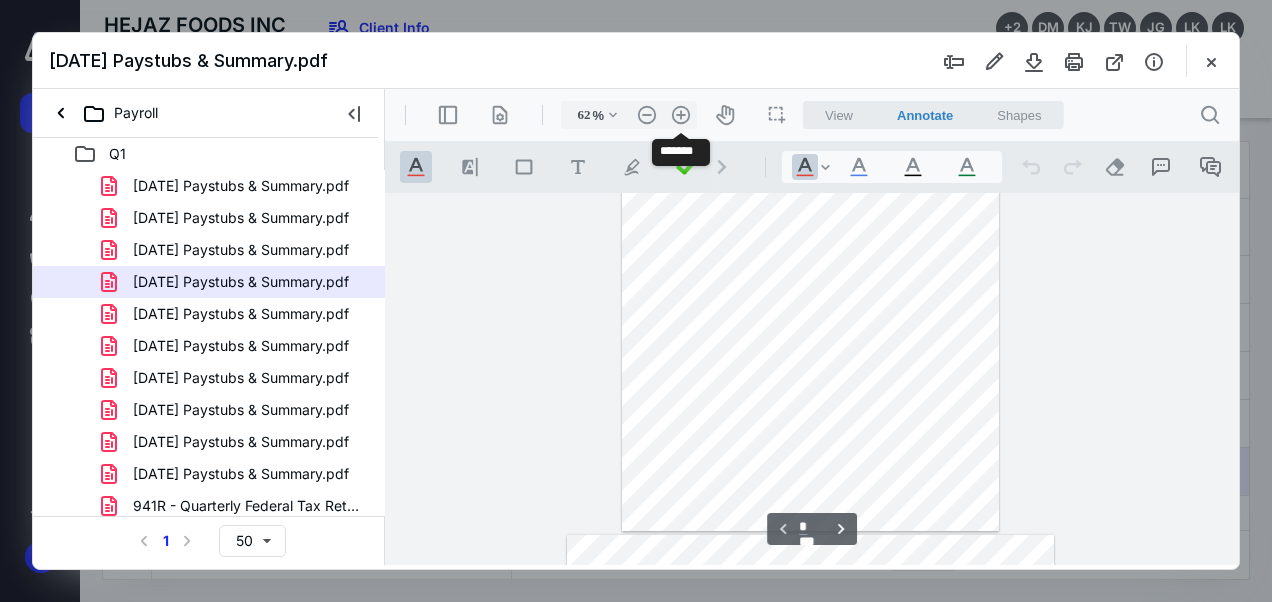 type on "*" 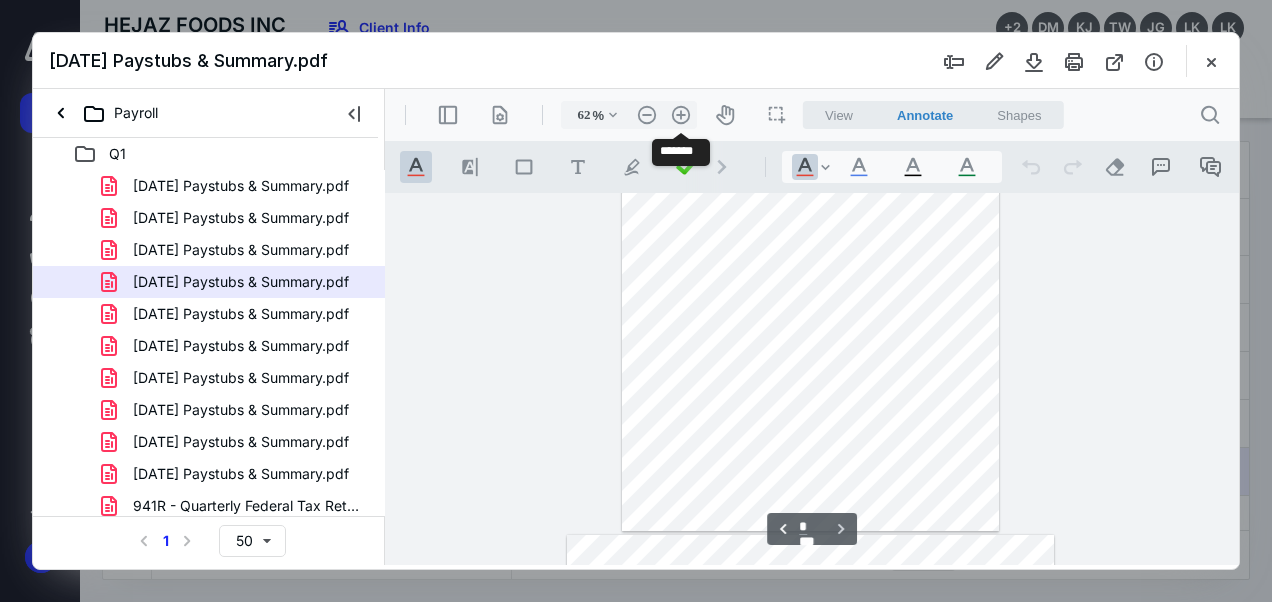 scroll, scrollTop: 500, scrollLeft: 0, axis: vertical 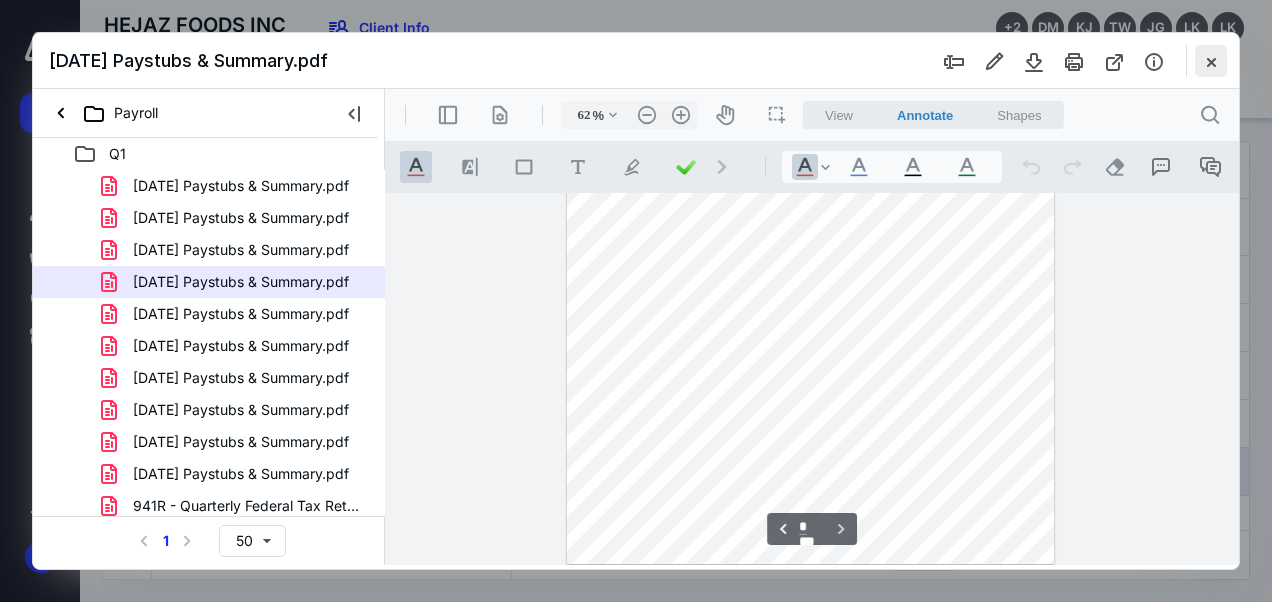 click at bounding box center (1211, 61) 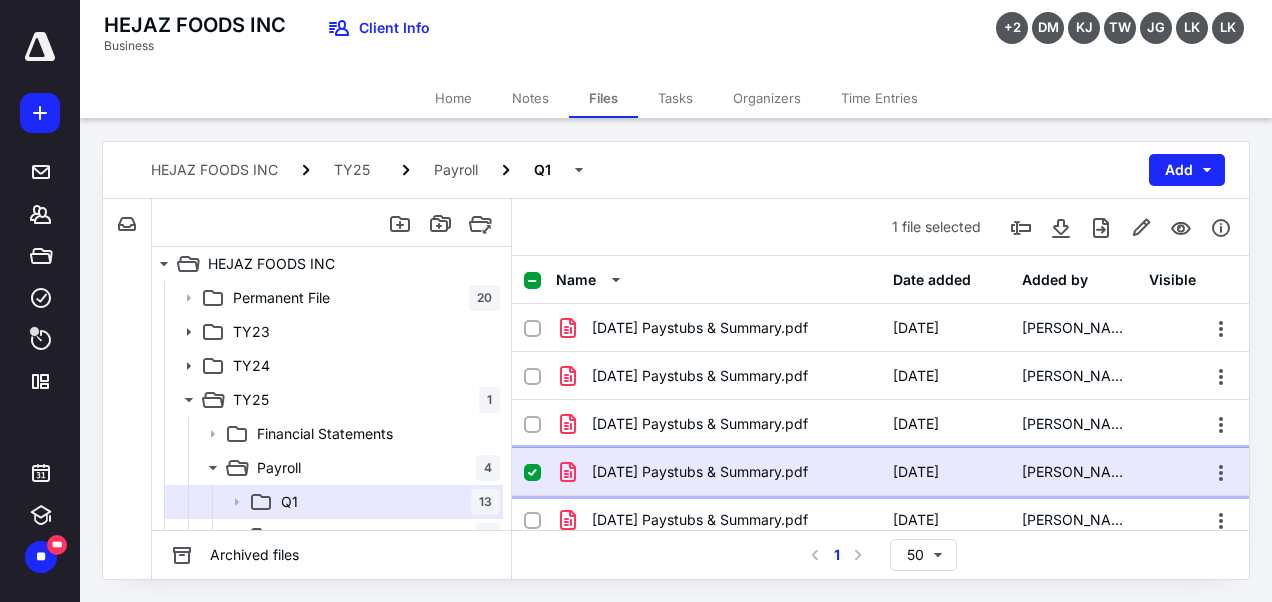 click 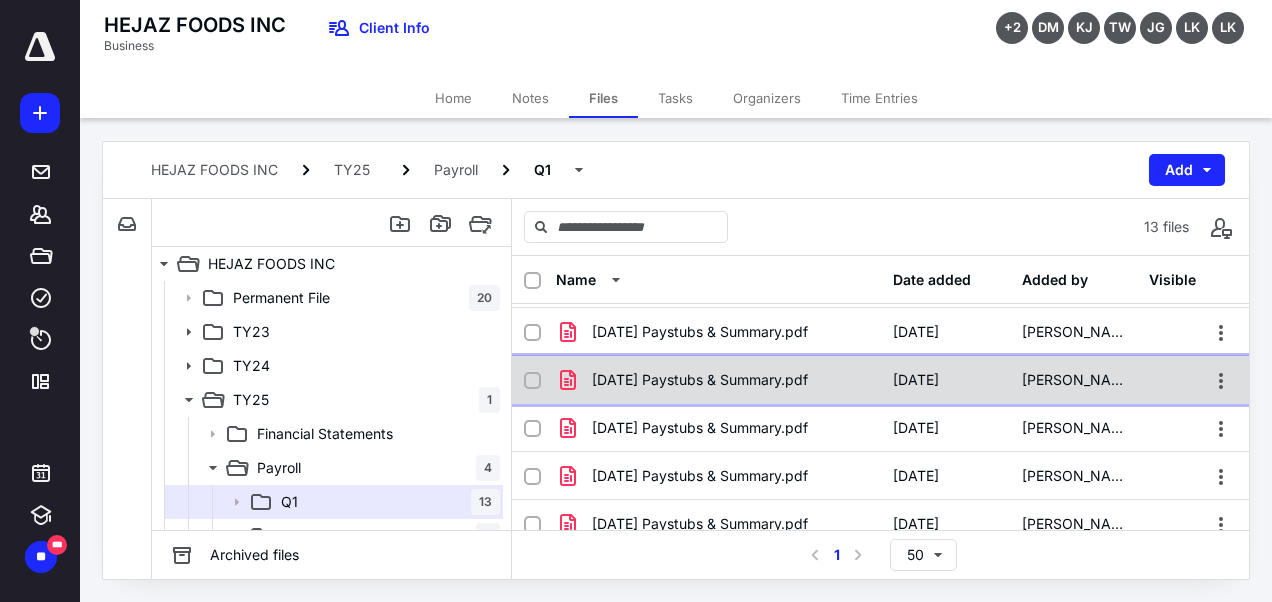 scroll, scrollTop: 92, scrollLeft: 0, axis: vertical 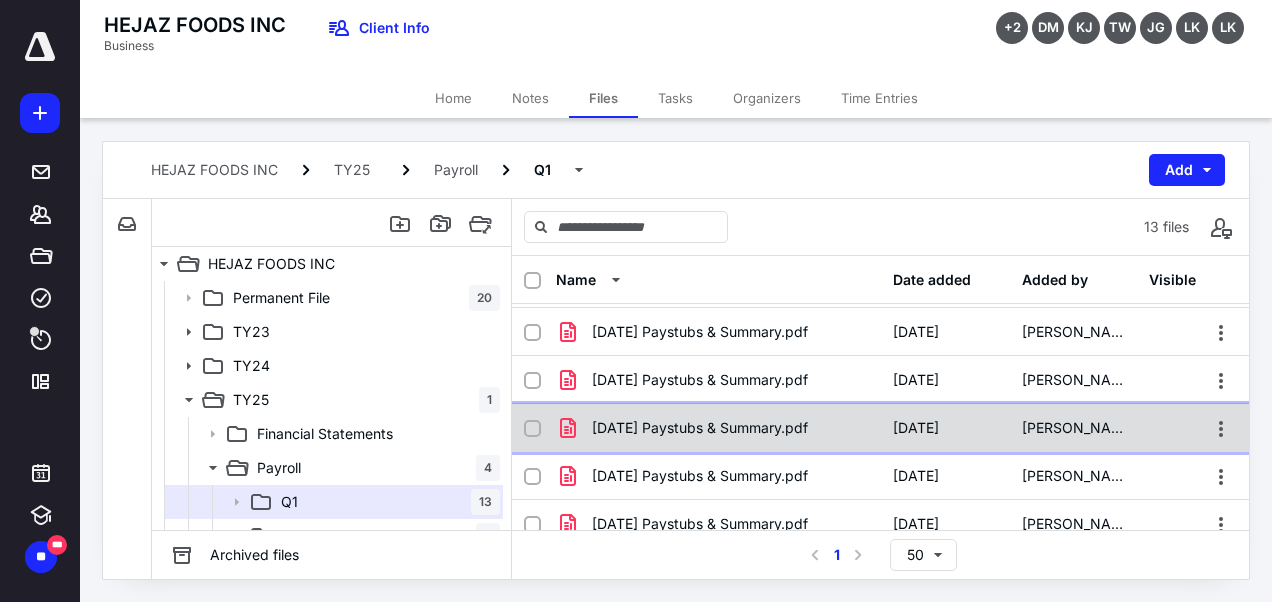 click 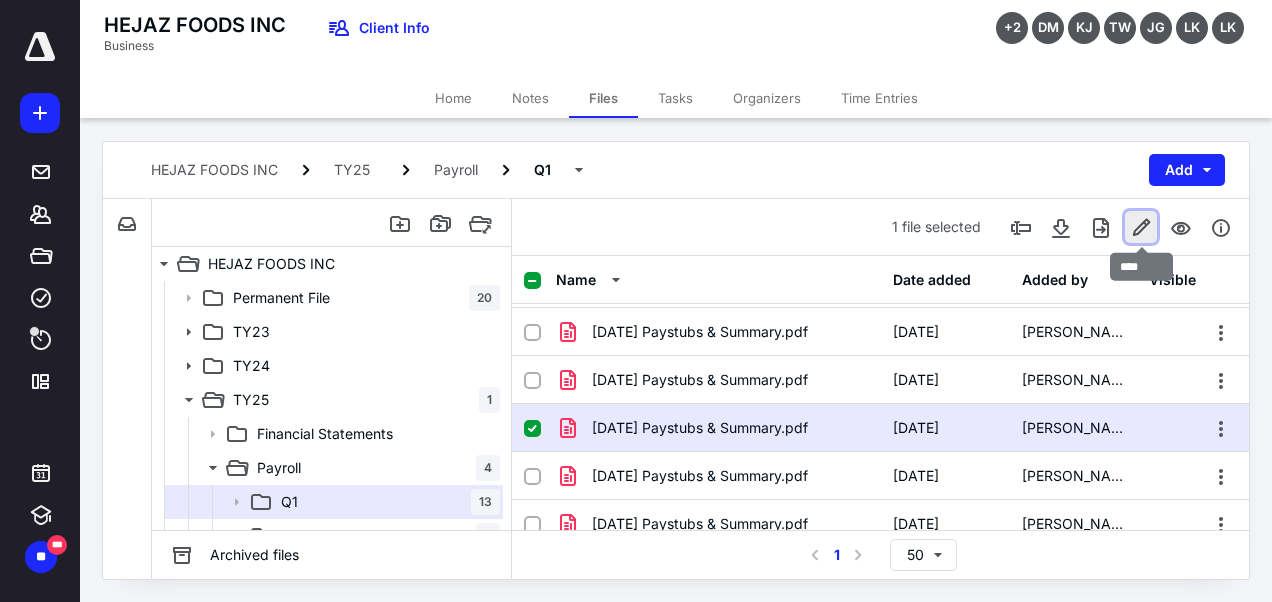 click at bounding box center (1141, 227) 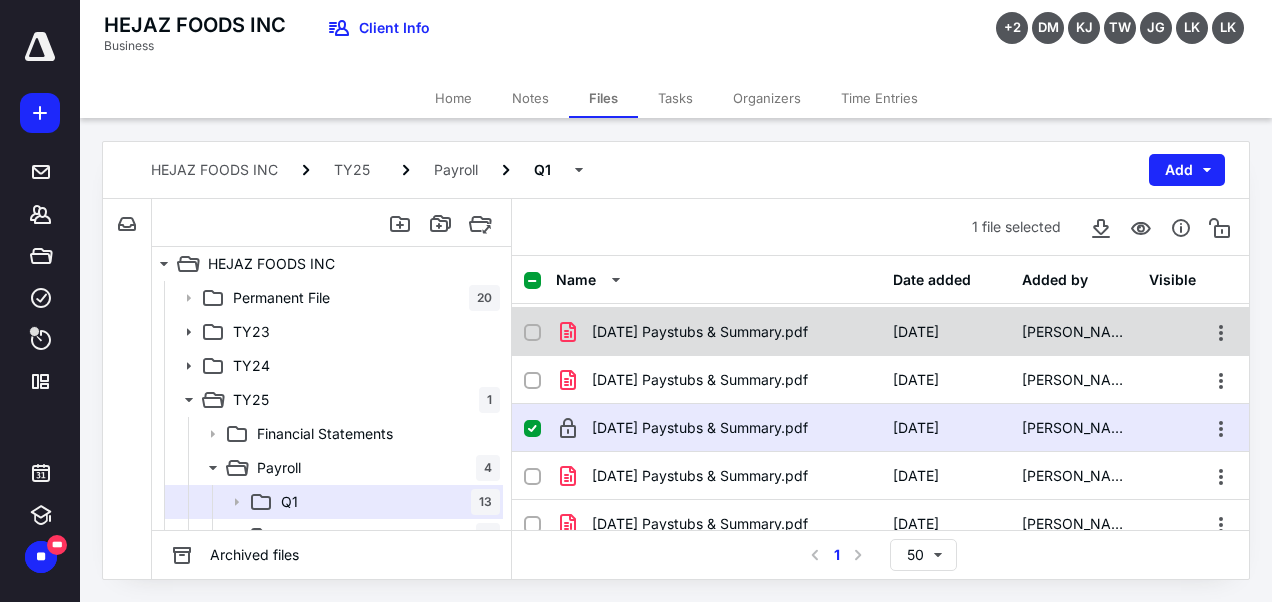 scroll, scrollTop: 0, scrollLeft: 0, axis: both 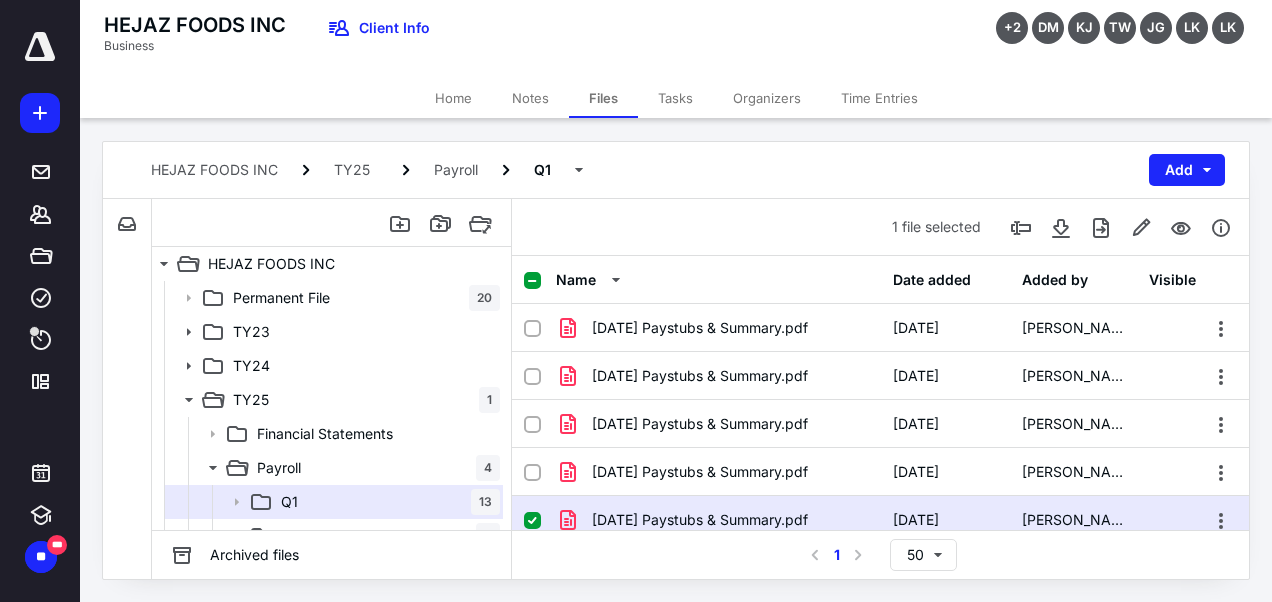 click at bounding box center (540, 520) 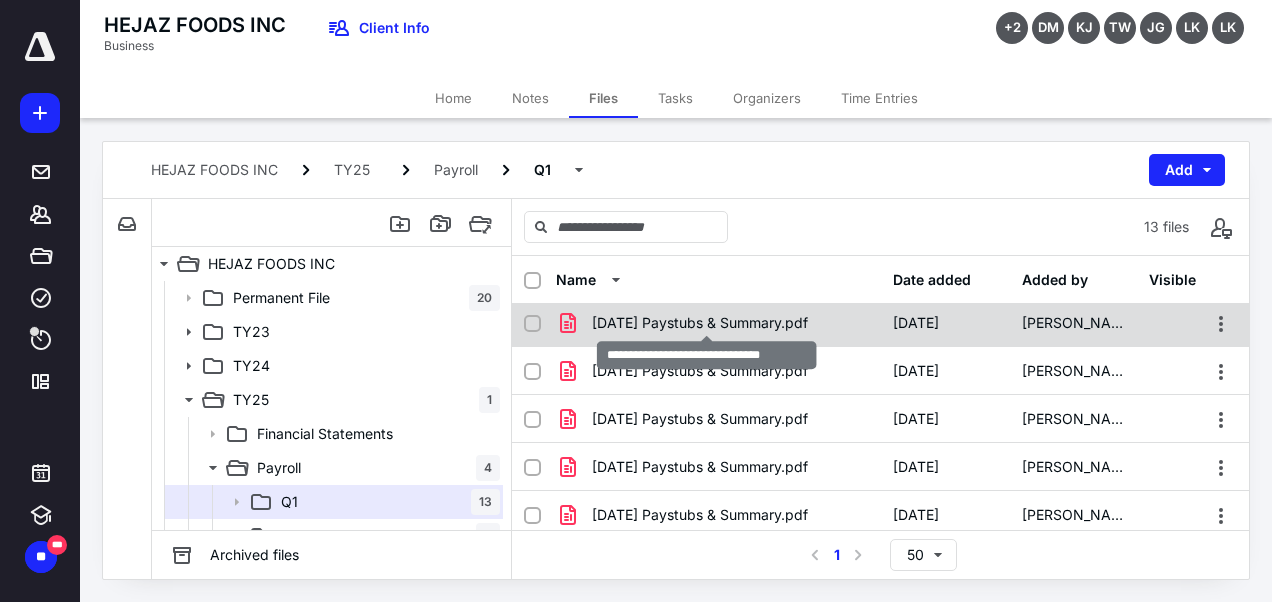 scroll, scrollTop: 110, scrollLeft: 0, axis: vertical 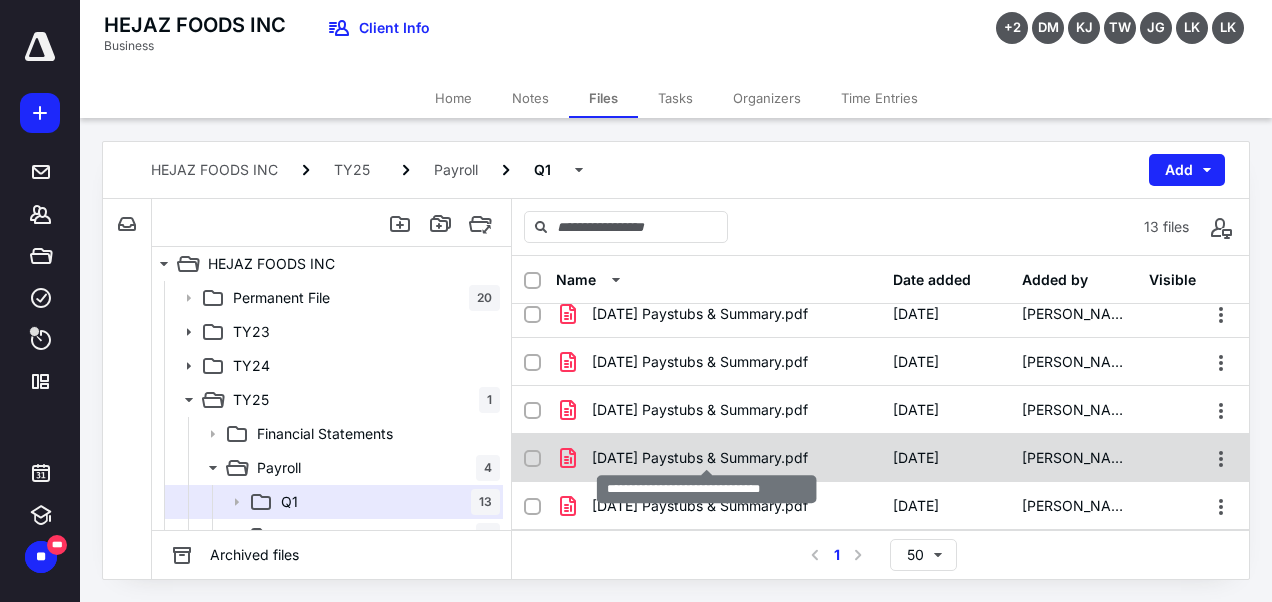 click on "[DATE] Paystubs & Summary.pdf" at bounding box center (700, 458) 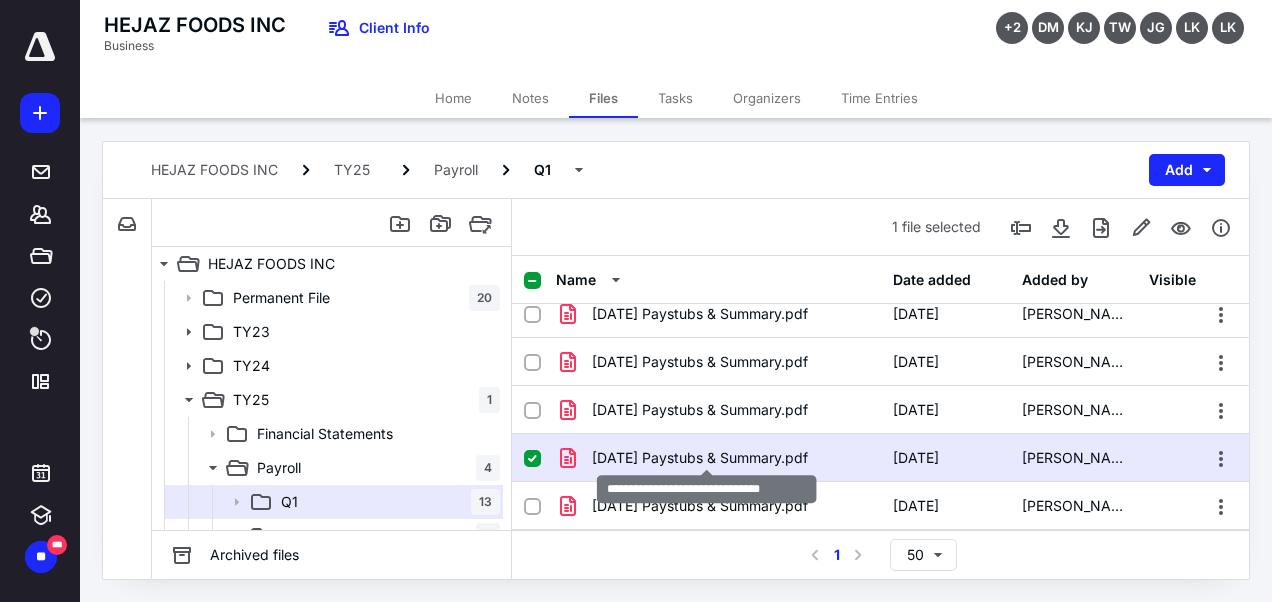 click on "[DATE] Paystubs & Summary.pdf" at bounding box center (700, 458) 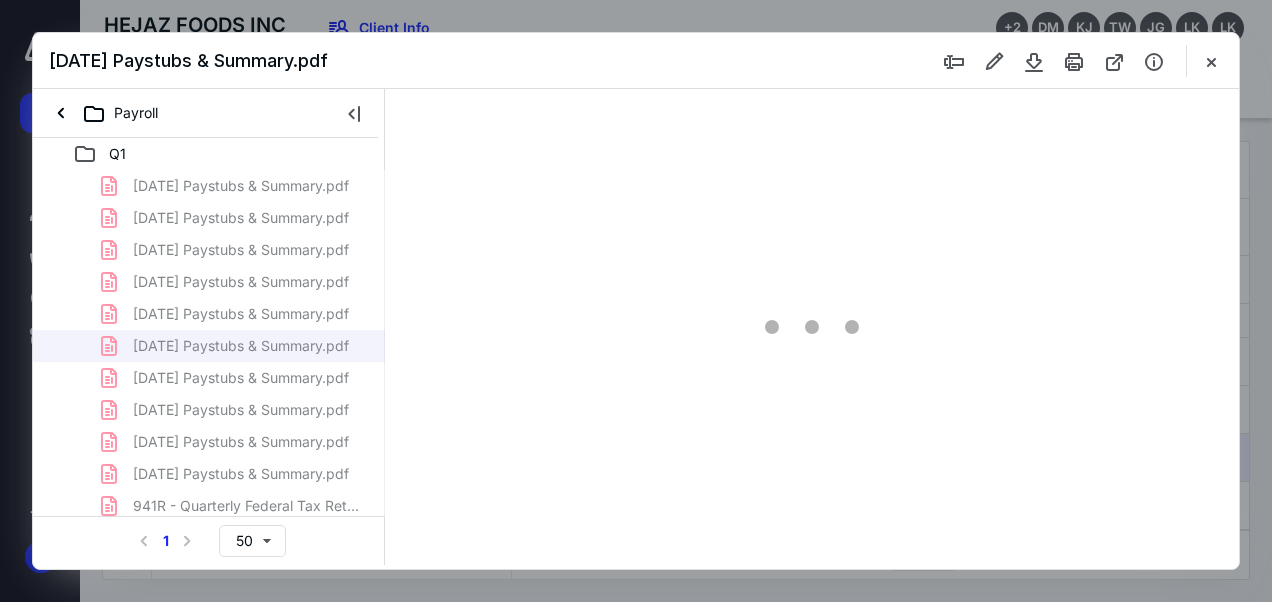 scroll, scrollTop: 0, scrollLeft: 0, axis: both 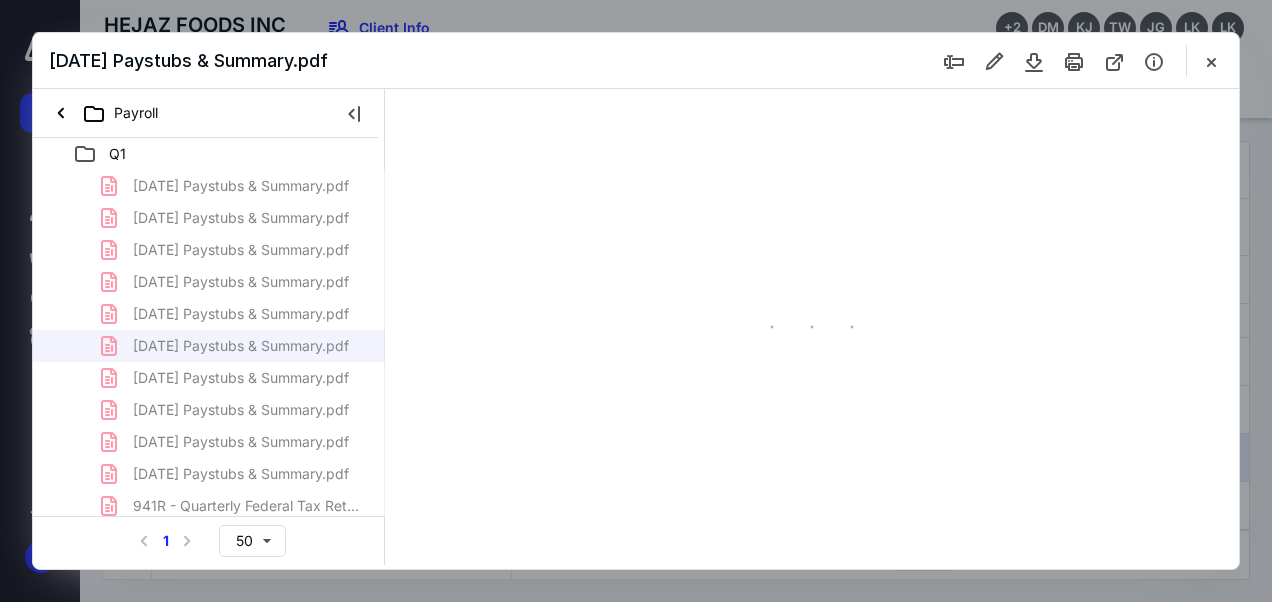type on "47" 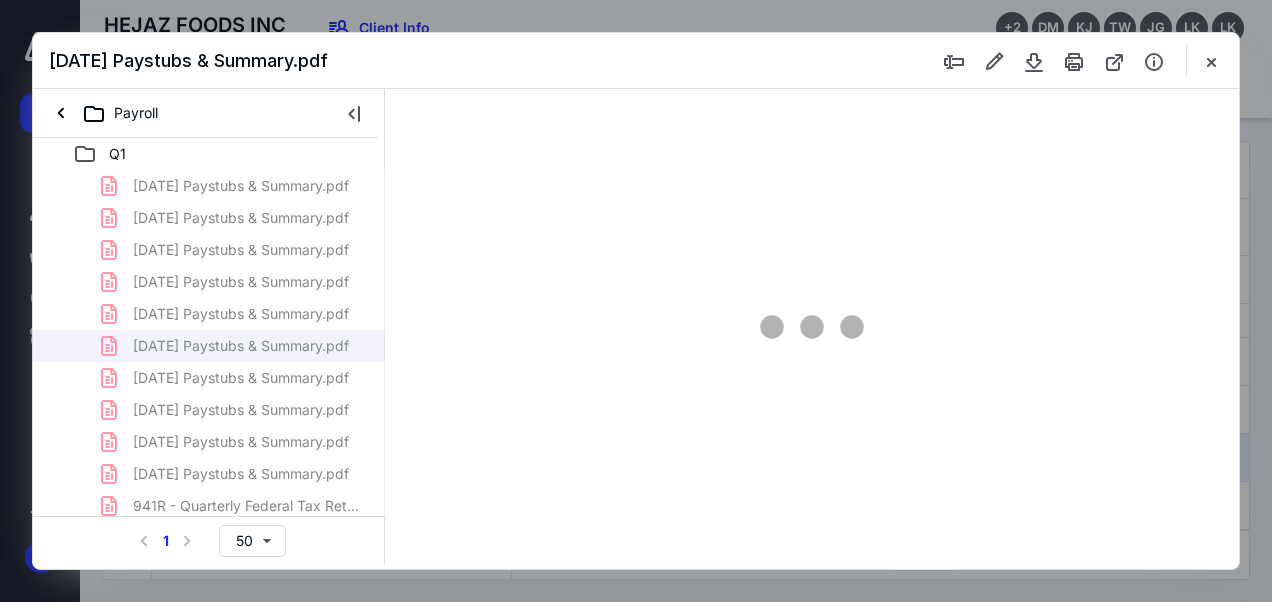 scroll, scrollTop: 106, scrollLeft: 0, axis: vertical 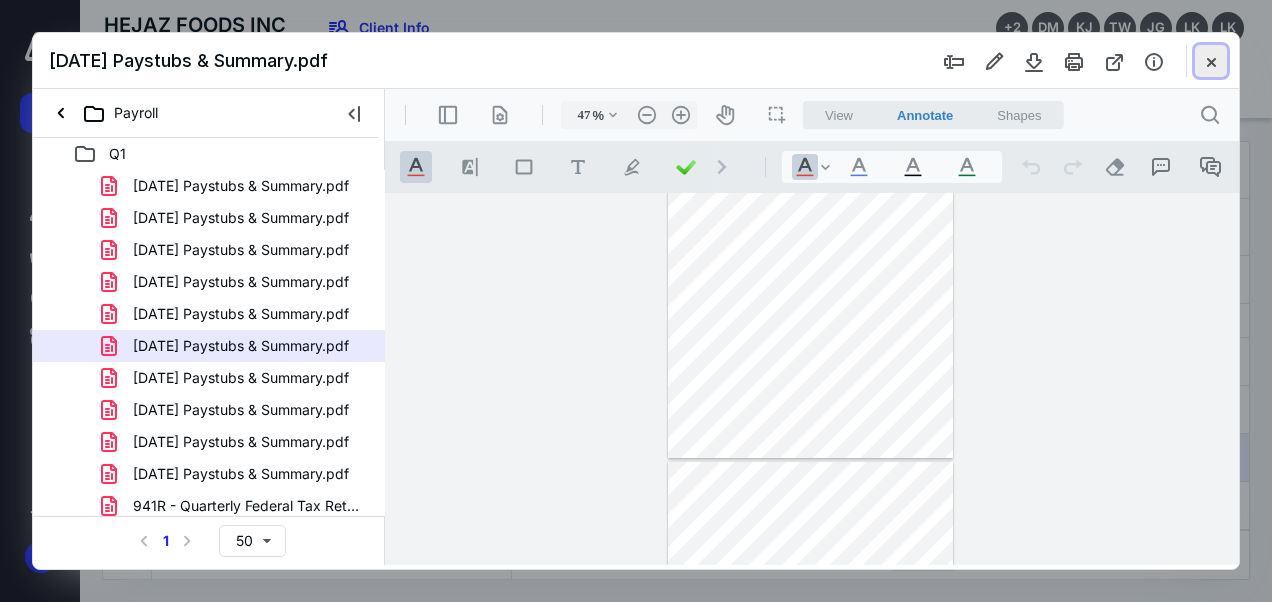 click at bounding box center [1211, 61] 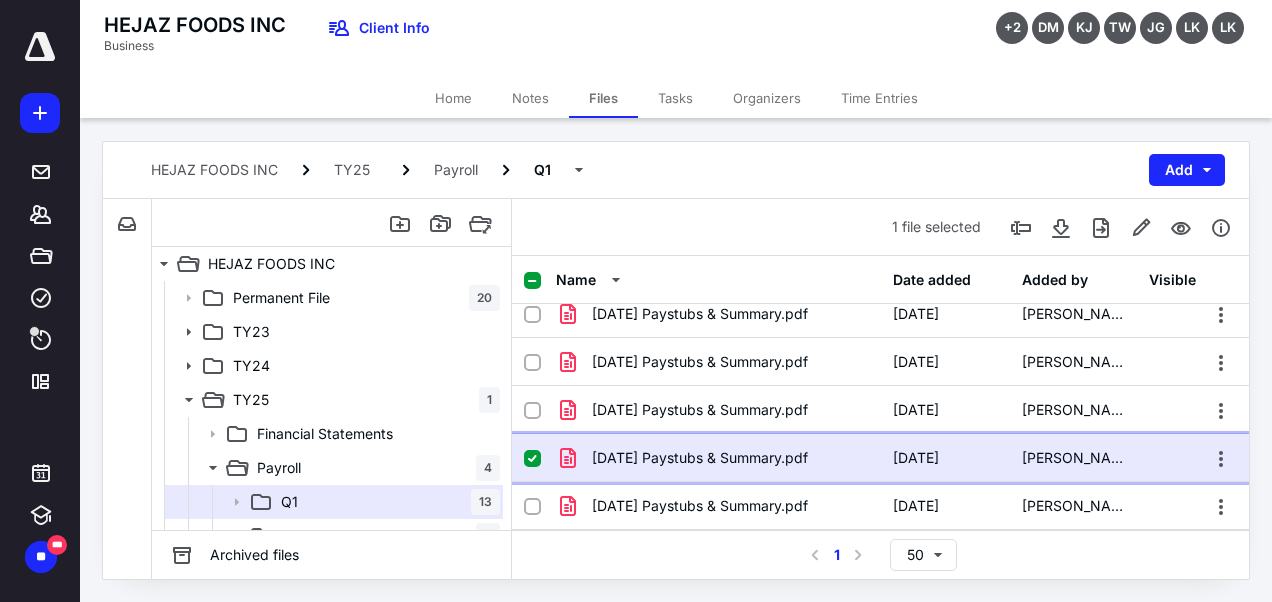 click 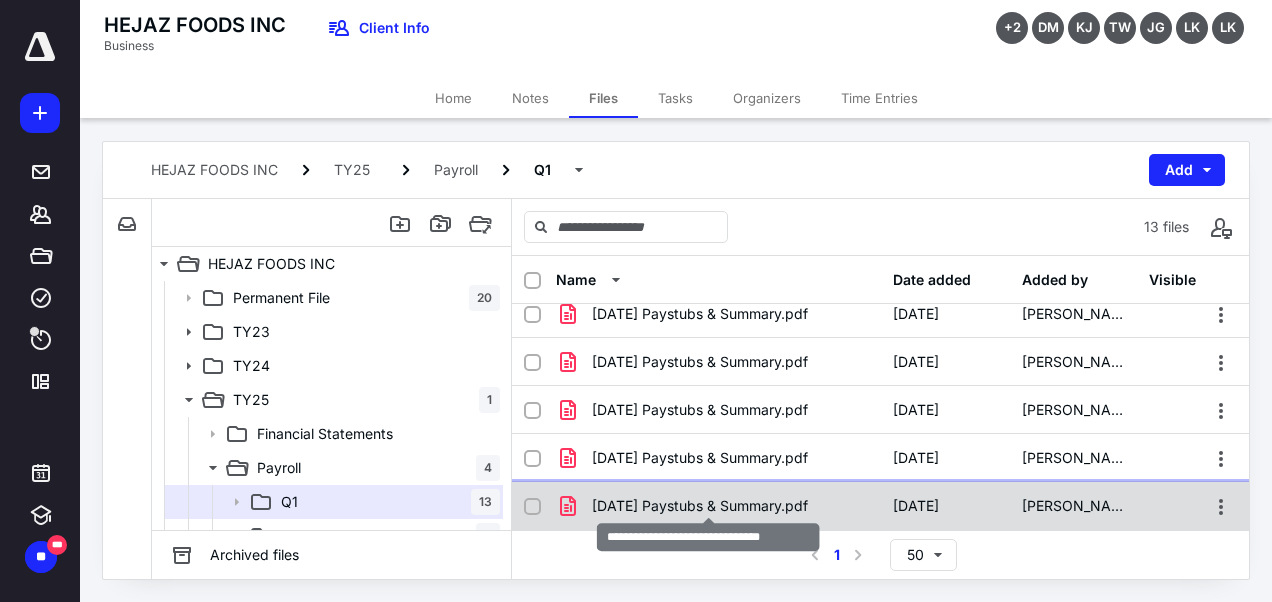 click on "[DATE] Paystubs & Summary.pdf" at bounding box center [700, 506] 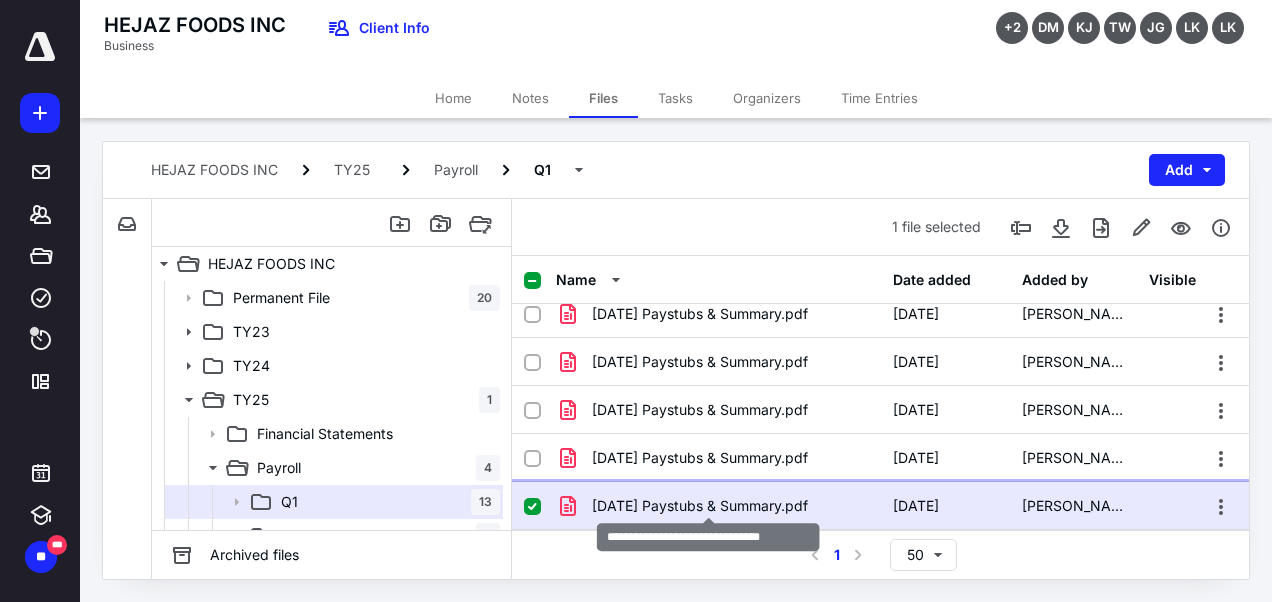 click on "[DATE] Paystubs & Summary.pdf" at bounding box center [700, 506] 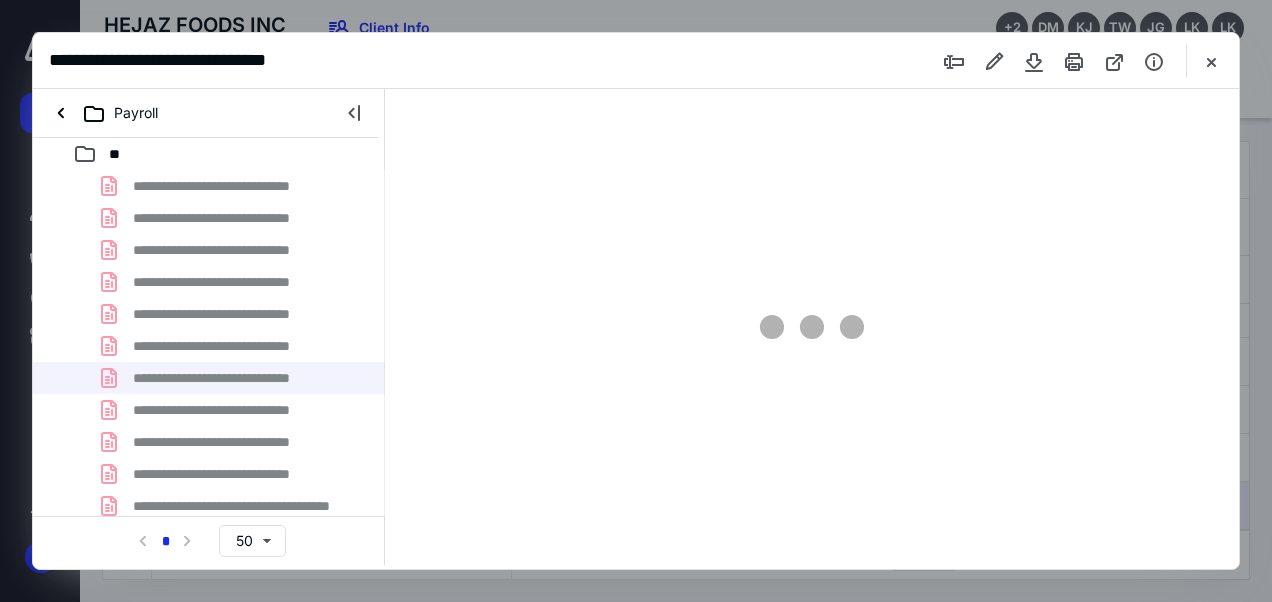 scroll, scrollTop: 0, scrollLeft: 0, axis: both 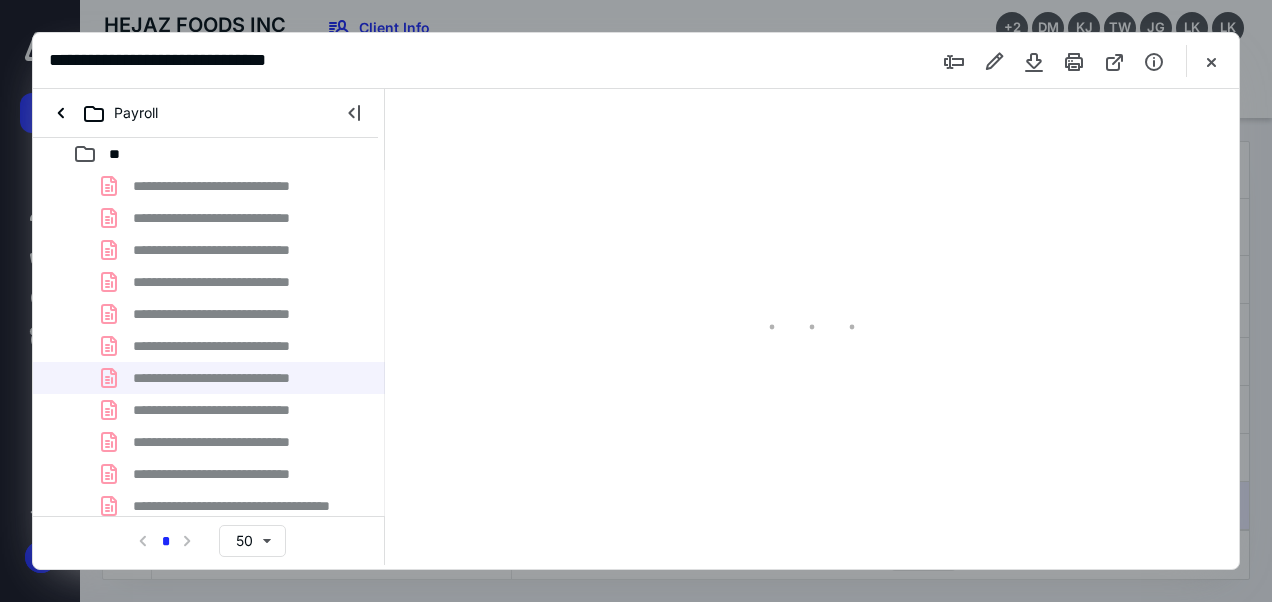type on "47" 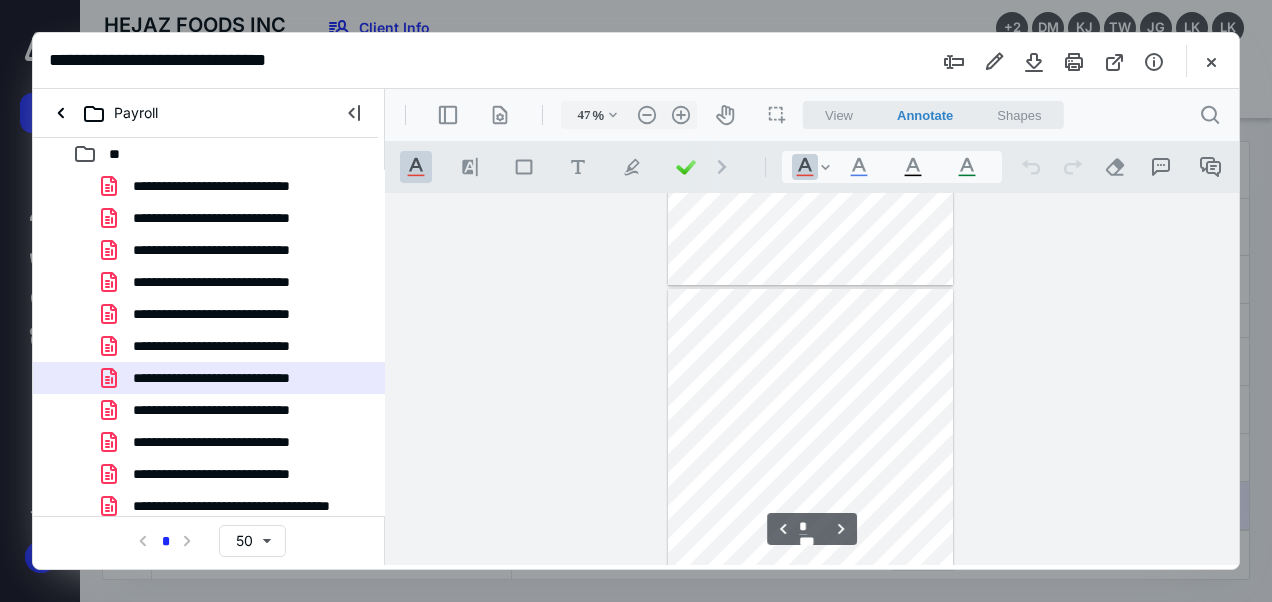 scroll, scrollTop: 211, scrollLeft: 0, axis: vertical 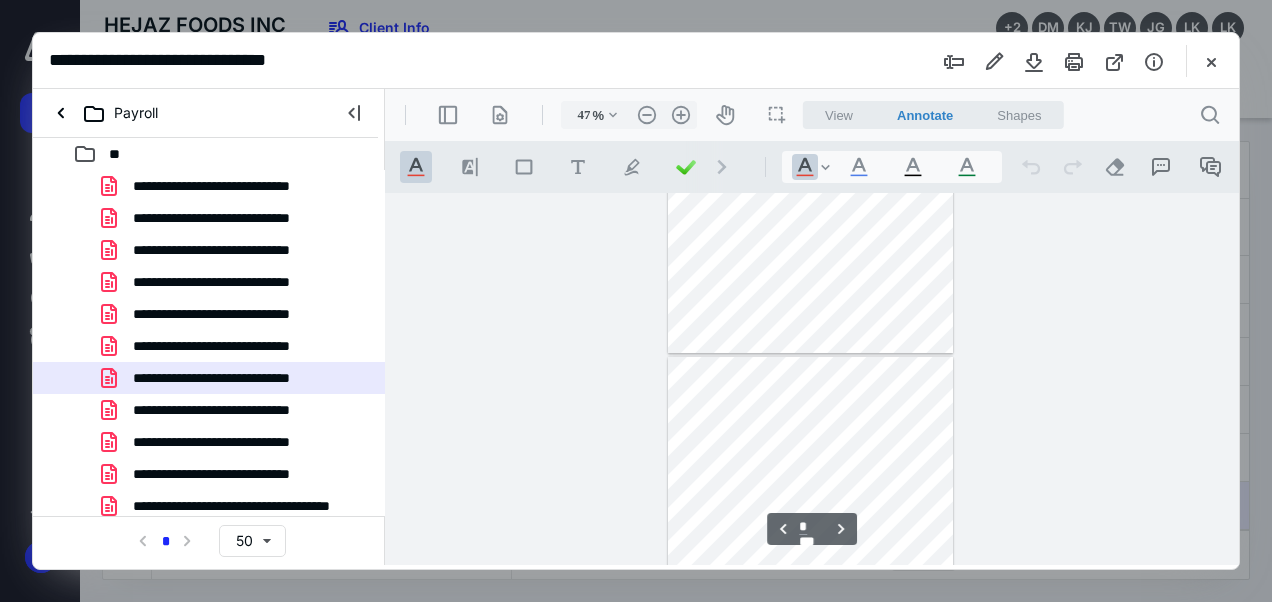 type on "*" 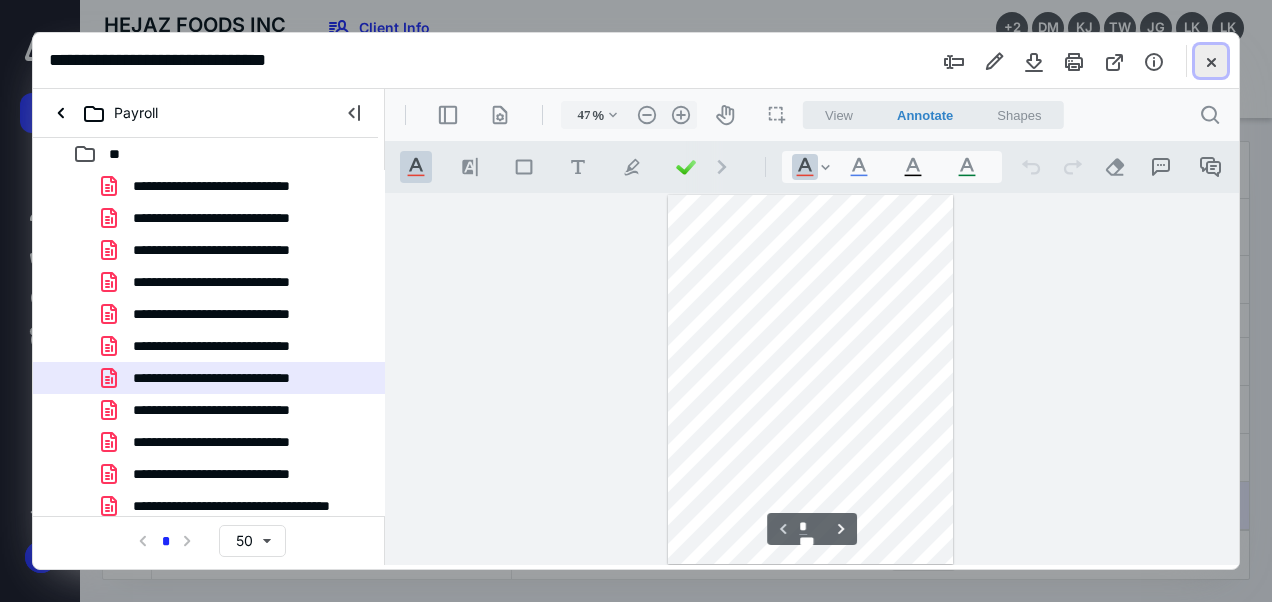 click at bounding box center [1211, 61] 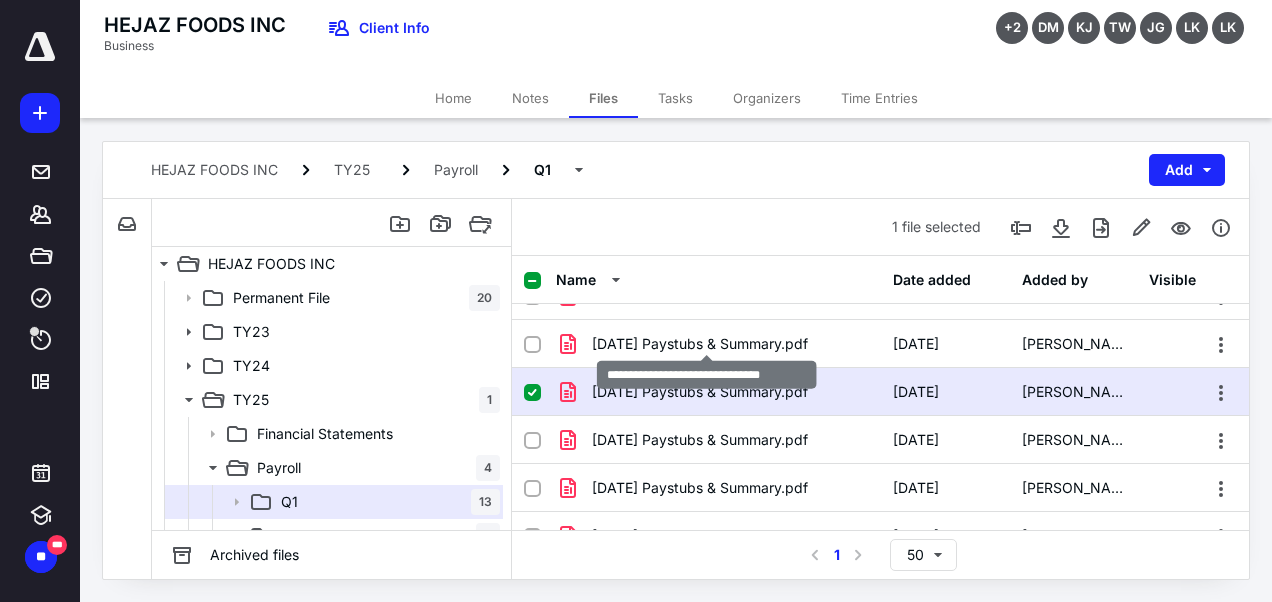scroll, scrollTop: 227, scrollLeft: 0, axis: vertical 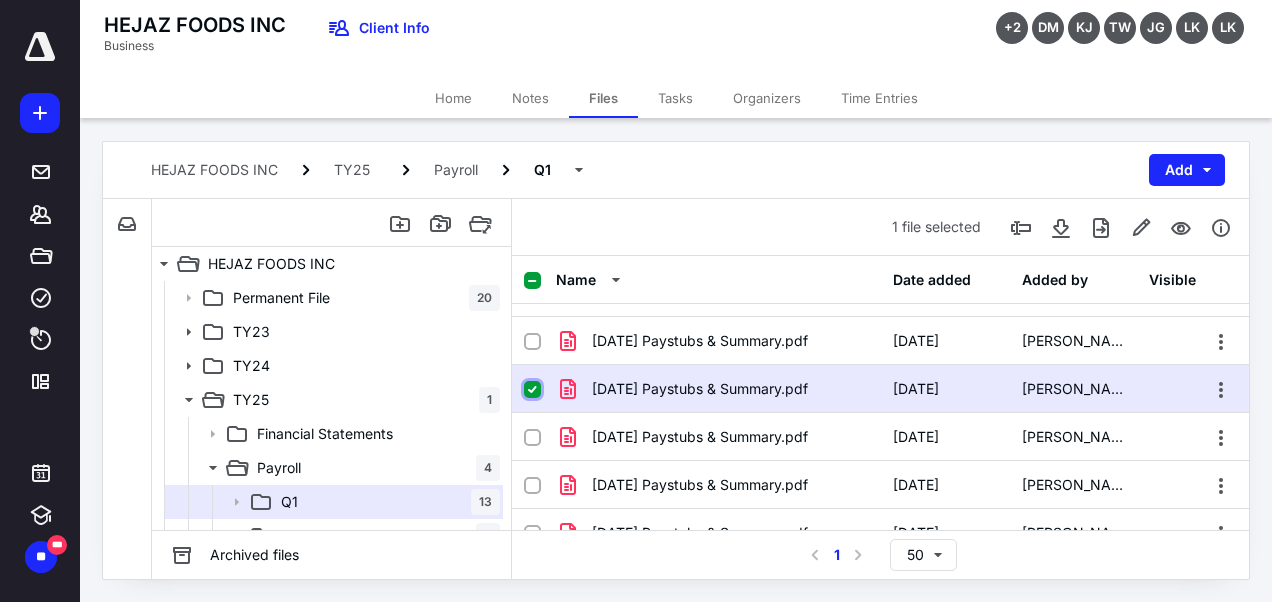 click at bounding box center [532, 390] 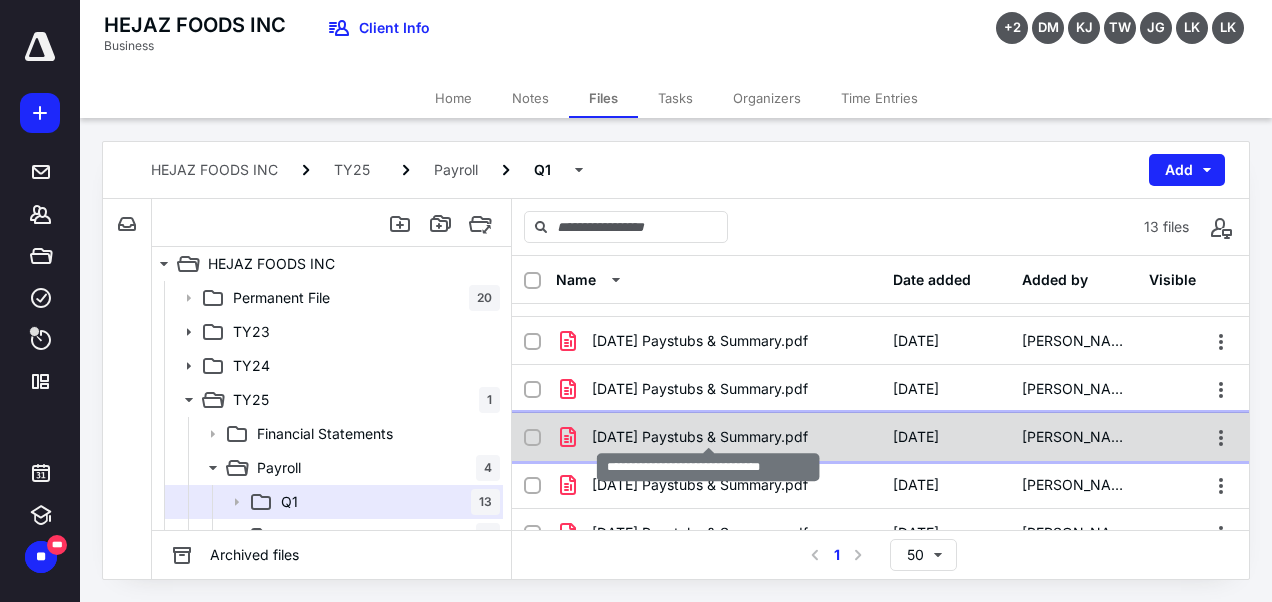 click on "[DATE] Paystubs & Summary.pdf" at bounding box center (700, 437) 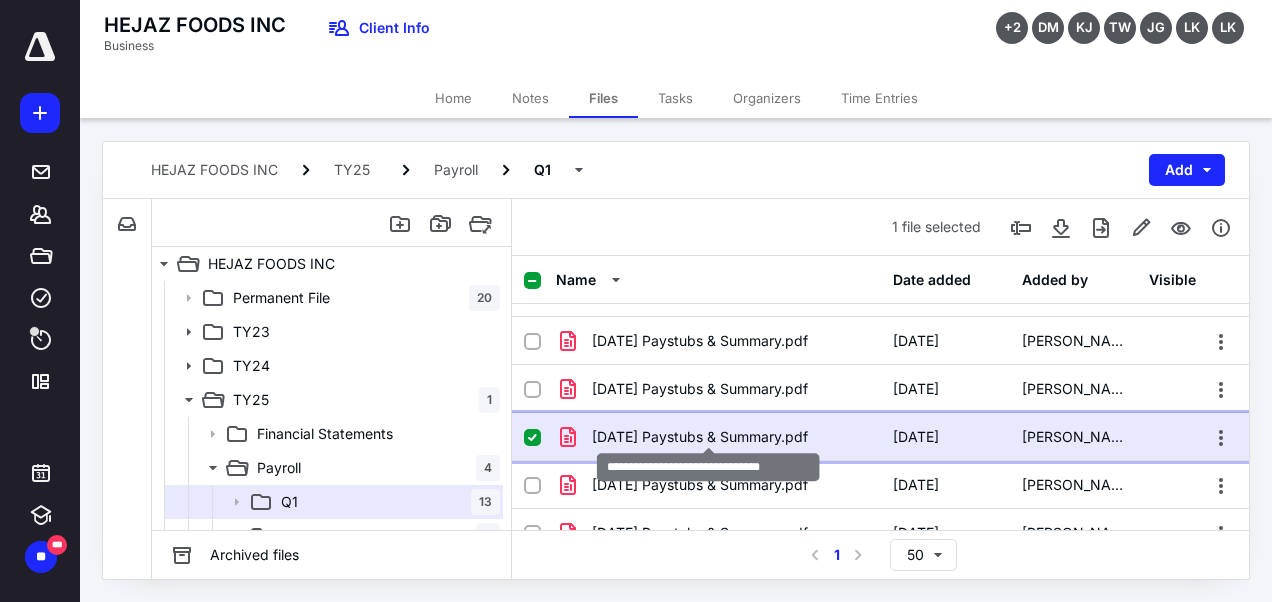click on "[DATE] Paystubs & Summary.pdf" at bounding box center [700, 437] 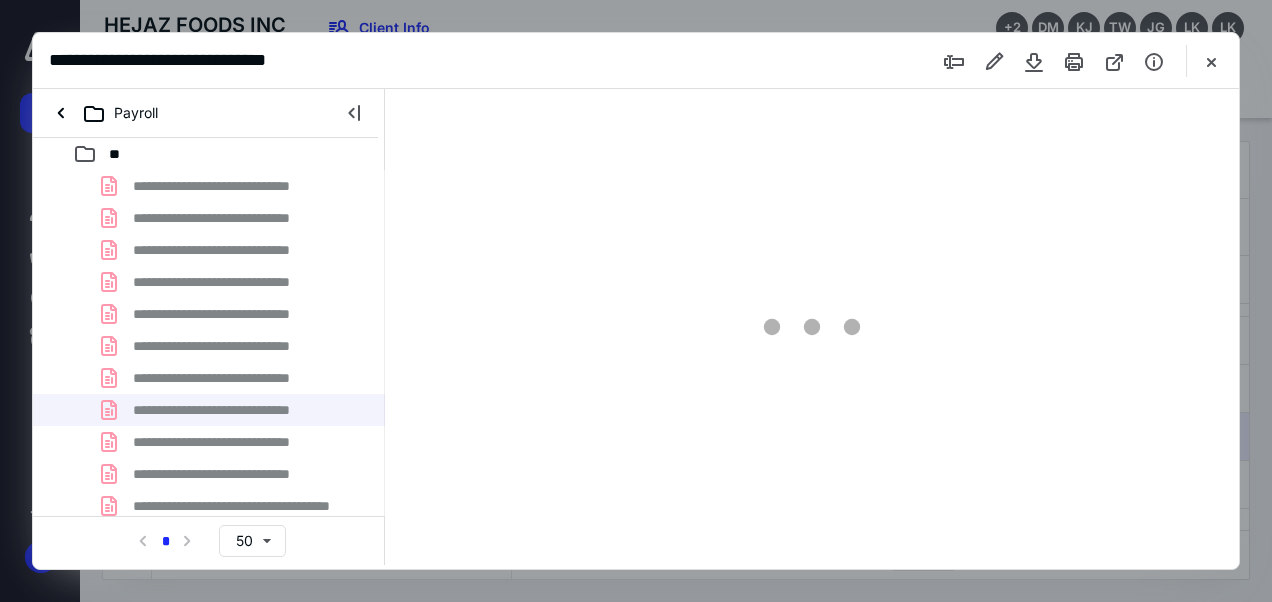 scroll, scrollTop: 0, scrollLeft: 0, axis: both 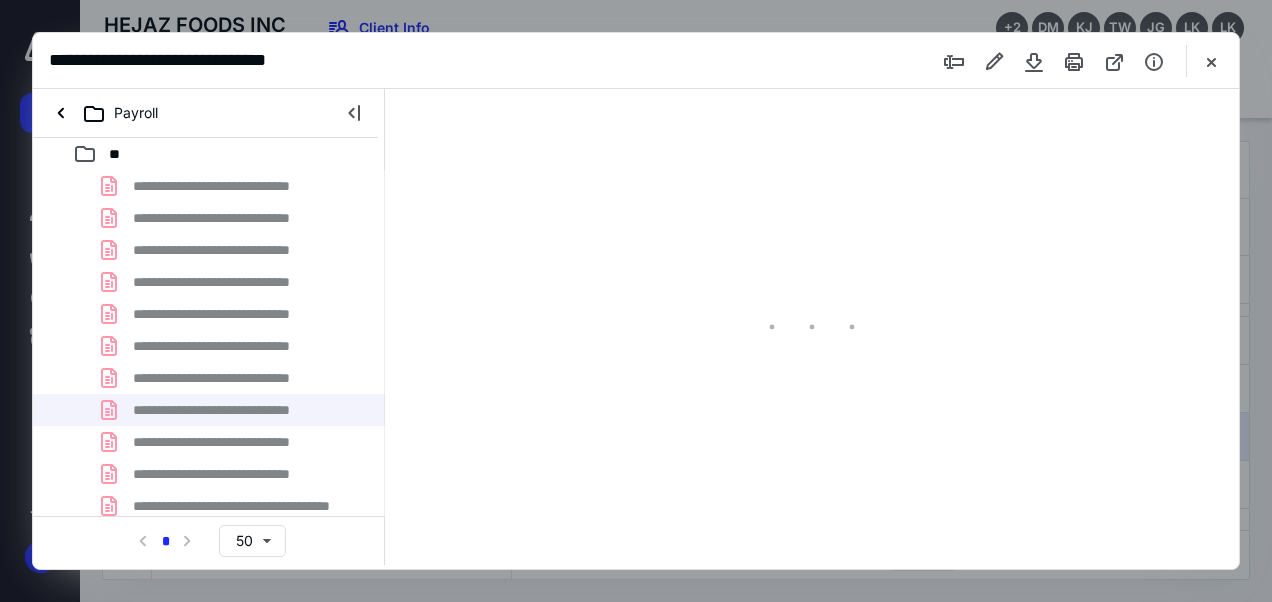type on "47" 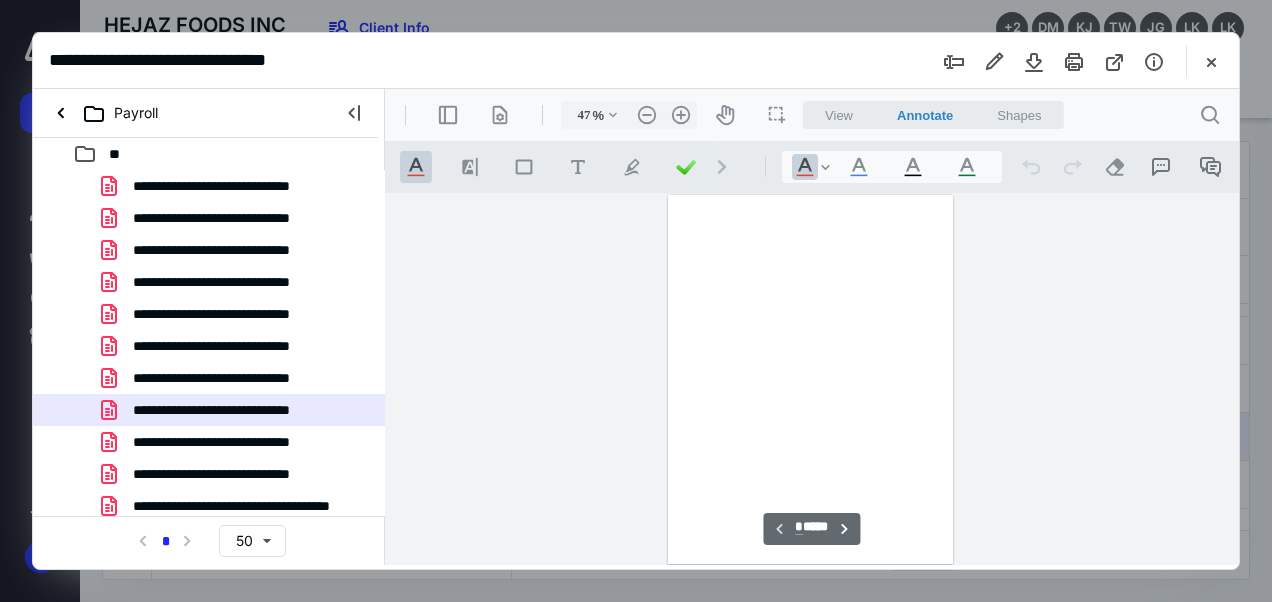 scroll, scrollTop: 106, scrollLeft: 0, axis: vertical 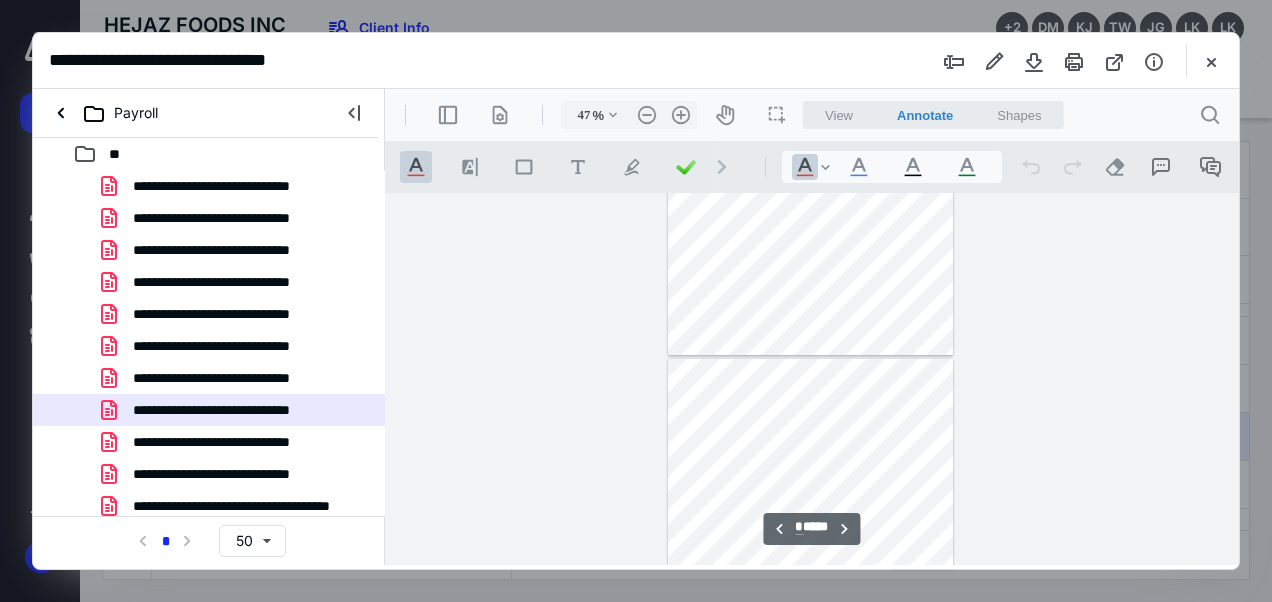 type on "*" 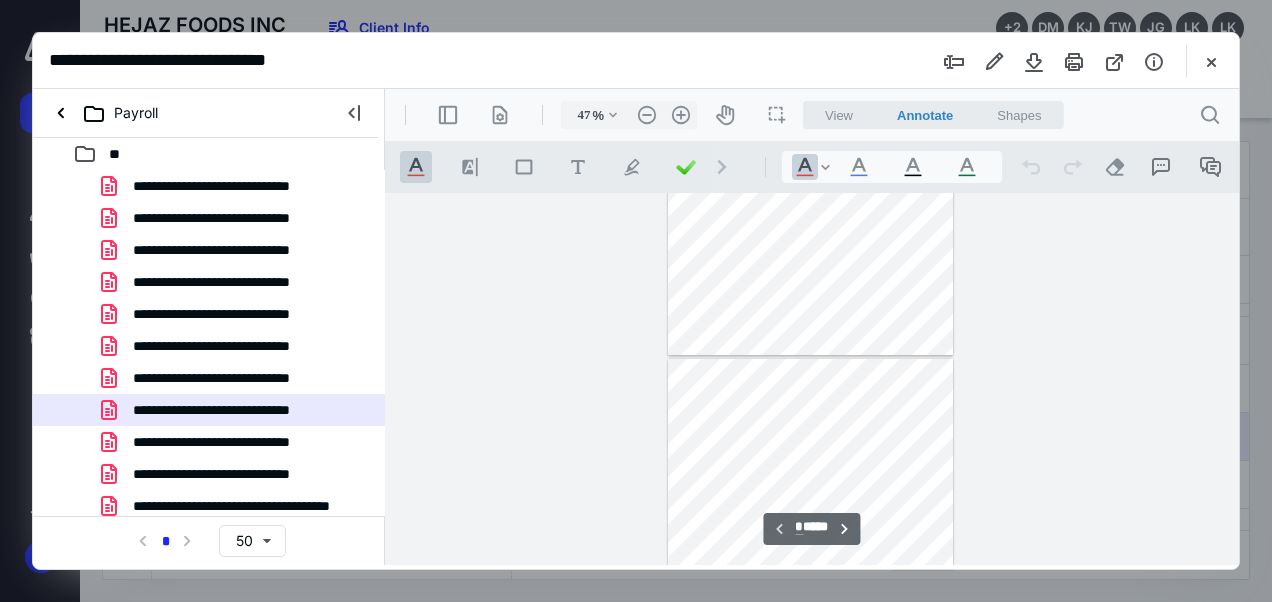 scroll, scrollTop: 0, scrollLeft: 0, axis: both 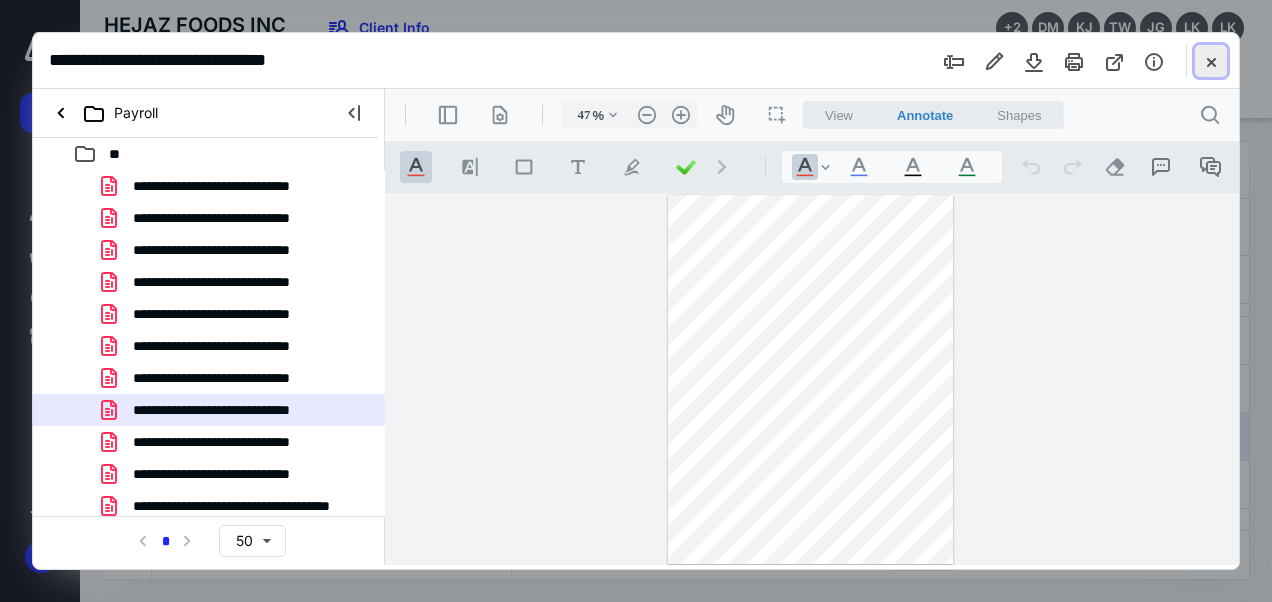 click at bounding box center [1211, 61] 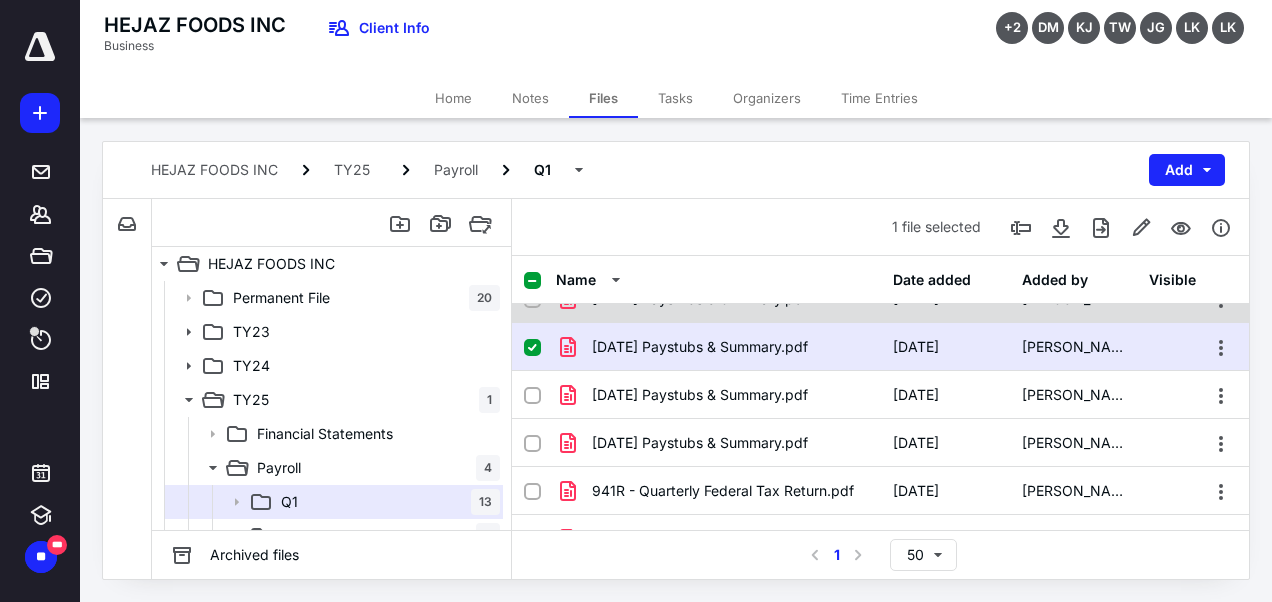 scroll, scrollTop: 319, scrollLeft: 0, axis: vertical 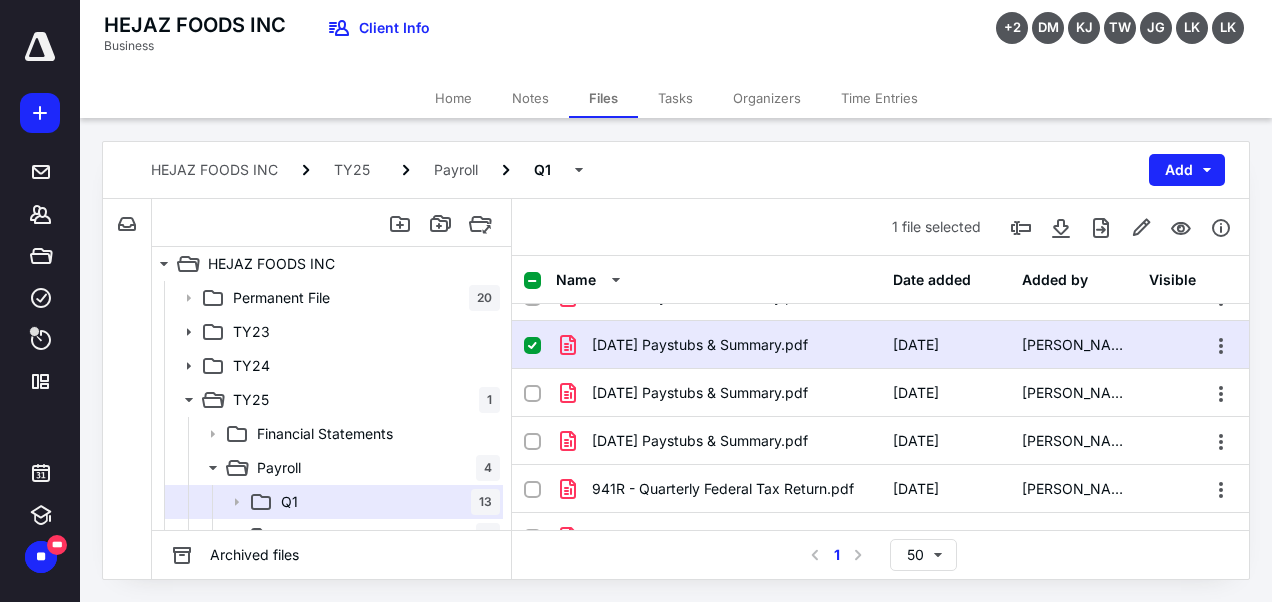 click 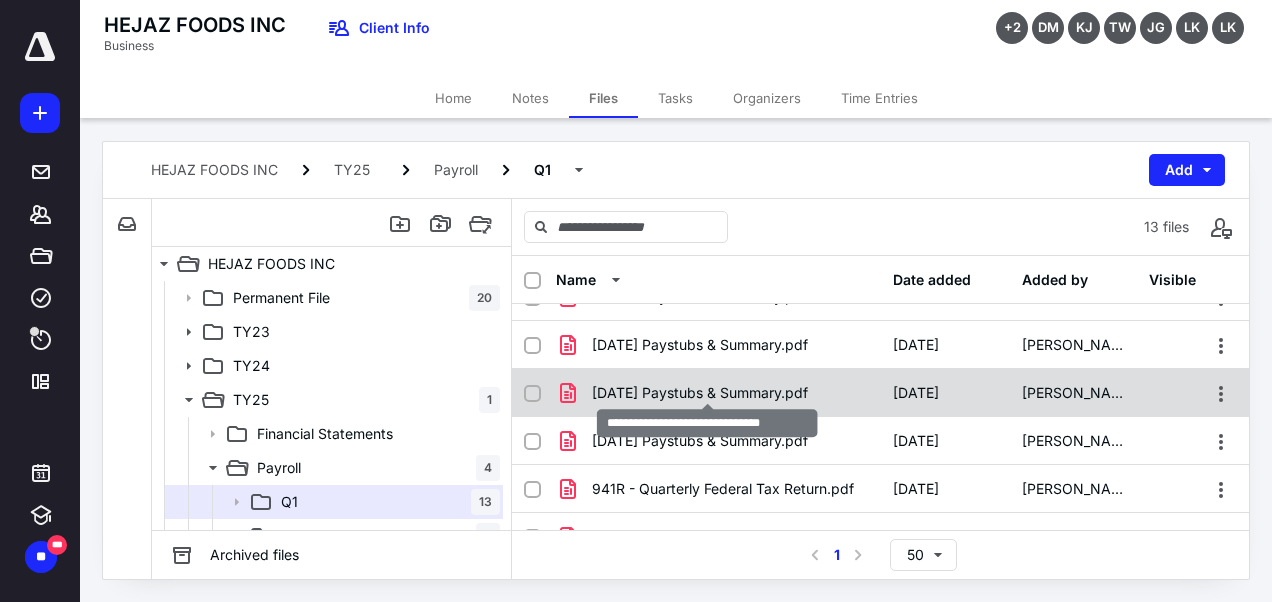 click on "[DATE] Paystubs & Summary.pdf" at bounding box center [700, 393] 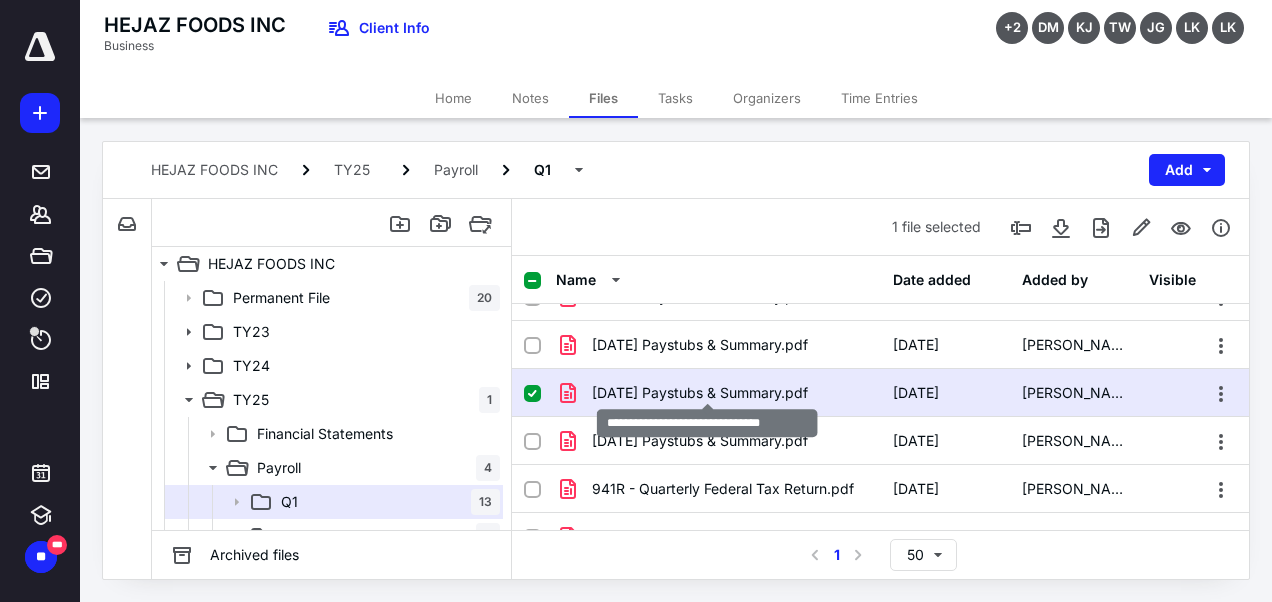 click on "[DATE] Paystubs & Summary.pdf" at bounding box center [700, 393] 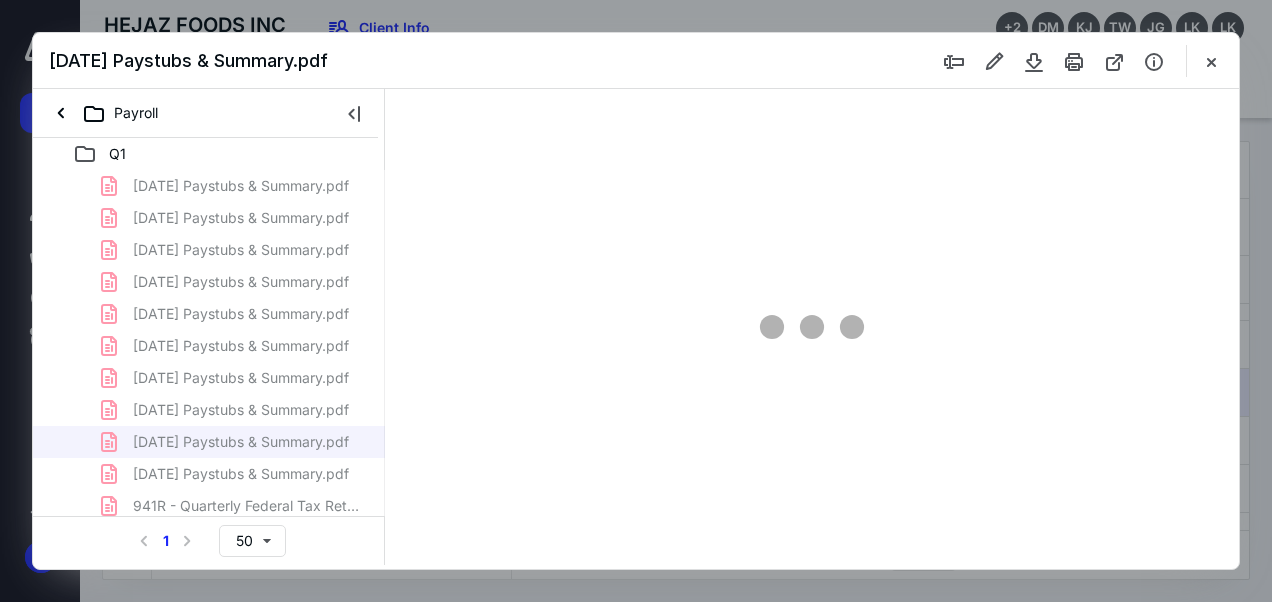 scroll, scrollTop: 0, scrollLeft: 0, axis: both 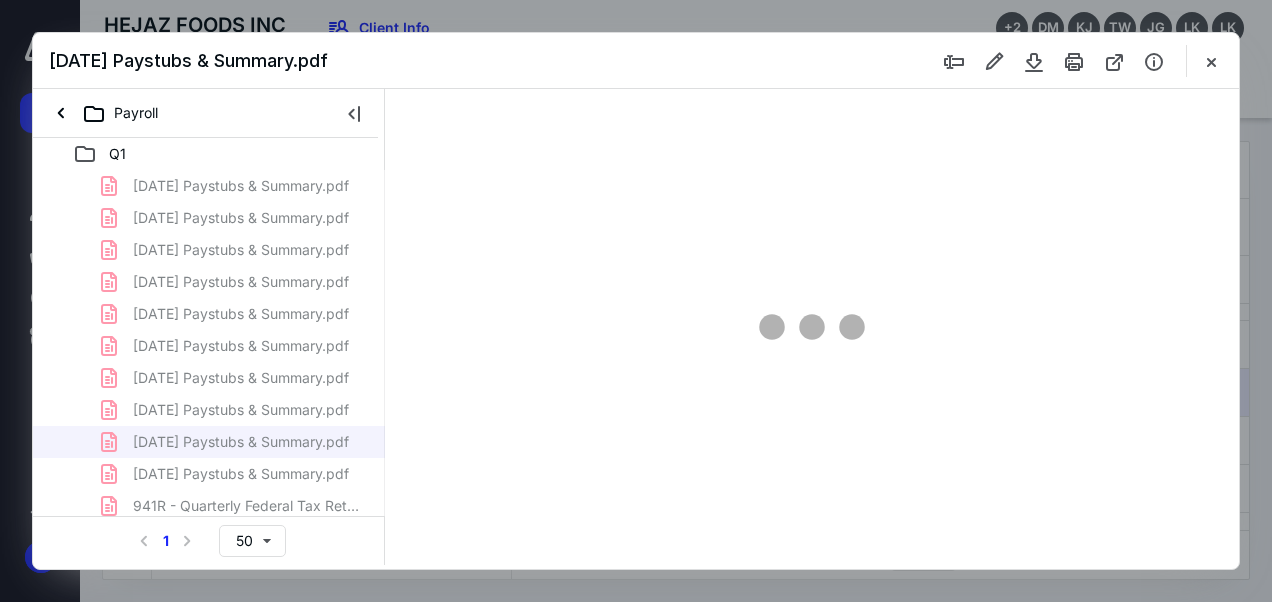 type on "47" 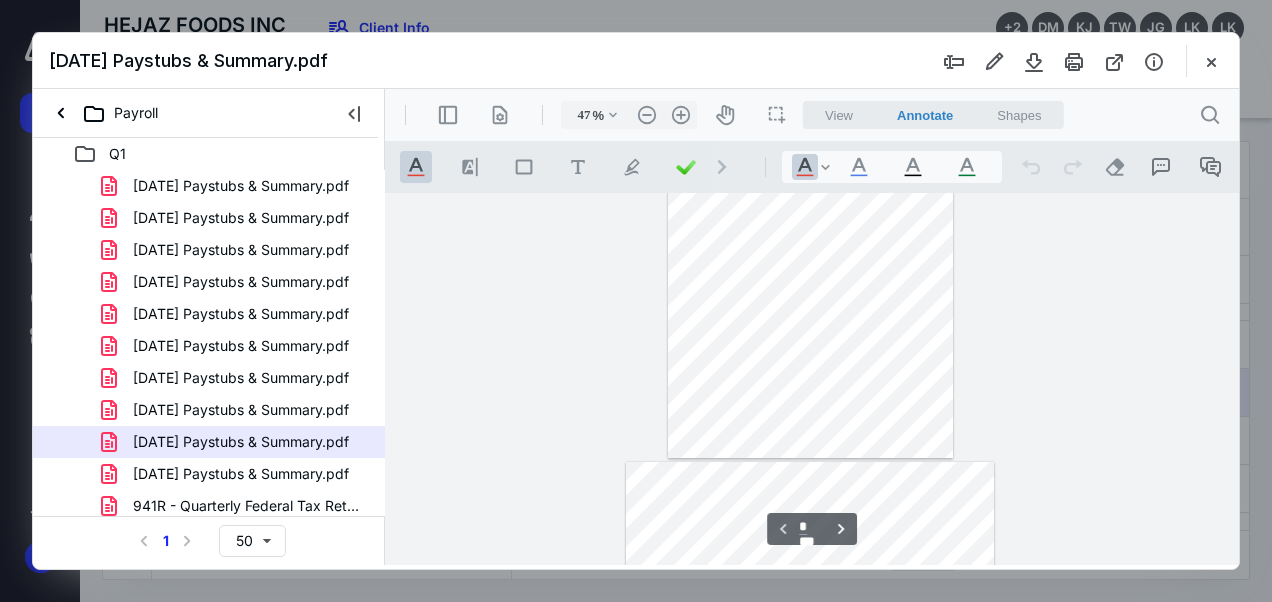scroll, scrollTop: 0, scrollLeft: 0, axis: both 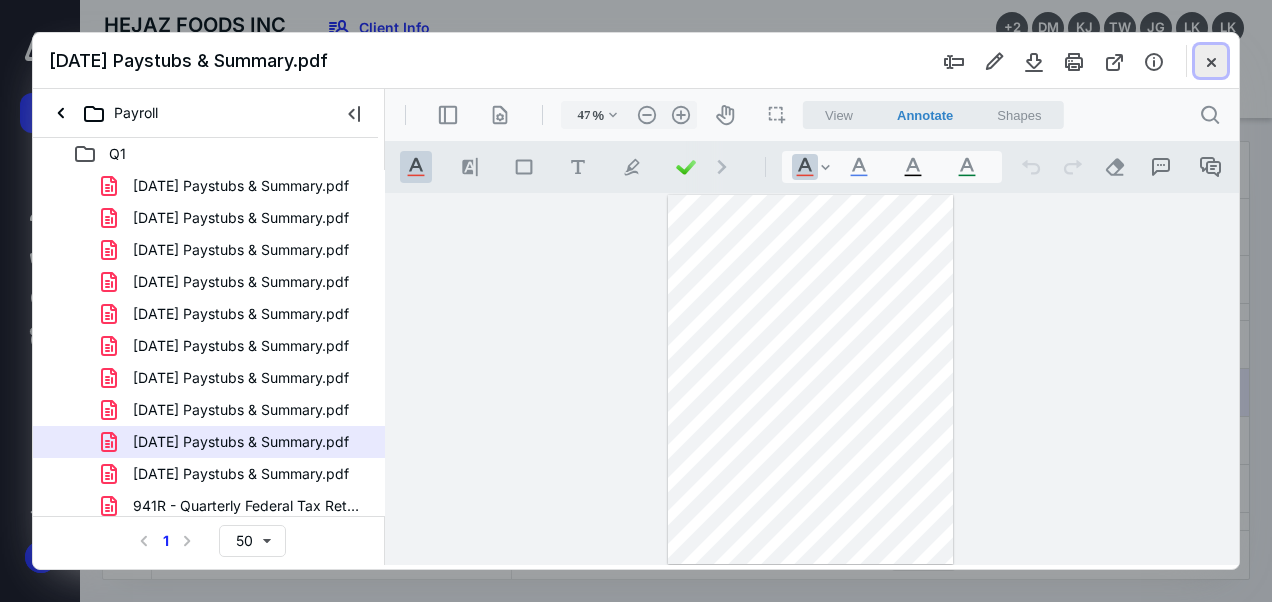 click at bounding box center (1211, 61) 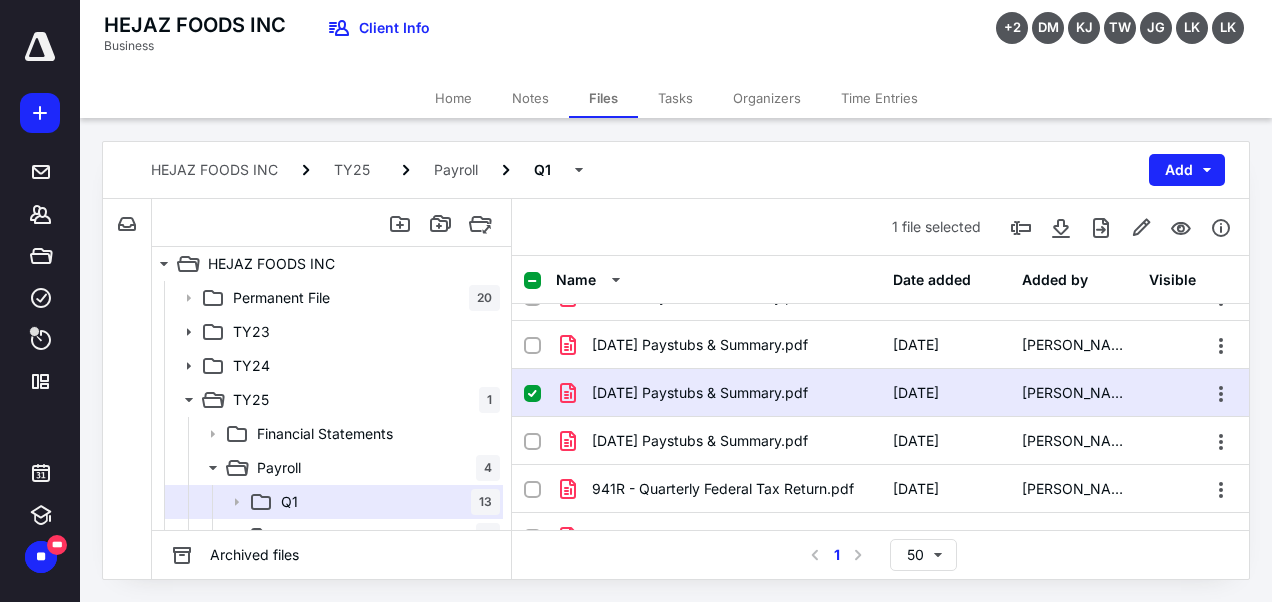 click at bounding box center (532, 394) 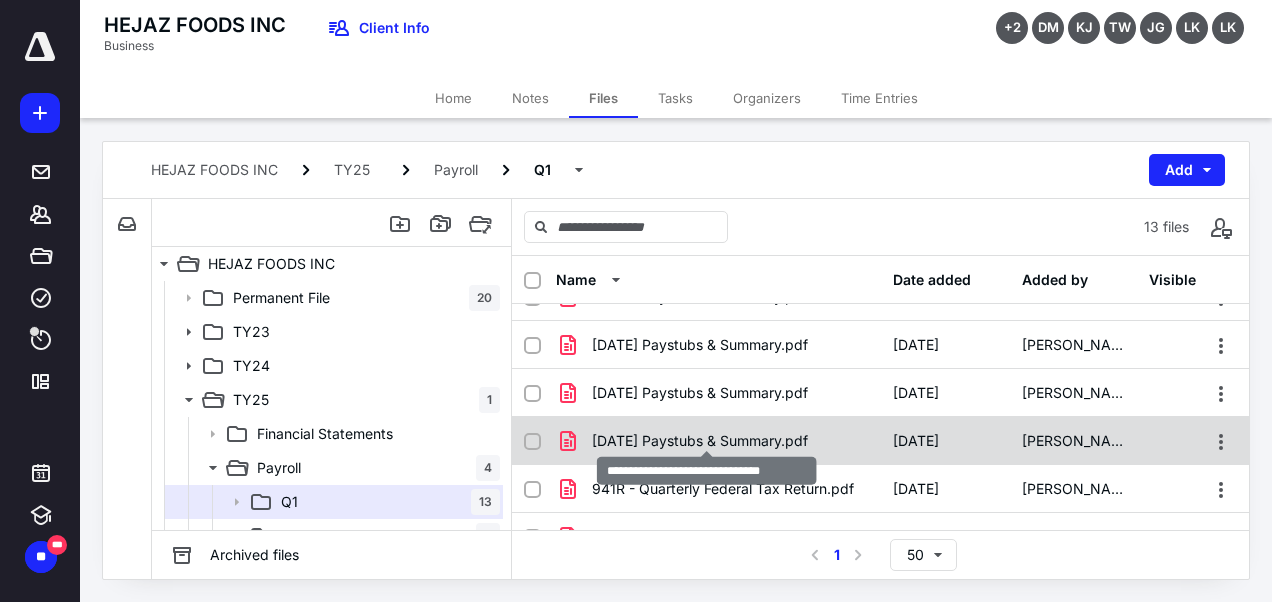 click on "[DATE] Paystubs & Summary.pdf" at bounding box center [700, 441] 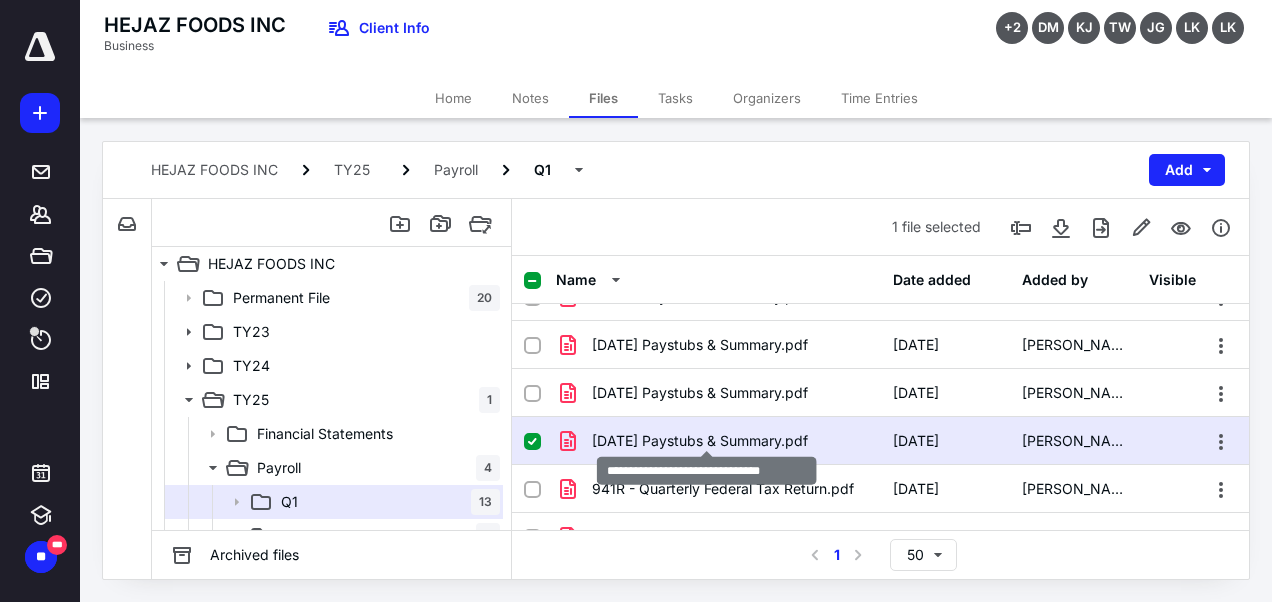 click on "[DATE] Paystubs & Summary.pdf" at bounding box center [700, 441] 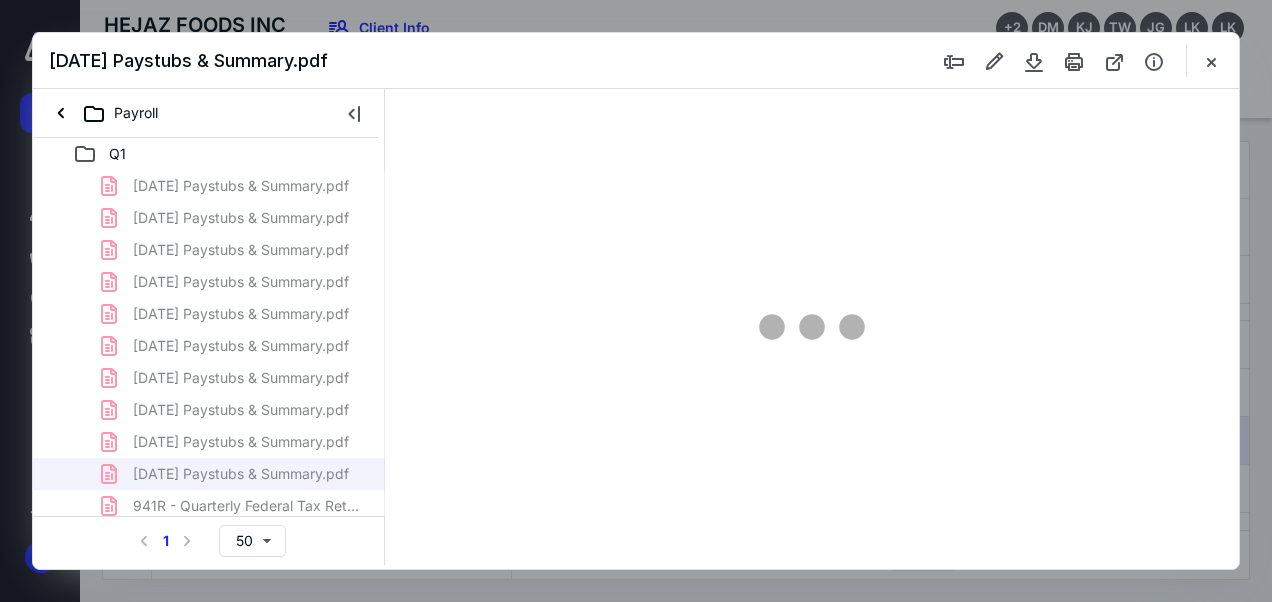 scroll, scrollTop: 0, scrollLeft: 0, axis: both 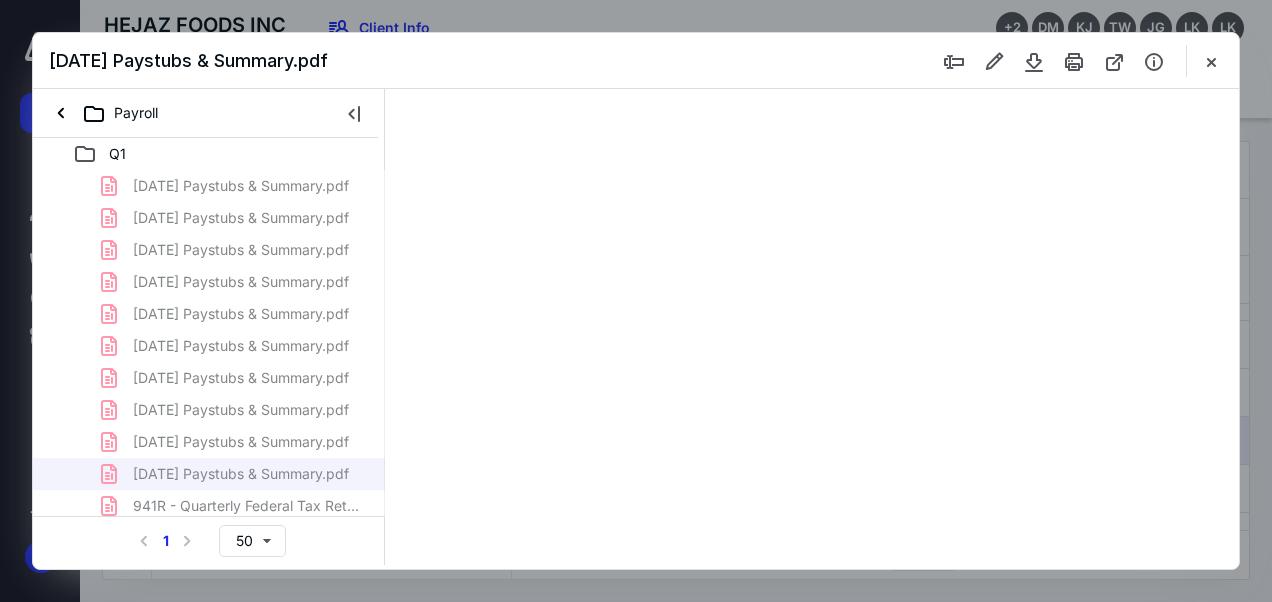 type on "47" 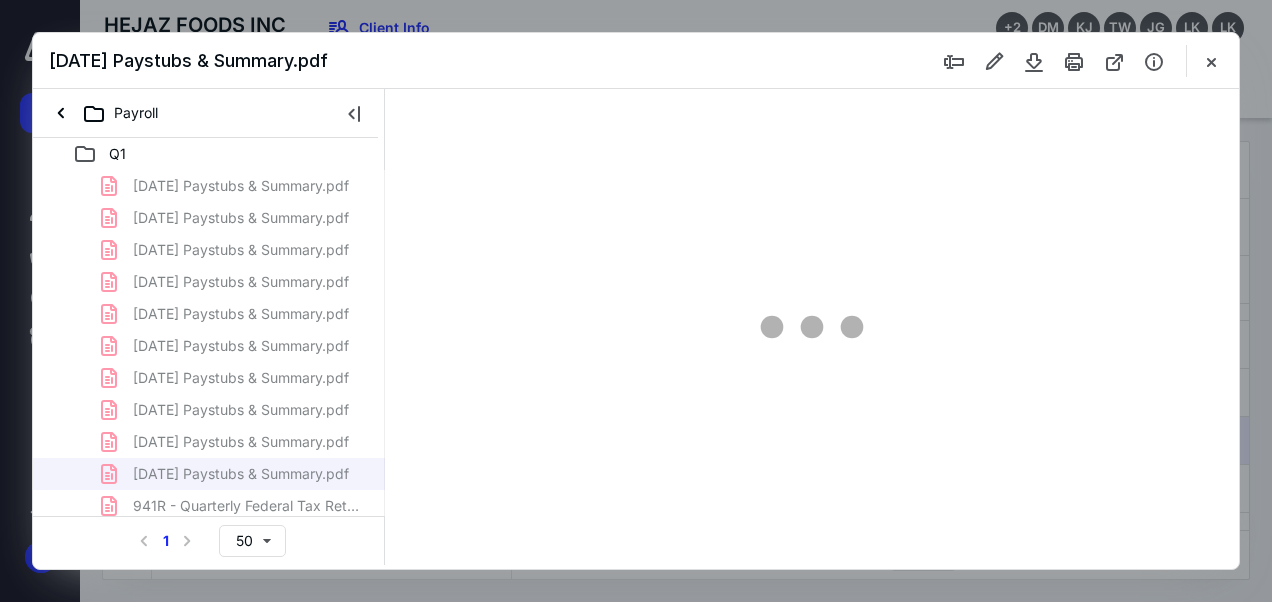 scroll, scrollTop: 106, scrollLeft: 0, axis: vertical 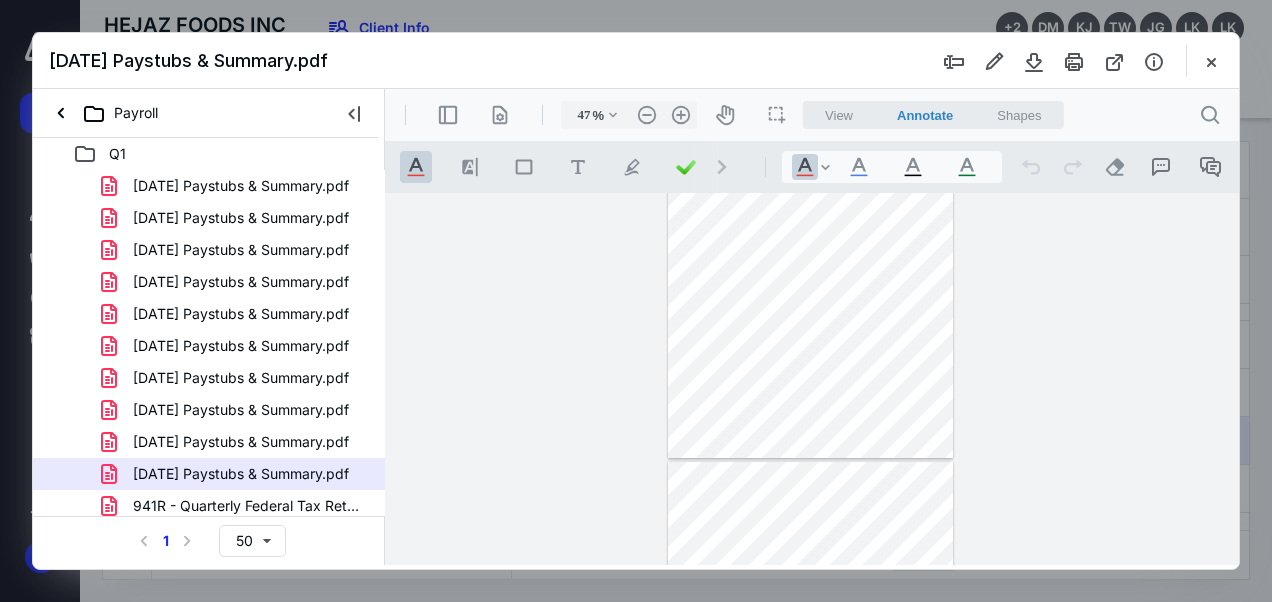 type on "*" 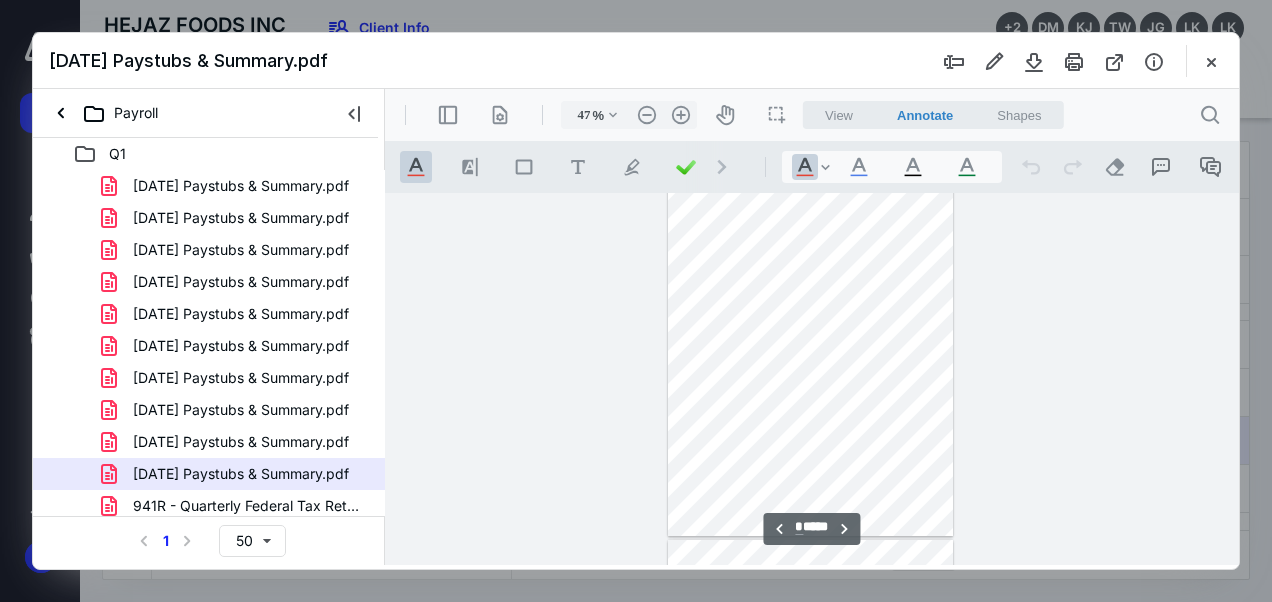 scroll, scrollTop: 403, scrollLeft: 0, axis: vertical 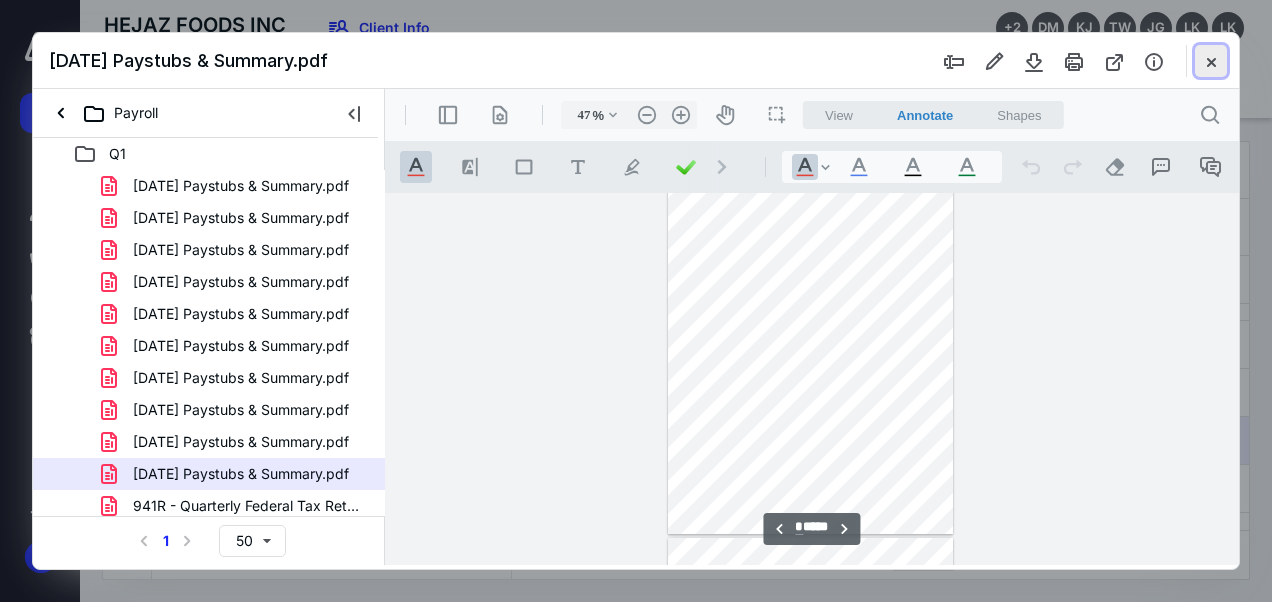 click at bounding box center [1211, 61] 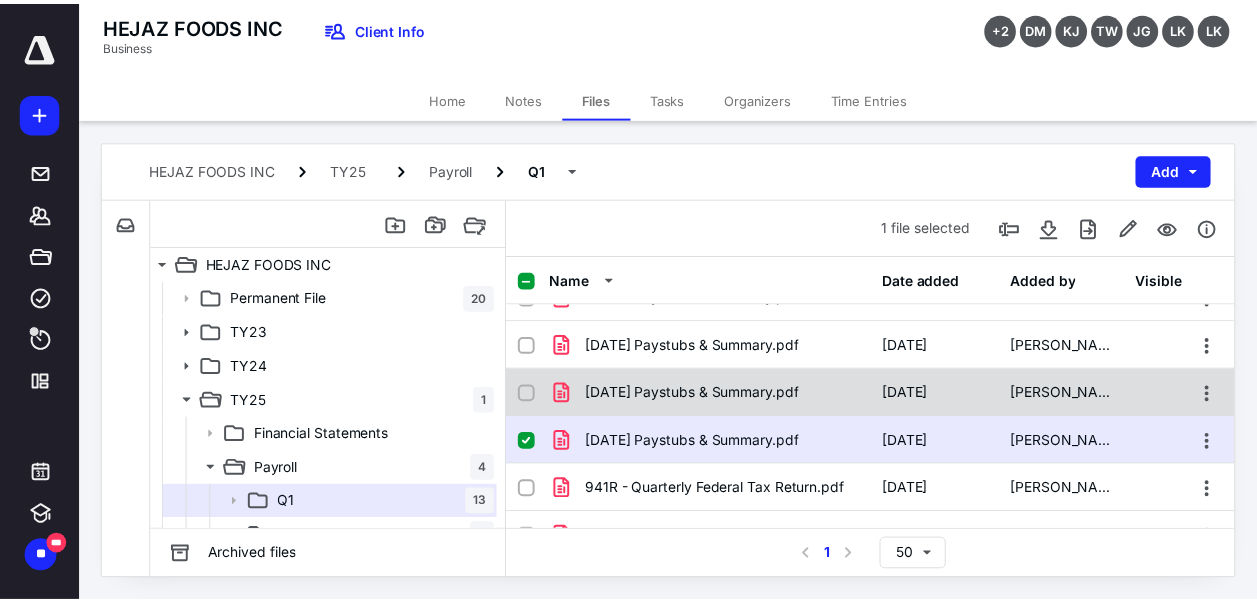 scroll, scrollTop: 320, scrollLeft: 0, axis: vertical 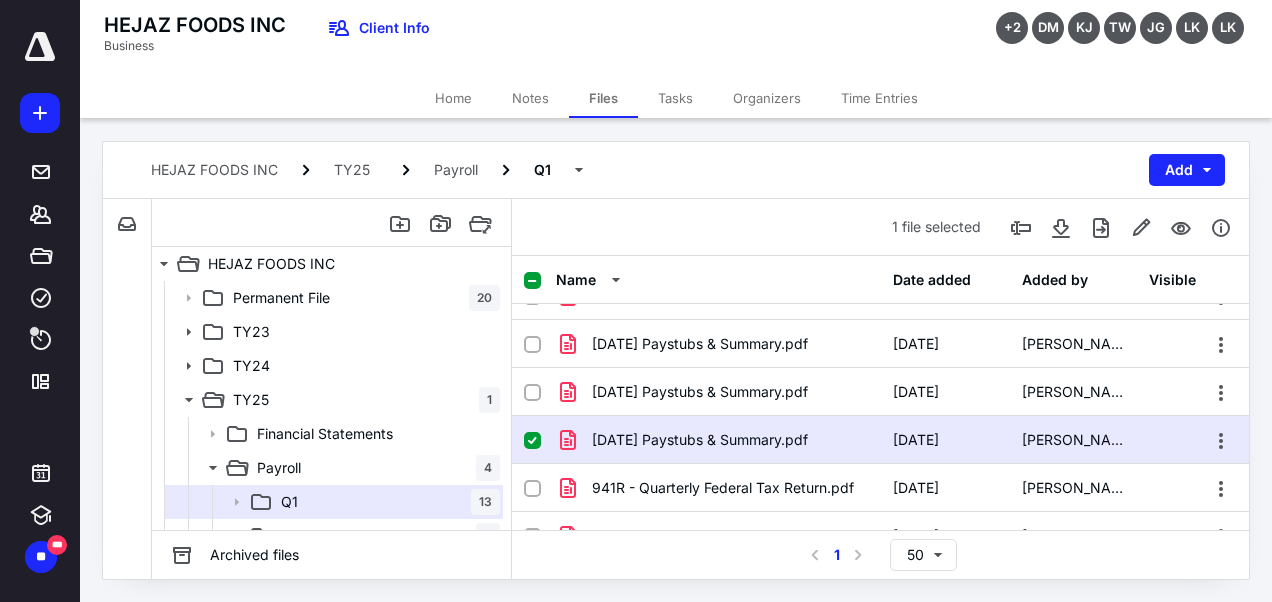 click on "Time Entries" at bounding box center (879, 98) 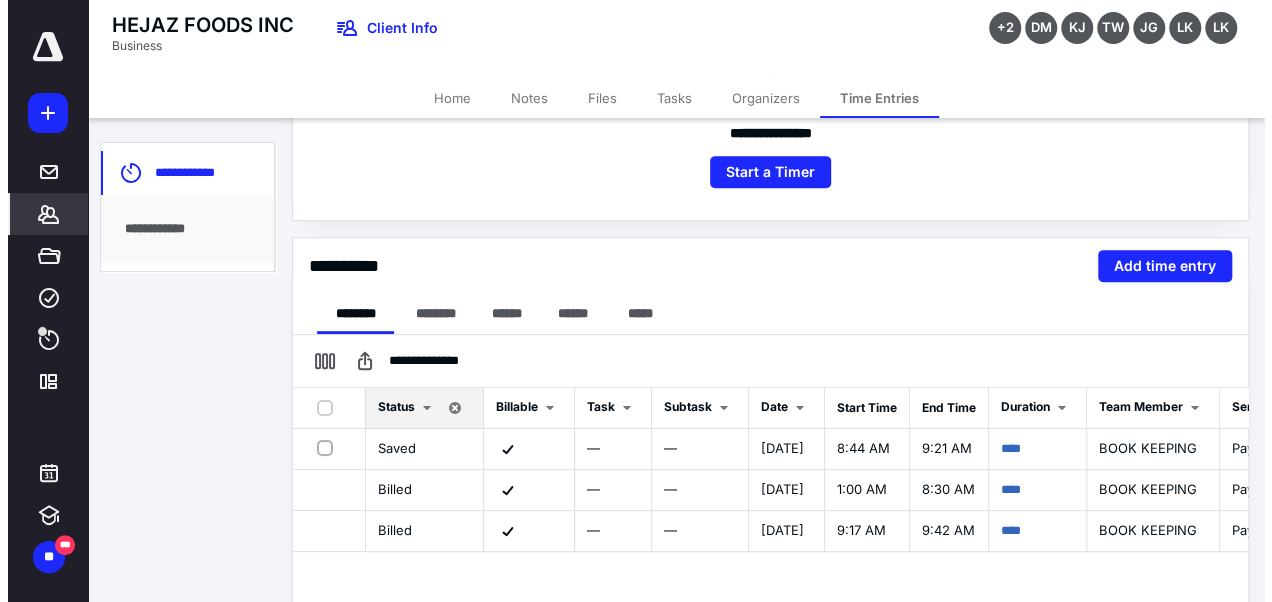 scroll, scrollTop: 328, scrollLeft: 0, axis: vertical 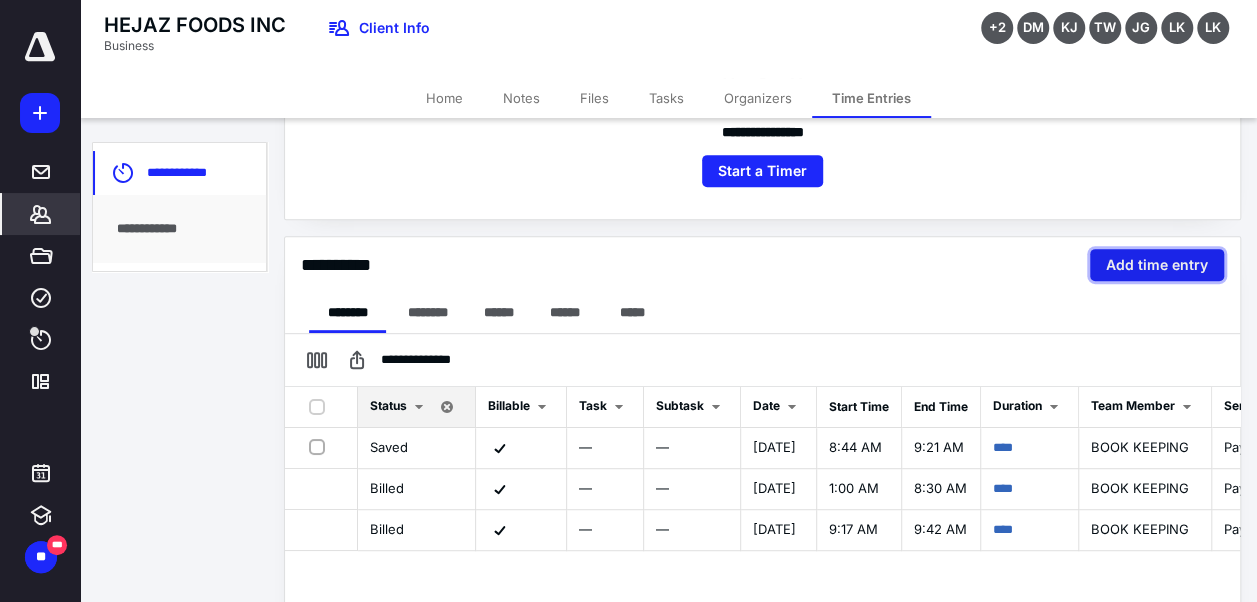 click on "Add time entry" at bounding box center (1157, 265) 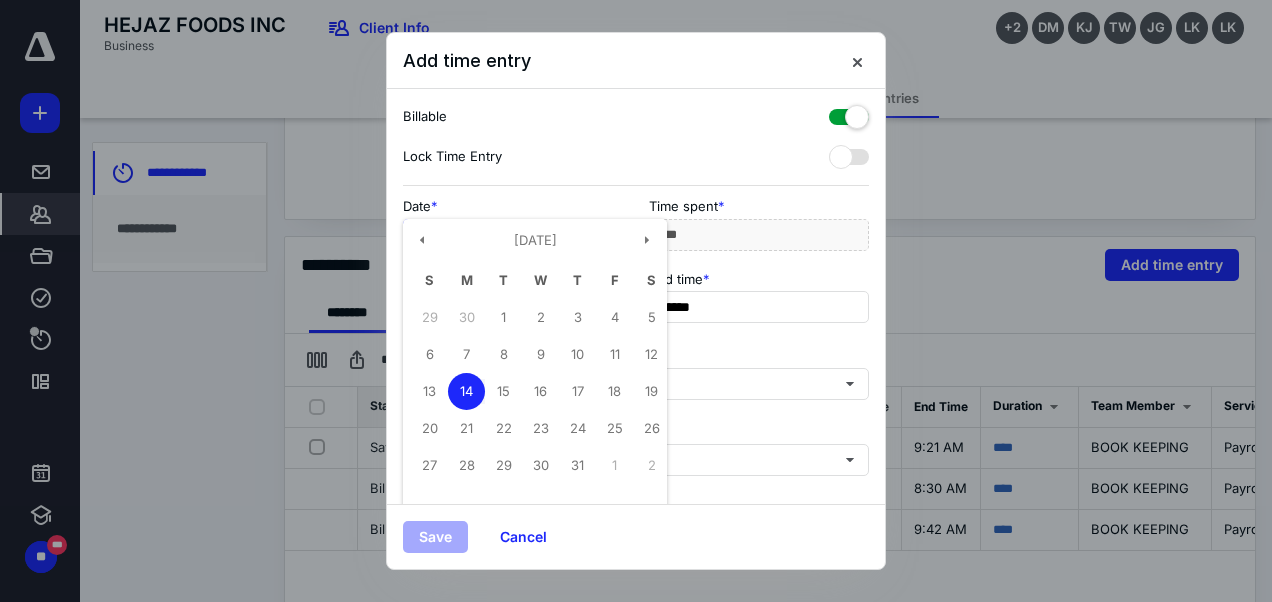 drag, startPoint x: 517, startPoint y: 244, endPoint x: 350, endPoint y: 210, distance: 170.42593 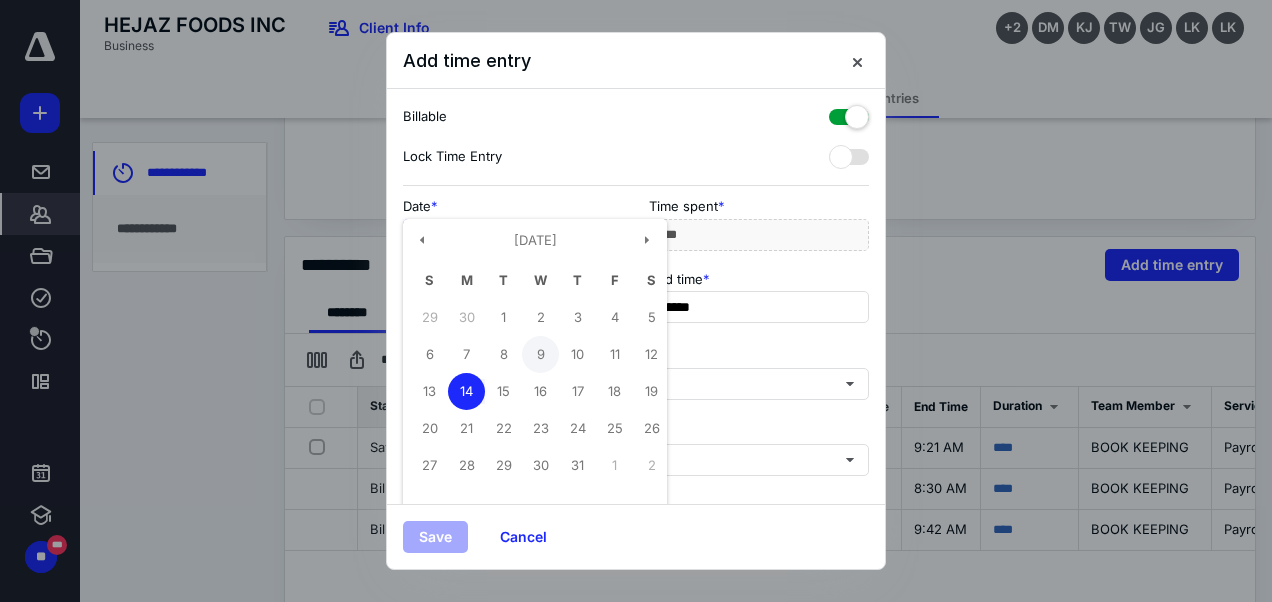 click on "9" at bounding box center [540, 354] 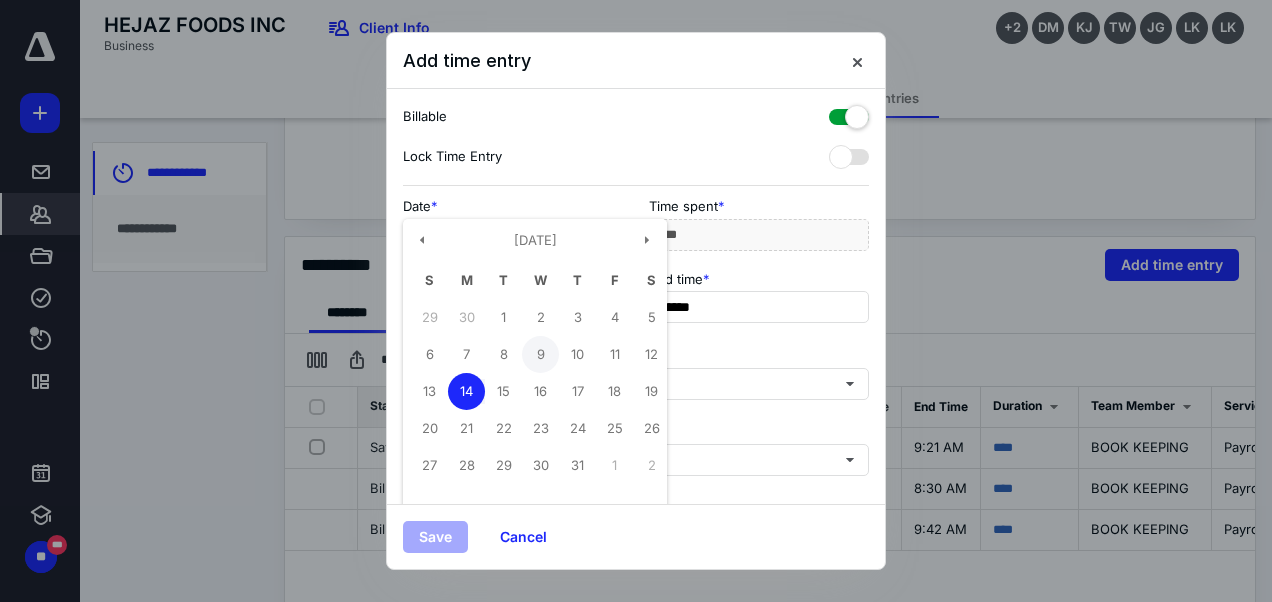 type on "**********" 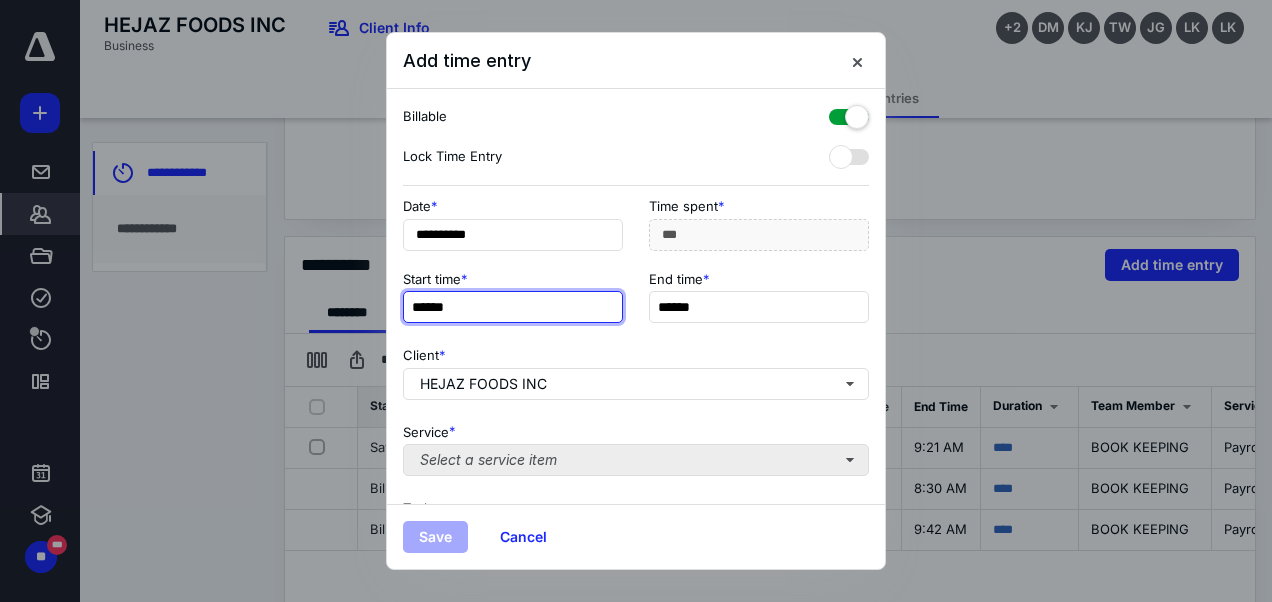 paste 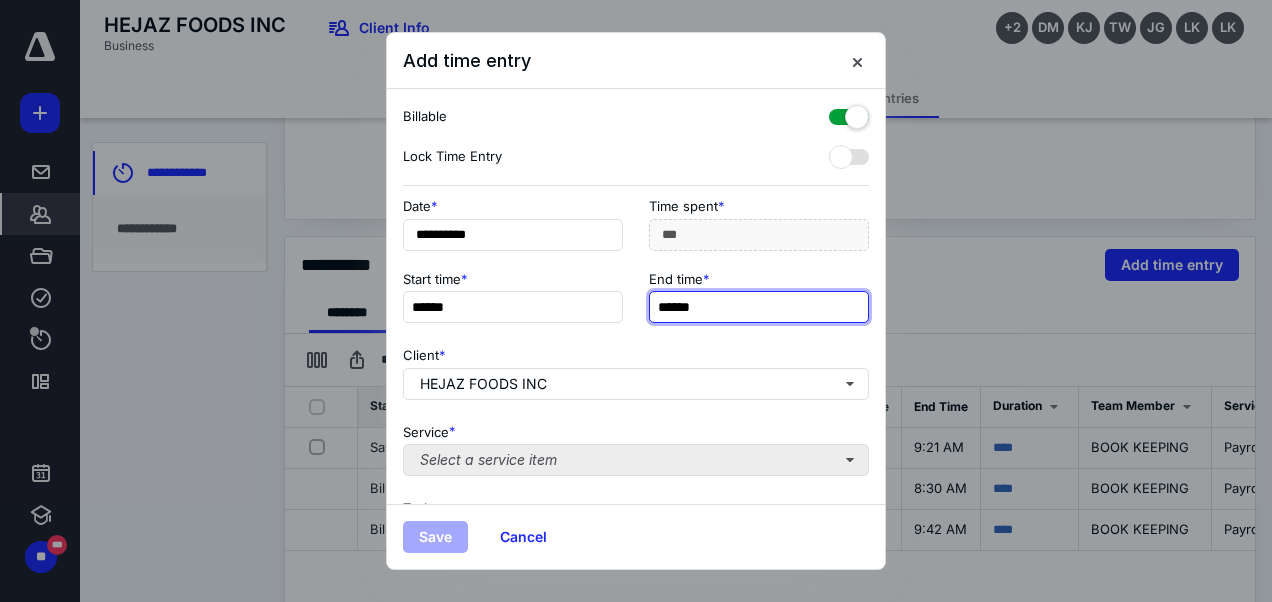 type on "******" 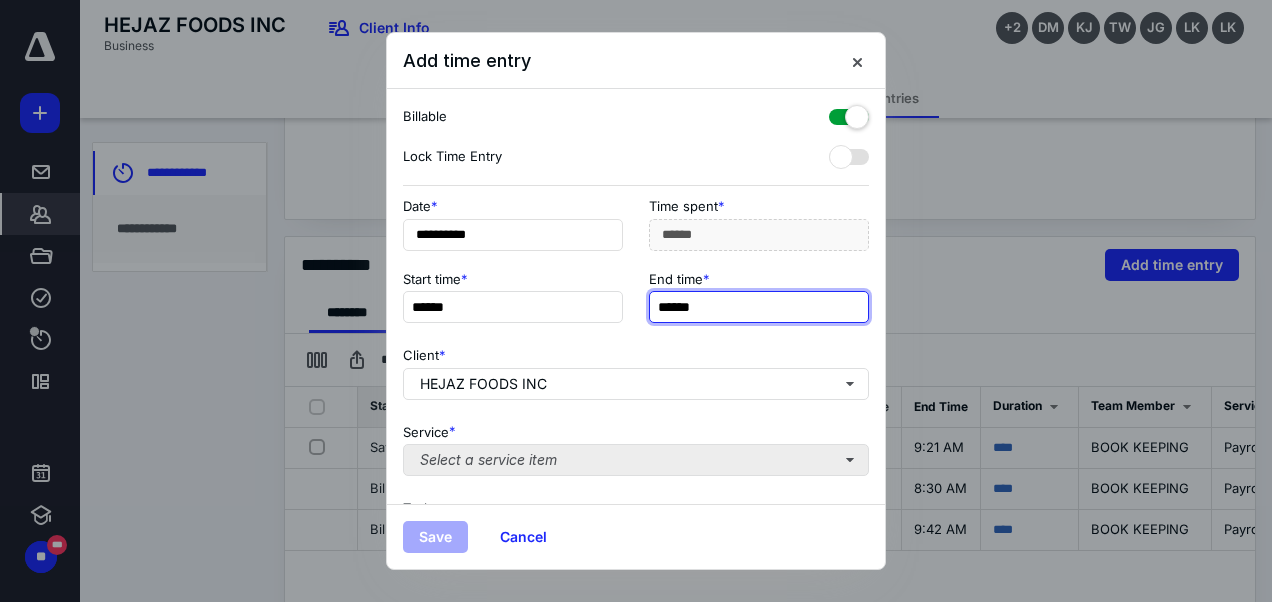 paste 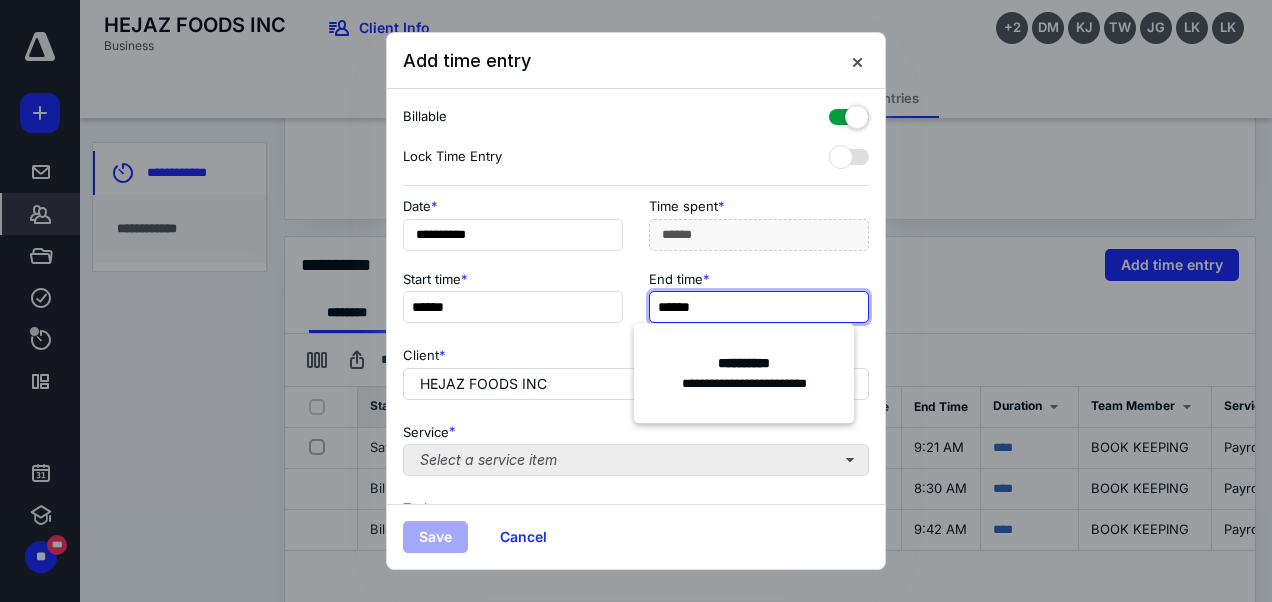 type on "******" 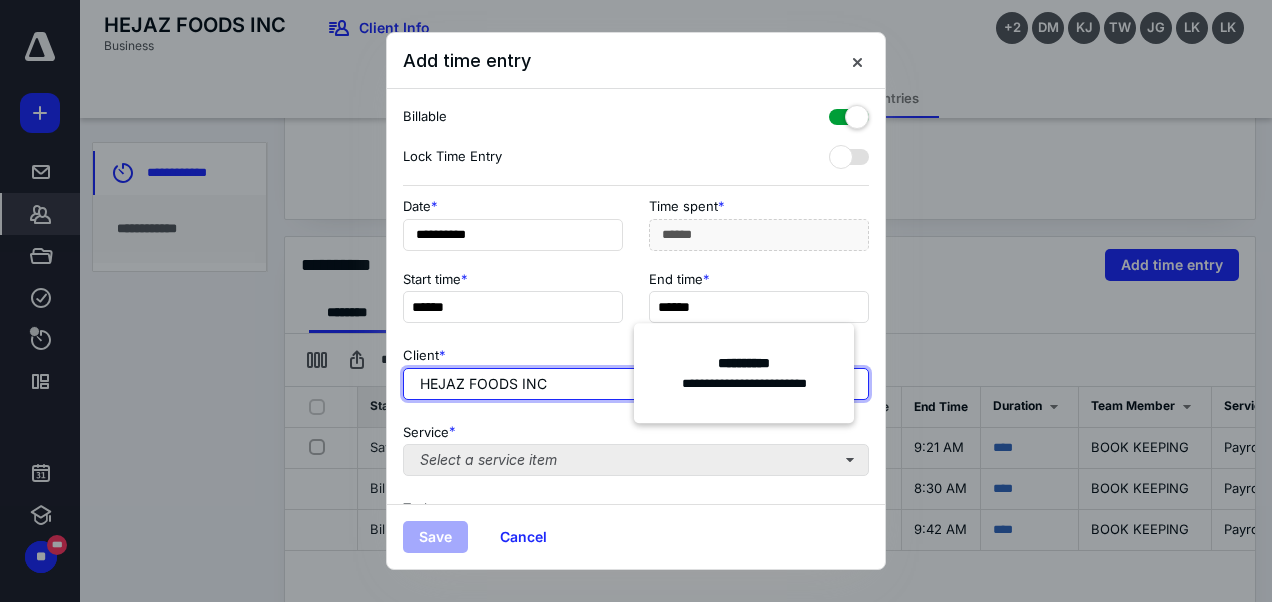 type on "******" 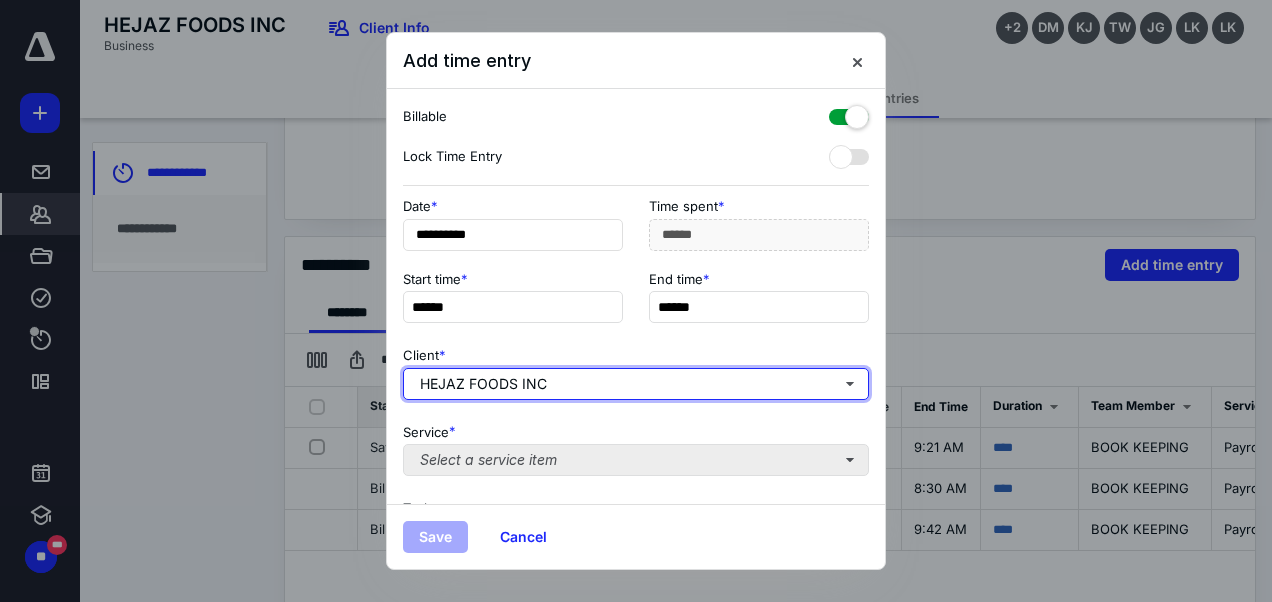 type 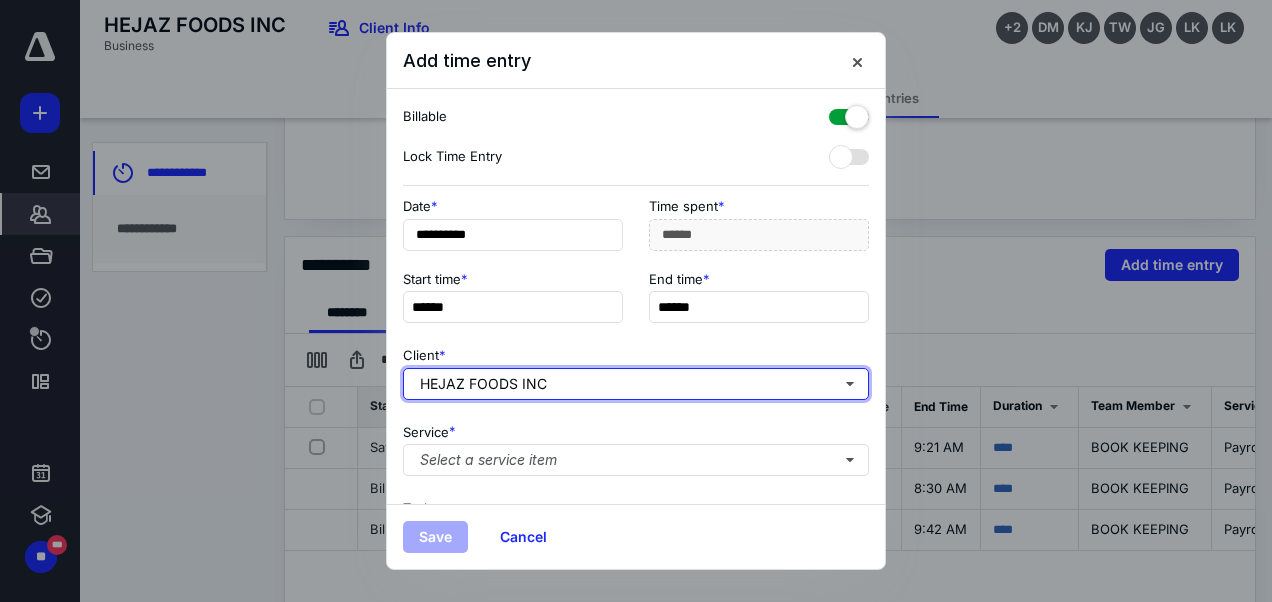 scroll, scrollTop: 50, scrollLeft: 0, axis: vertical 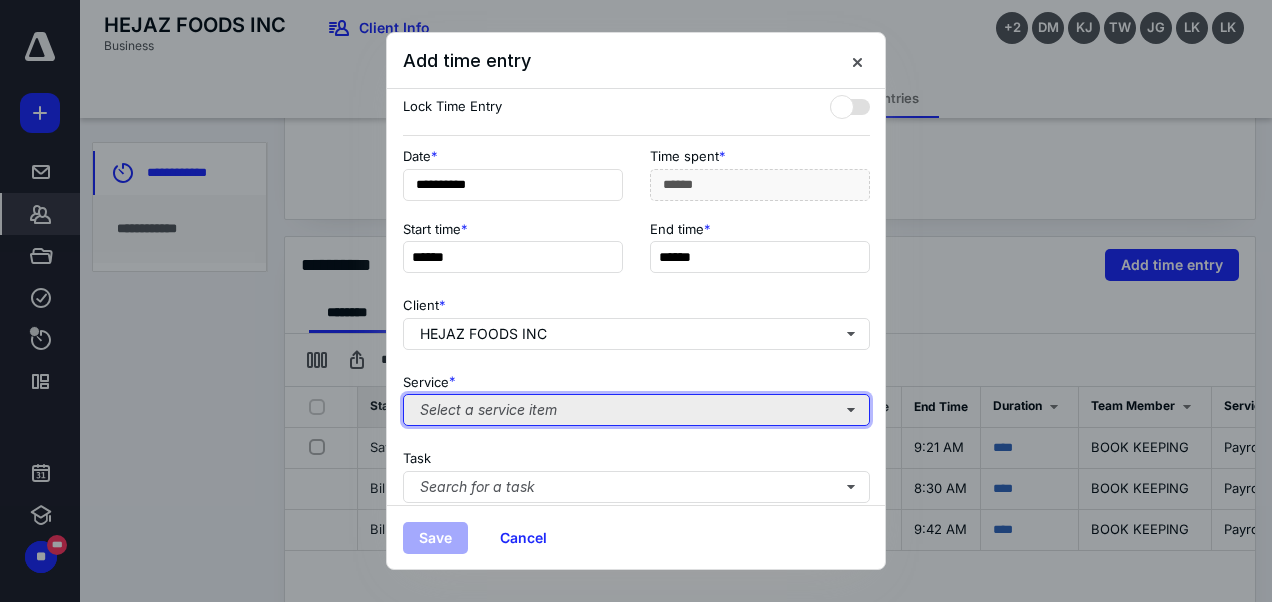 click on "Select a service item" at bounding box center [636, 410] 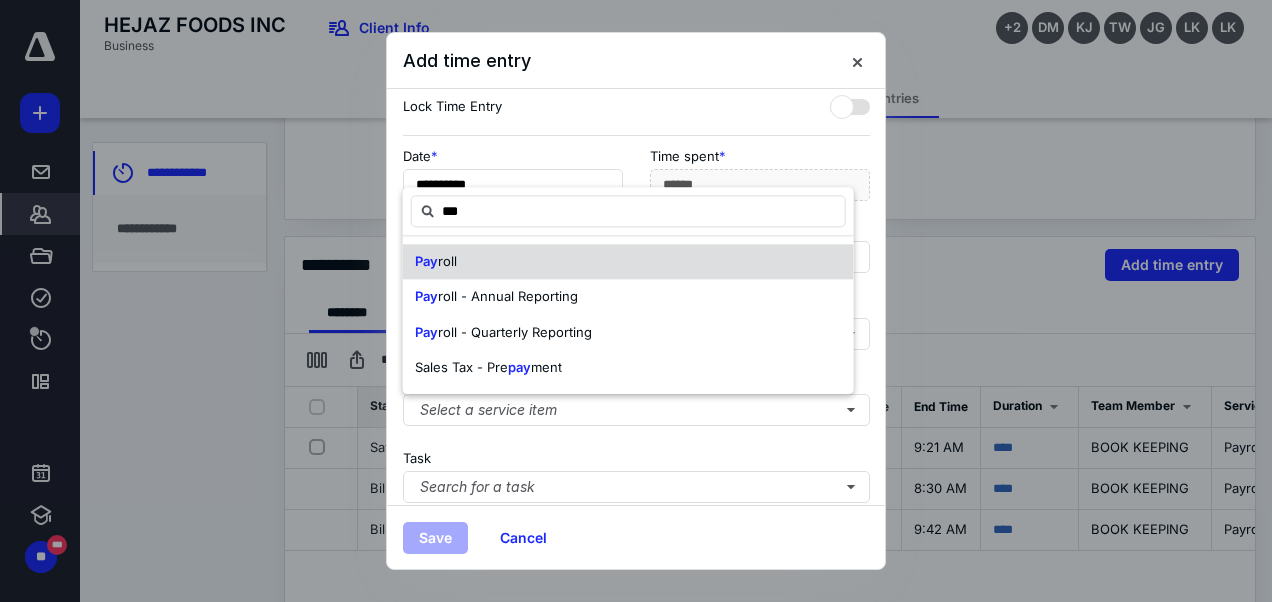 click on "roll" at bounding box center [447, 261] 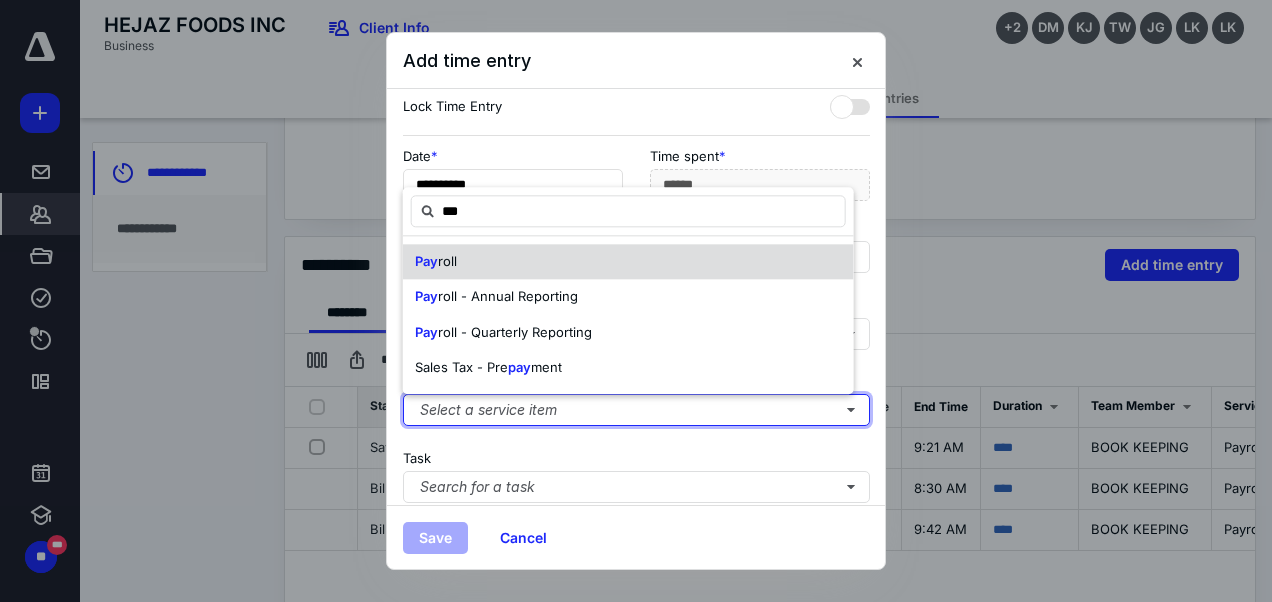type 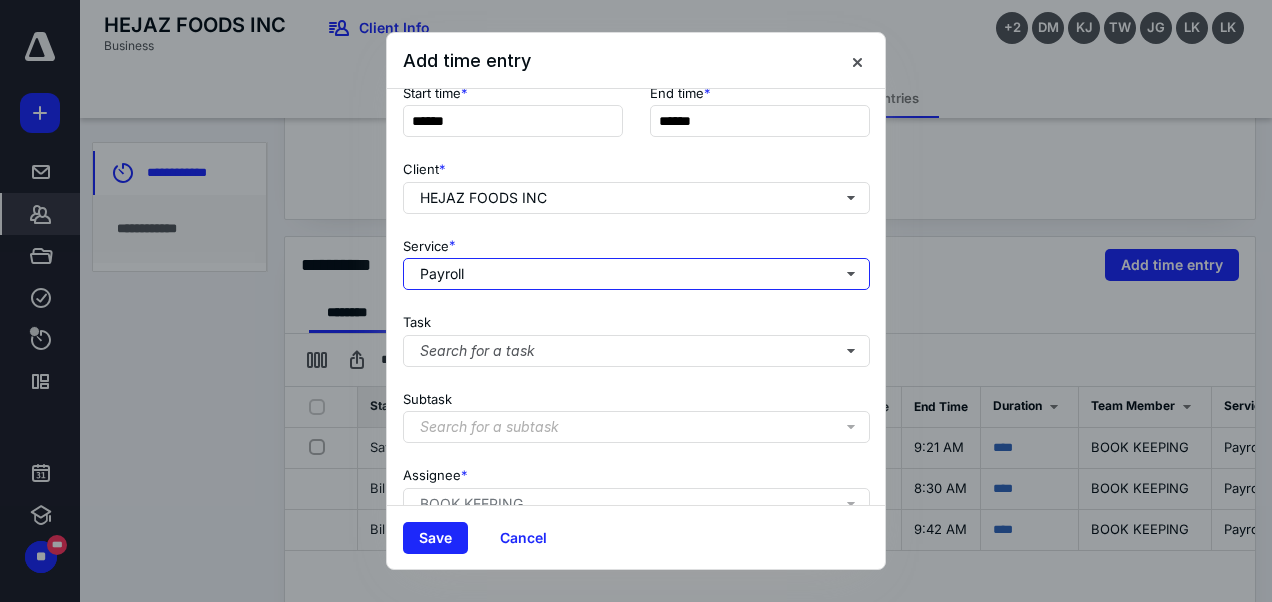 scroll, scrollTop: 186, scrollLeft: 0, axis: vertical 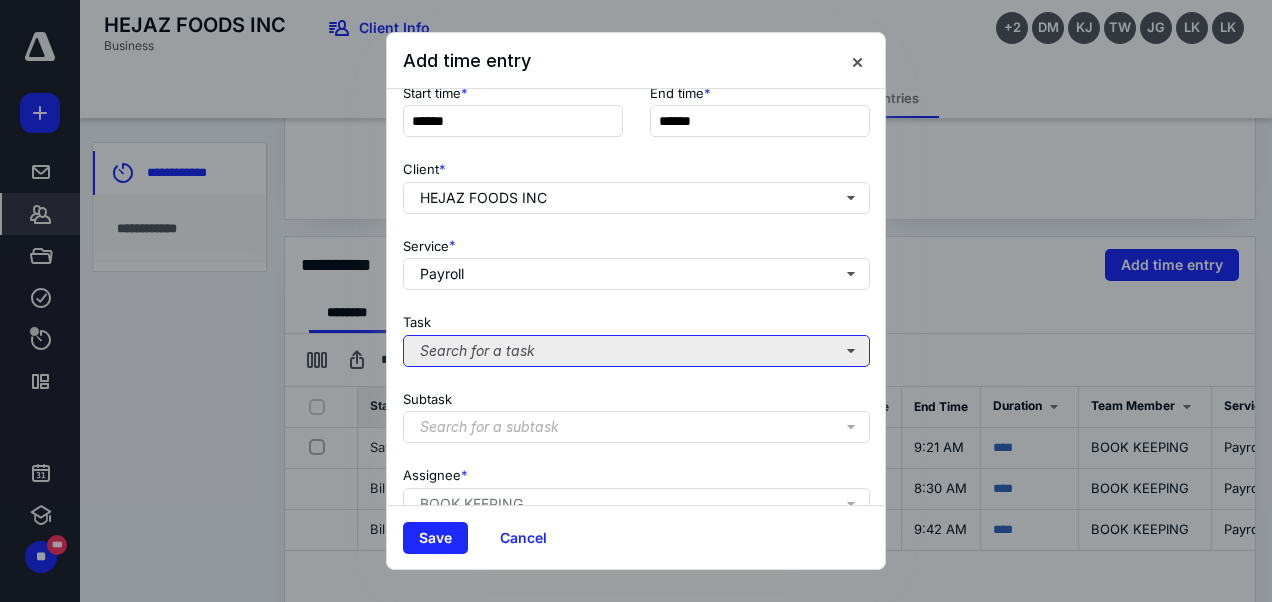 click on "Search for a task" at bounding box center (636, 351) 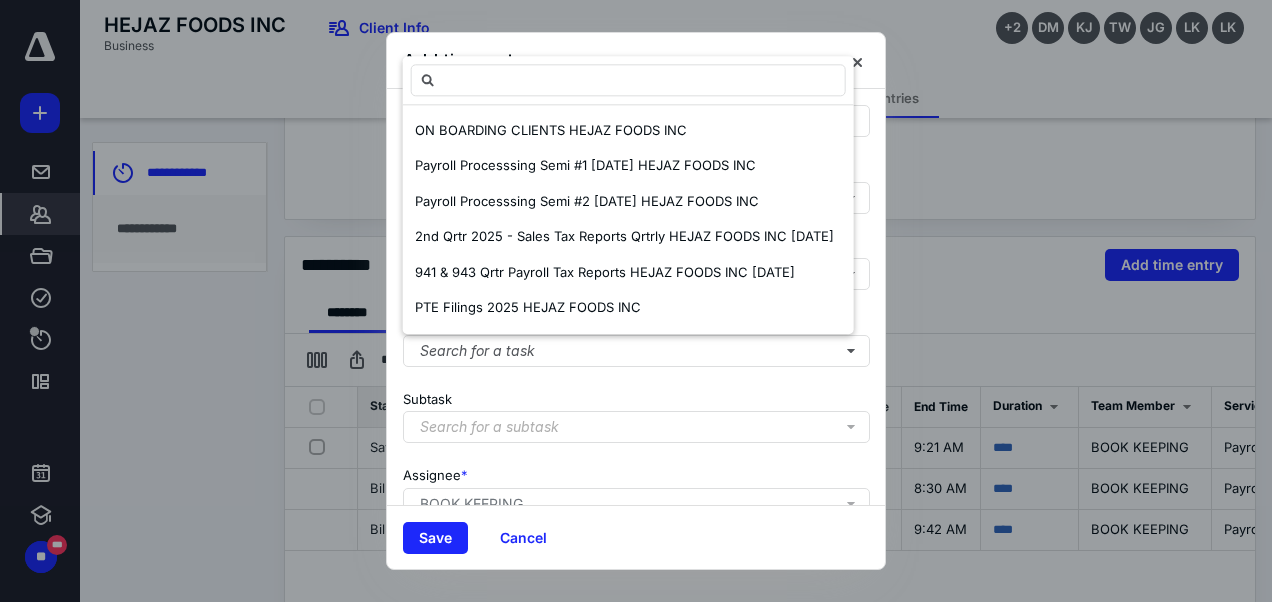 click on "Search for a subtask" at bounding box center [640, 427] 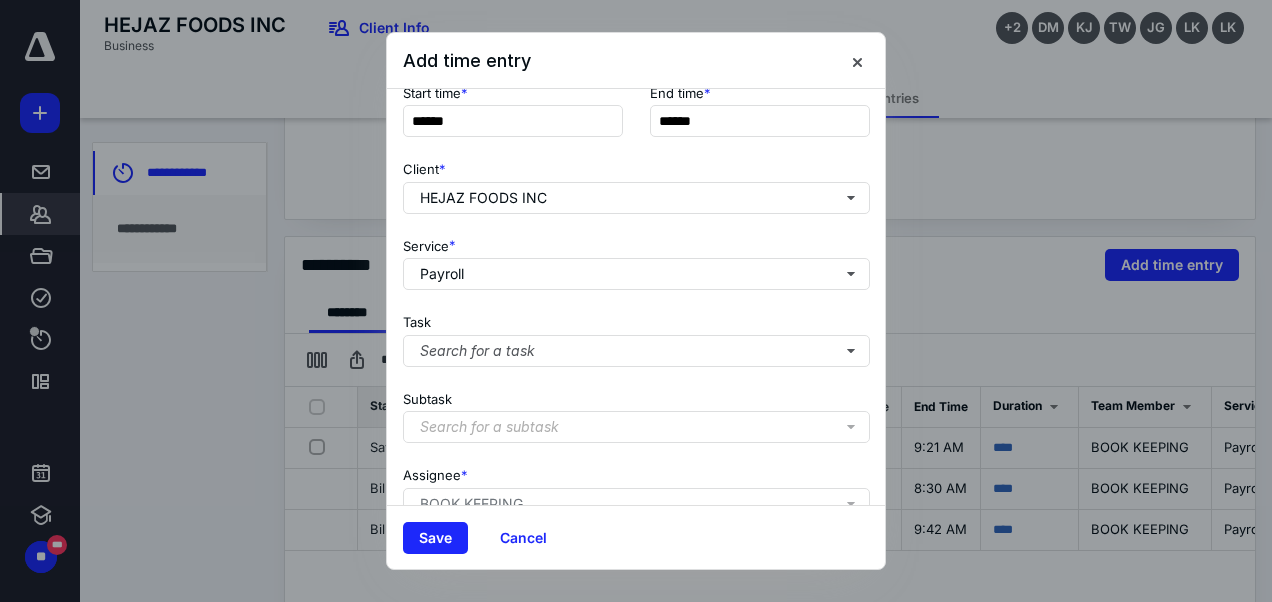click on "Subtask Search for a subtask" at bounding box center [636, 413] 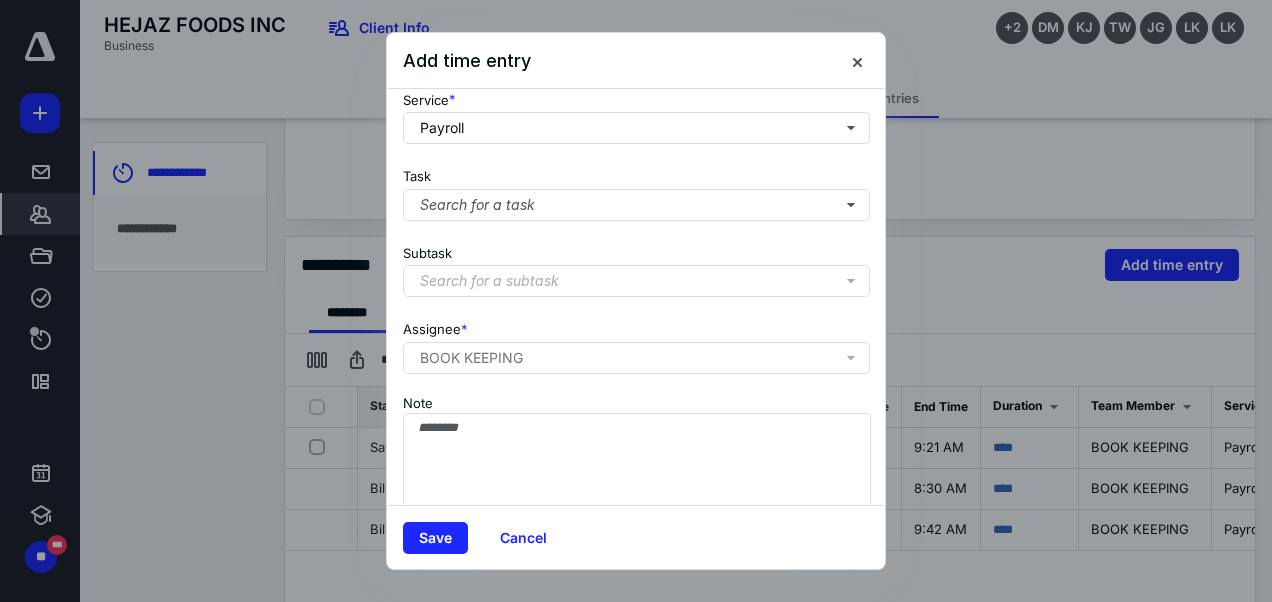 scroll, scrollTop: 371, scrollLeft: 0, axis: vertical 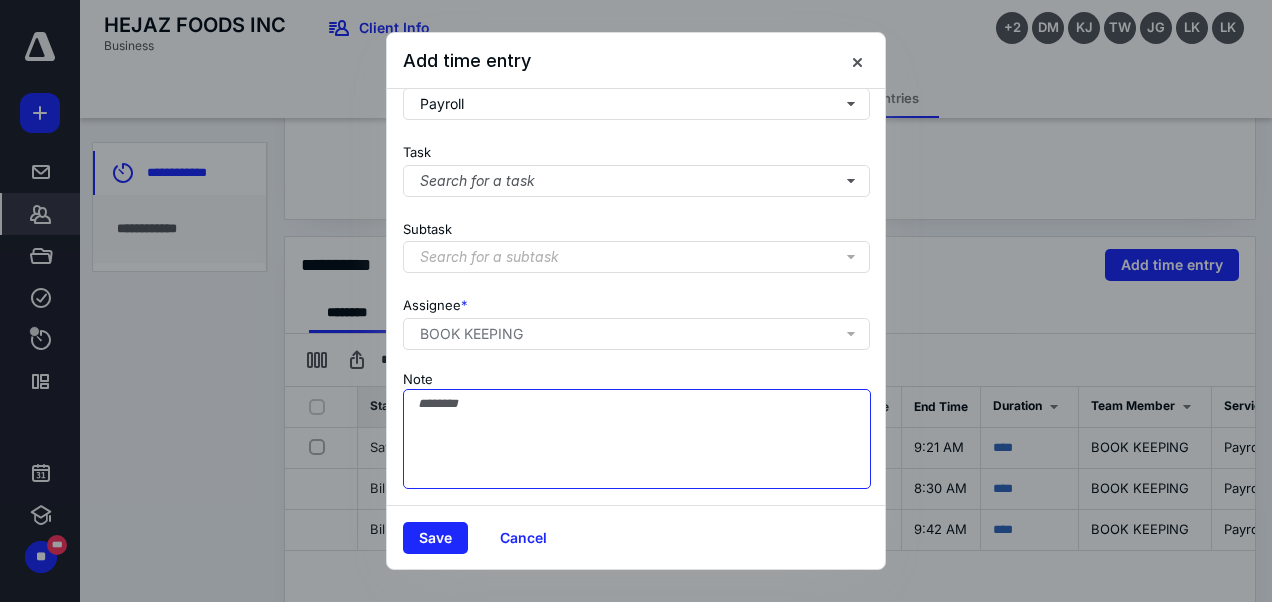 click on "Note" at bounding box center [637, 439] 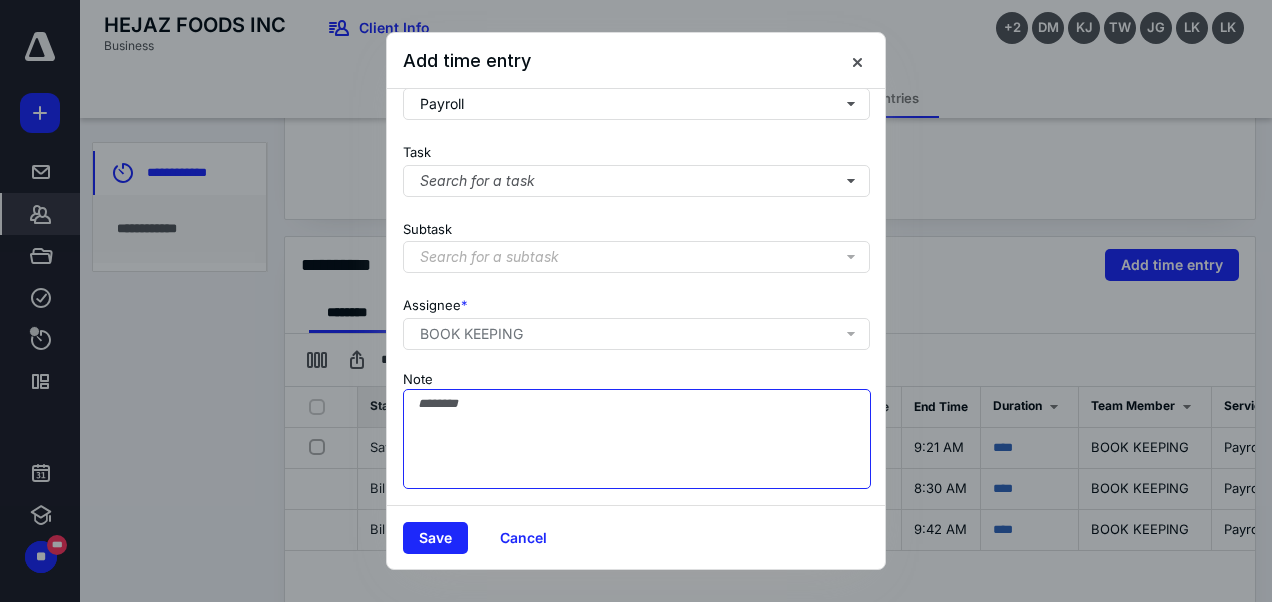 paste on "**********" 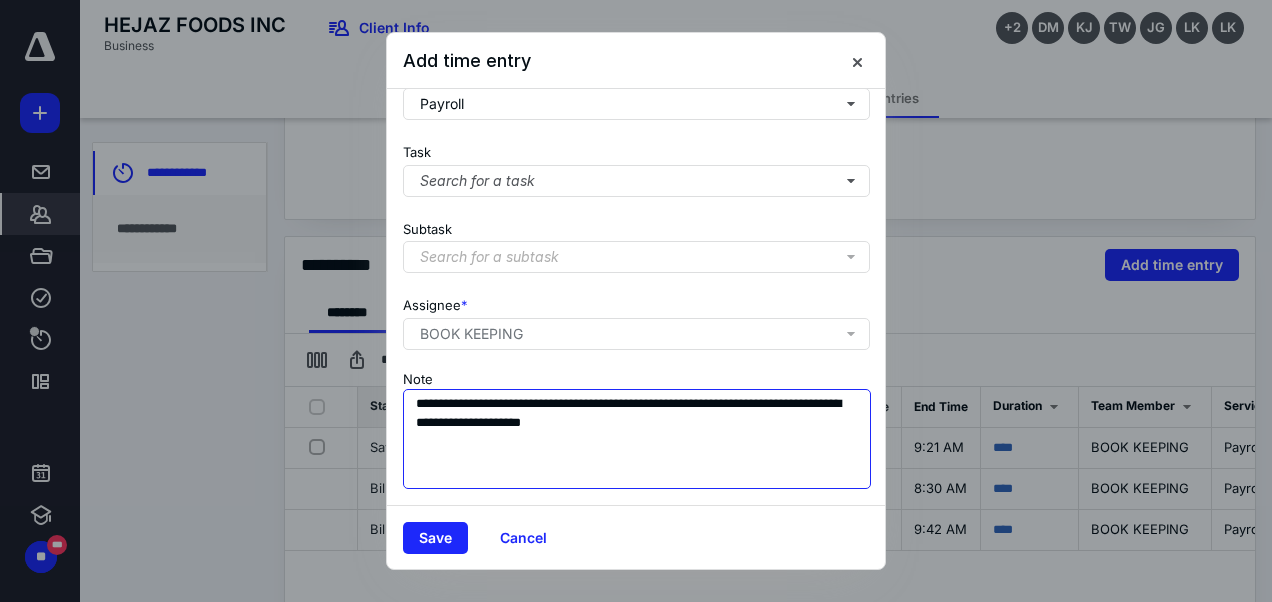 scroll, scrollTop: 0, scrollLeft: 0, axis: both 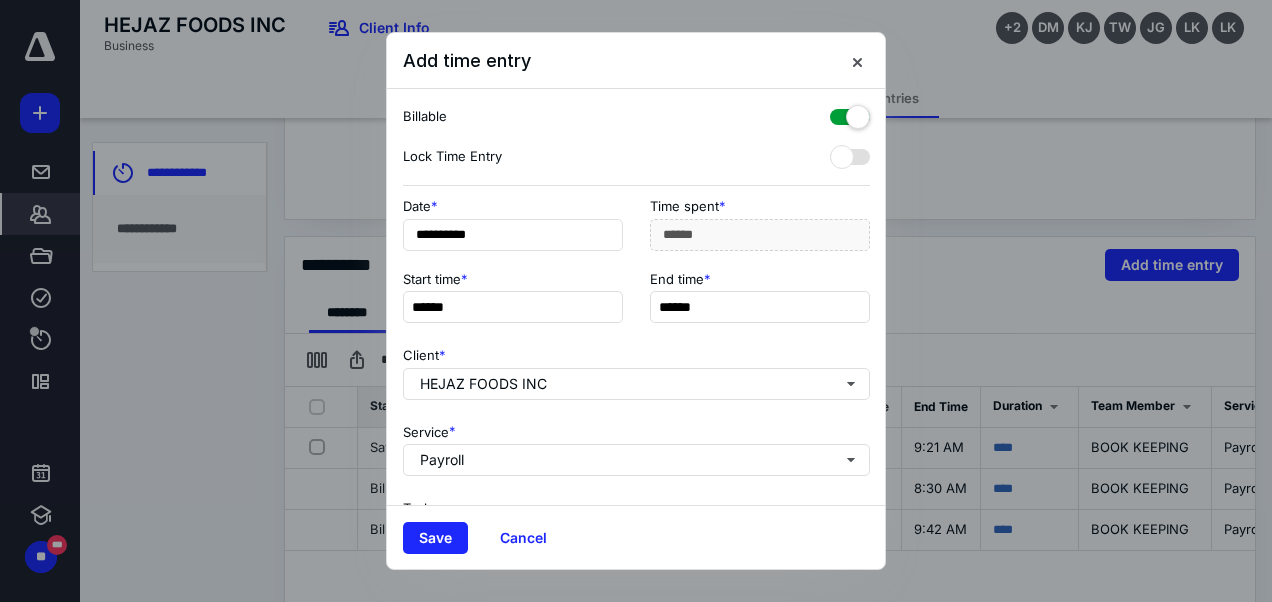 type on "**********" 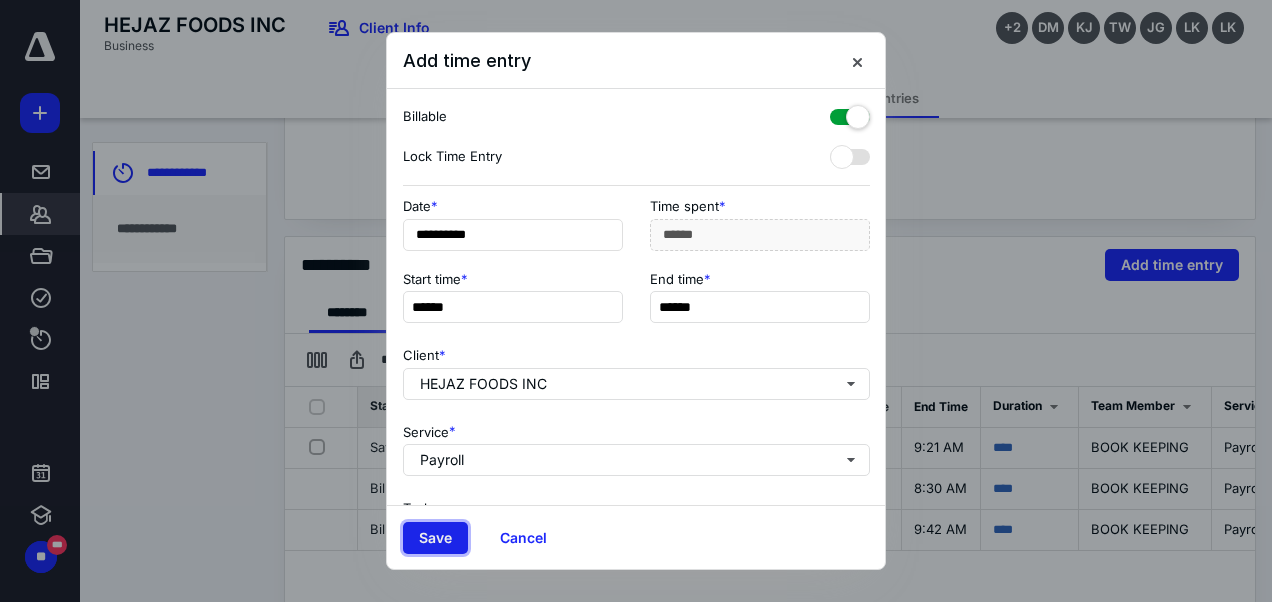 click on "Save" at bounding box center [435, 538] 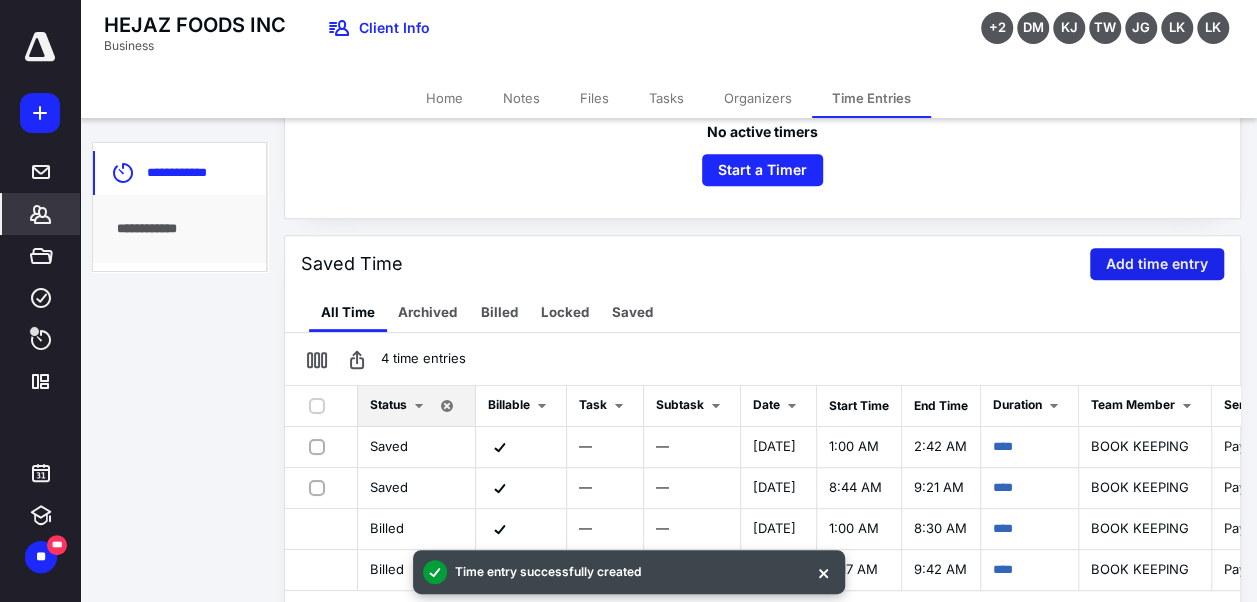 click on "Add time entry" at bounding box center (1157, 264) 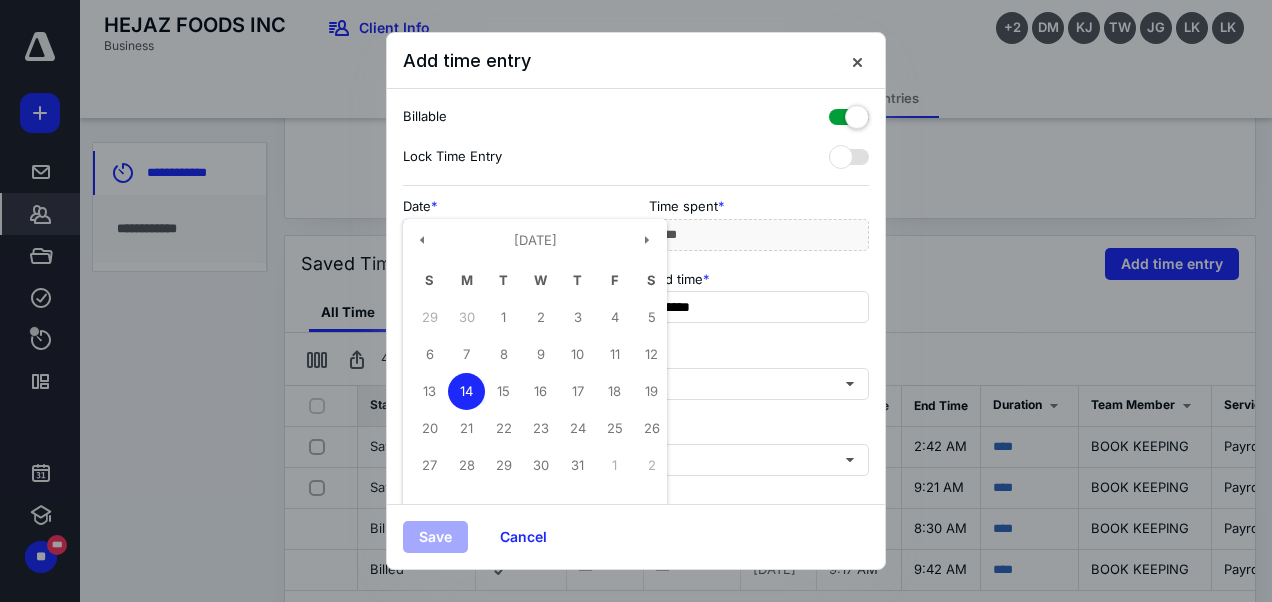 drag, startPoint x: 522, startPoint y: 239, endPoint x: 286, endPoint y: 204, distance: 238.58122 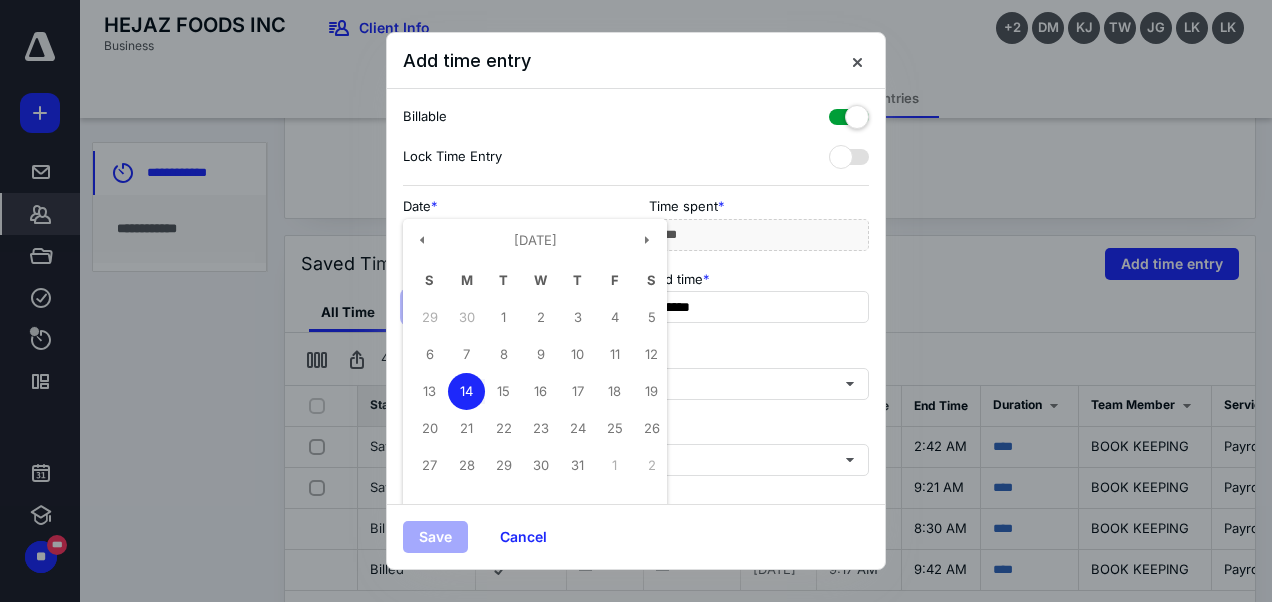 type on "**********" 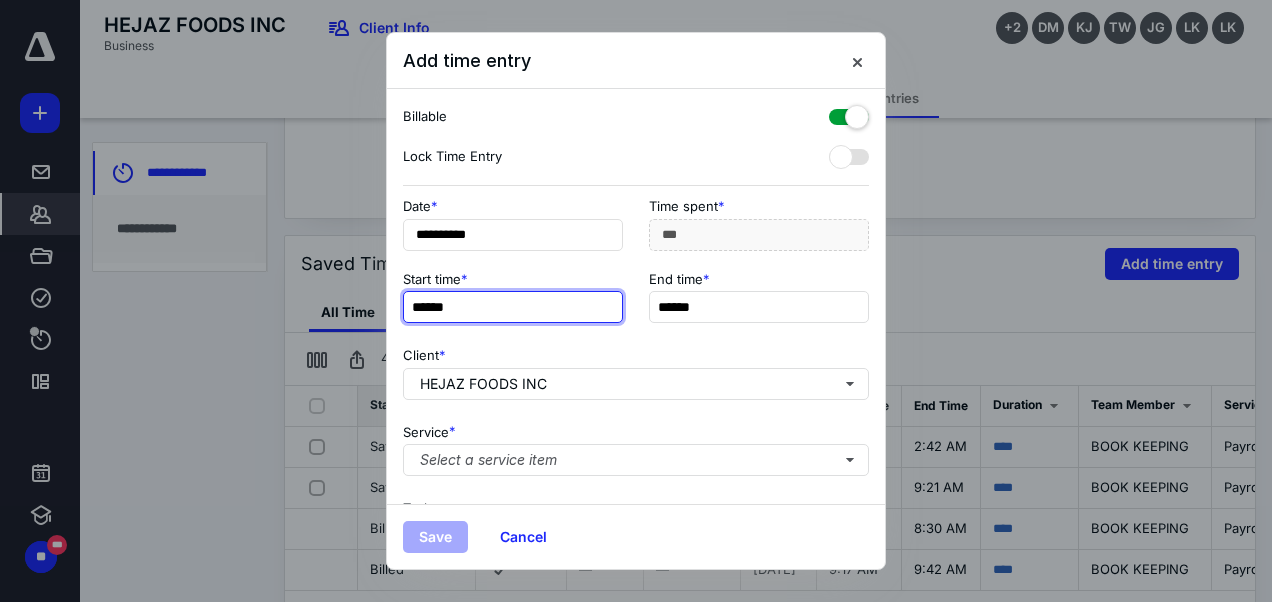 paste 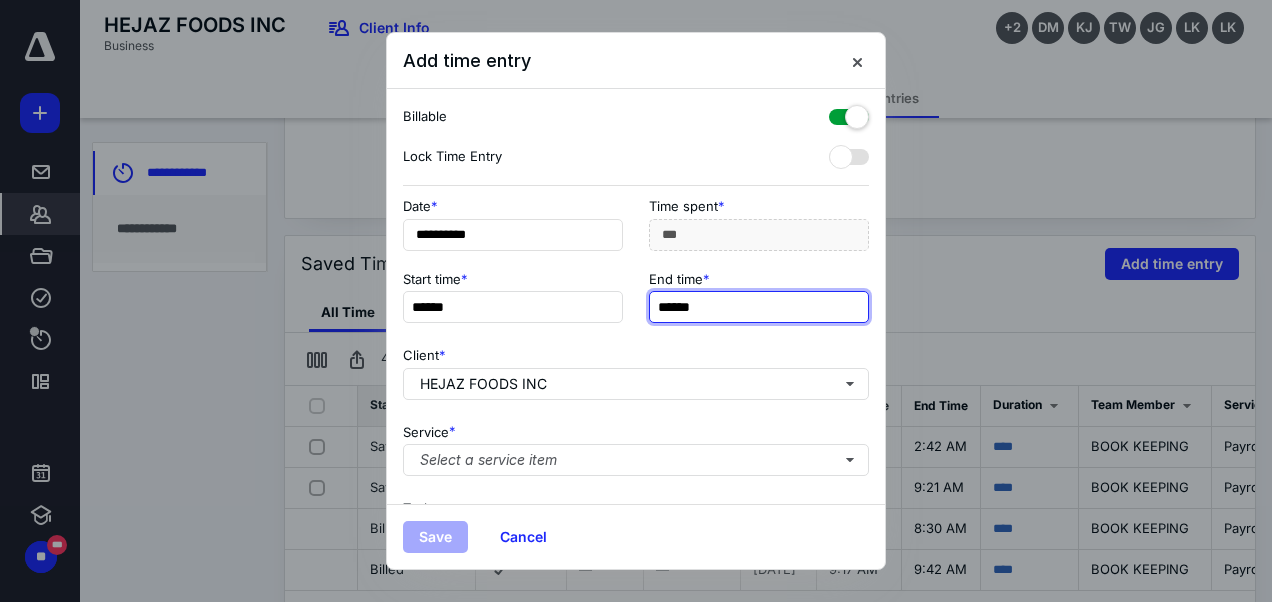 type on "*****" 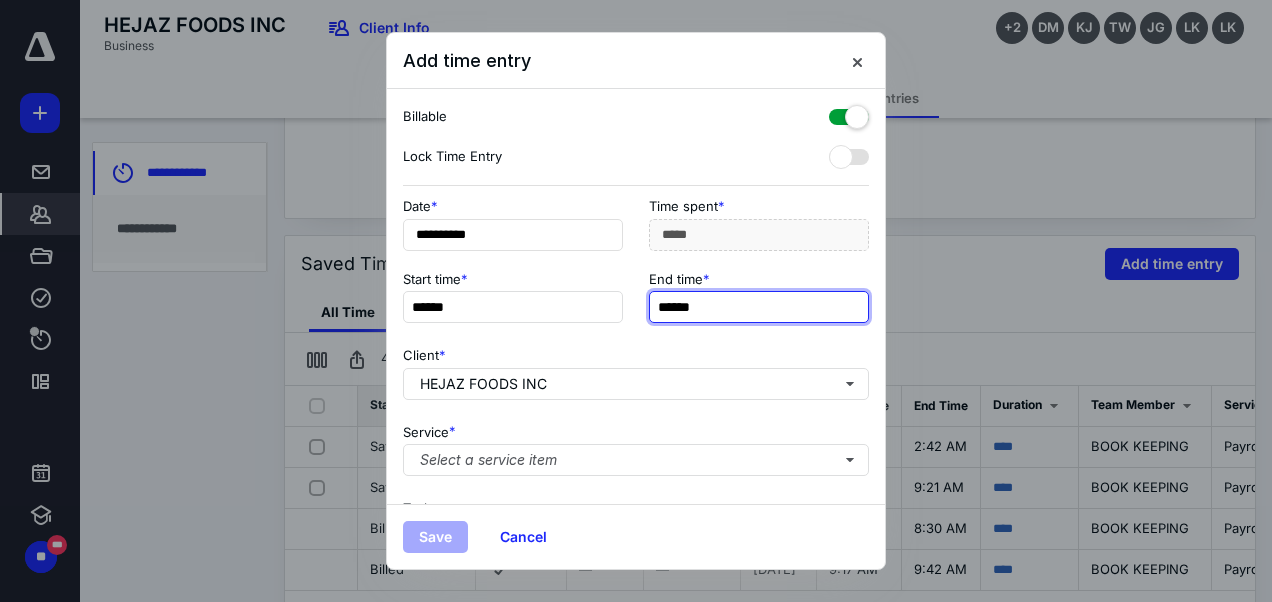 paste 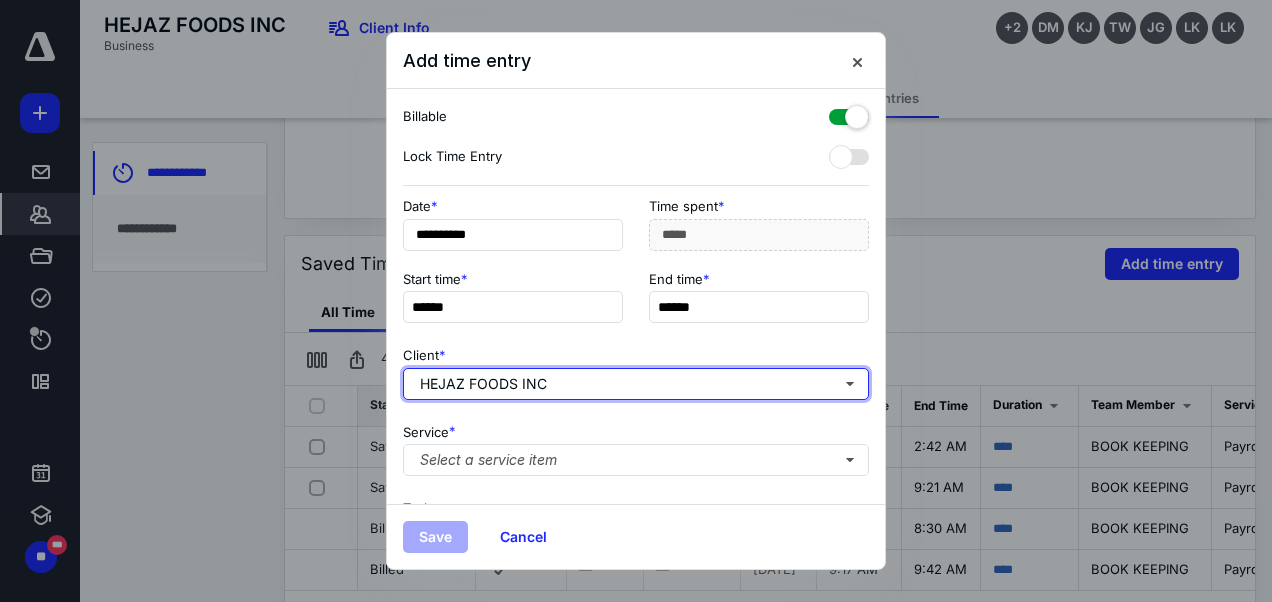 type on "**" 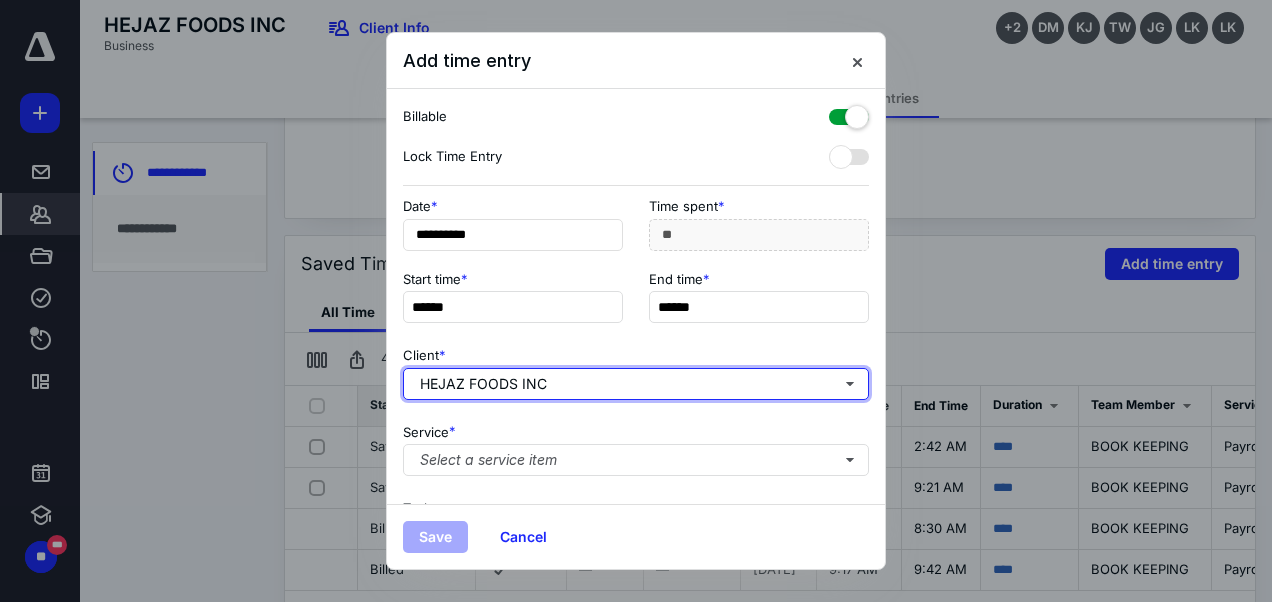 type 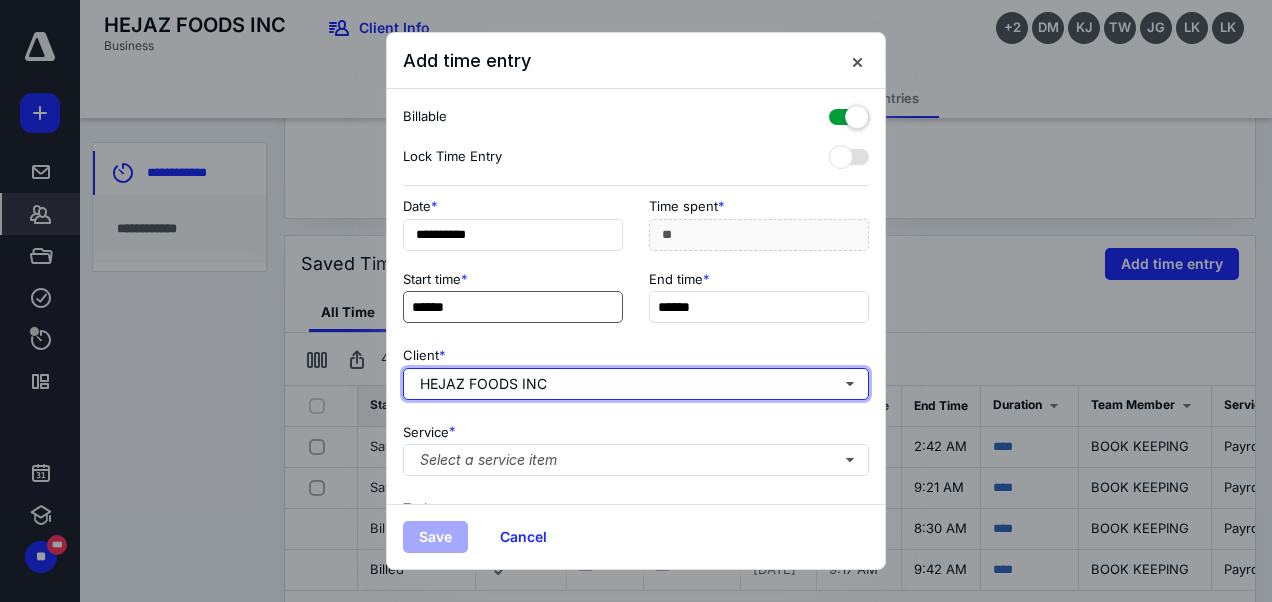 scroll, scrollTop: 371, scrollLeft: 0, axis: vertical 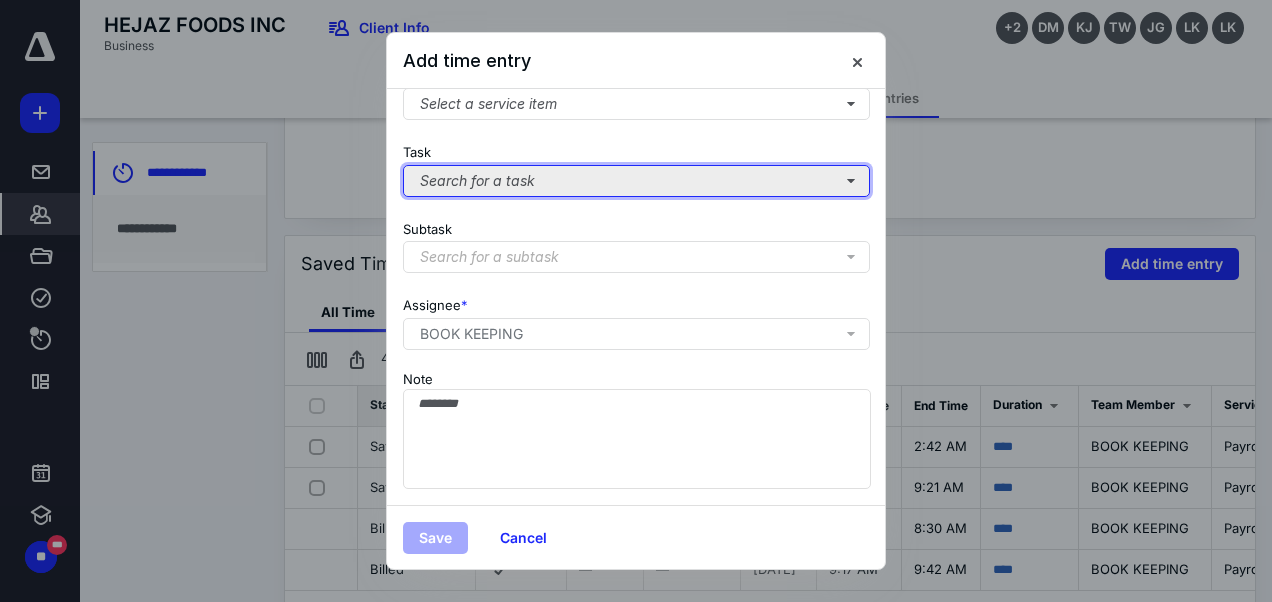 click on "Search for a task" at bounding box center [636, 181] 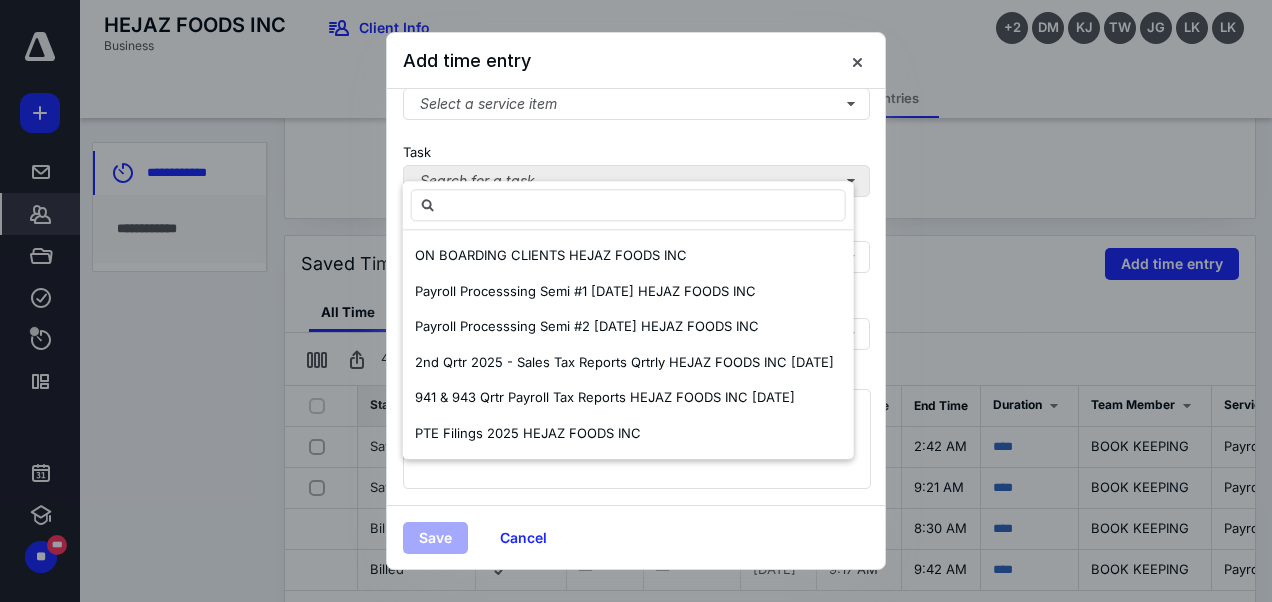 type on "*" 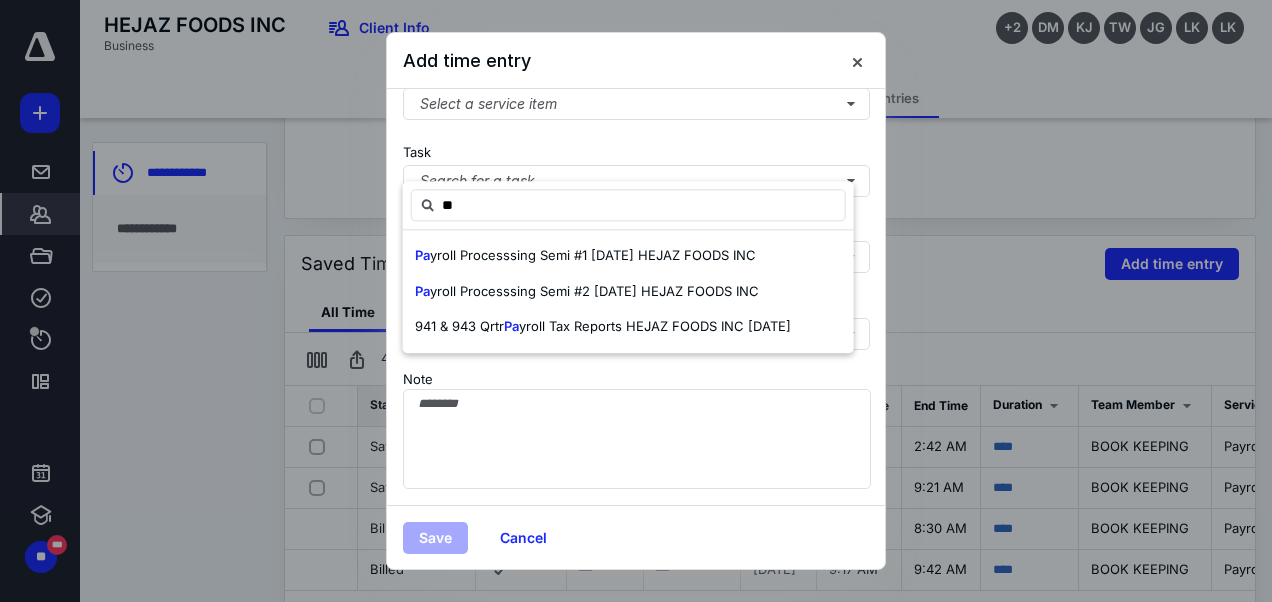 type on "*" 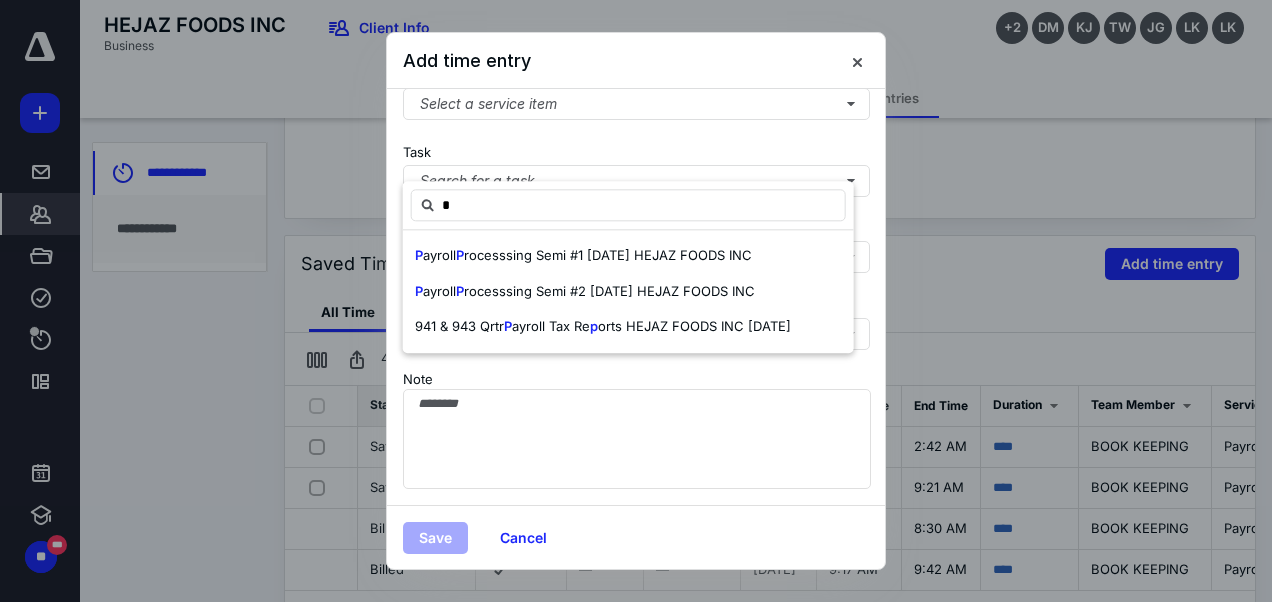 type 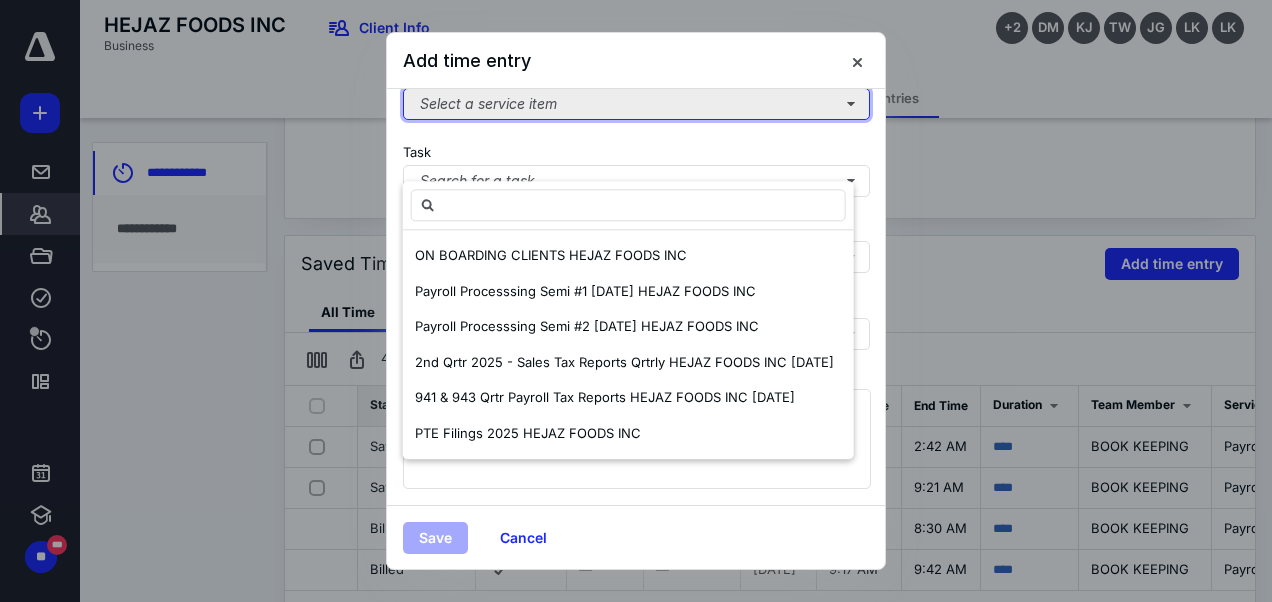 click on "Select a service item" at bounding box center (636, 104) 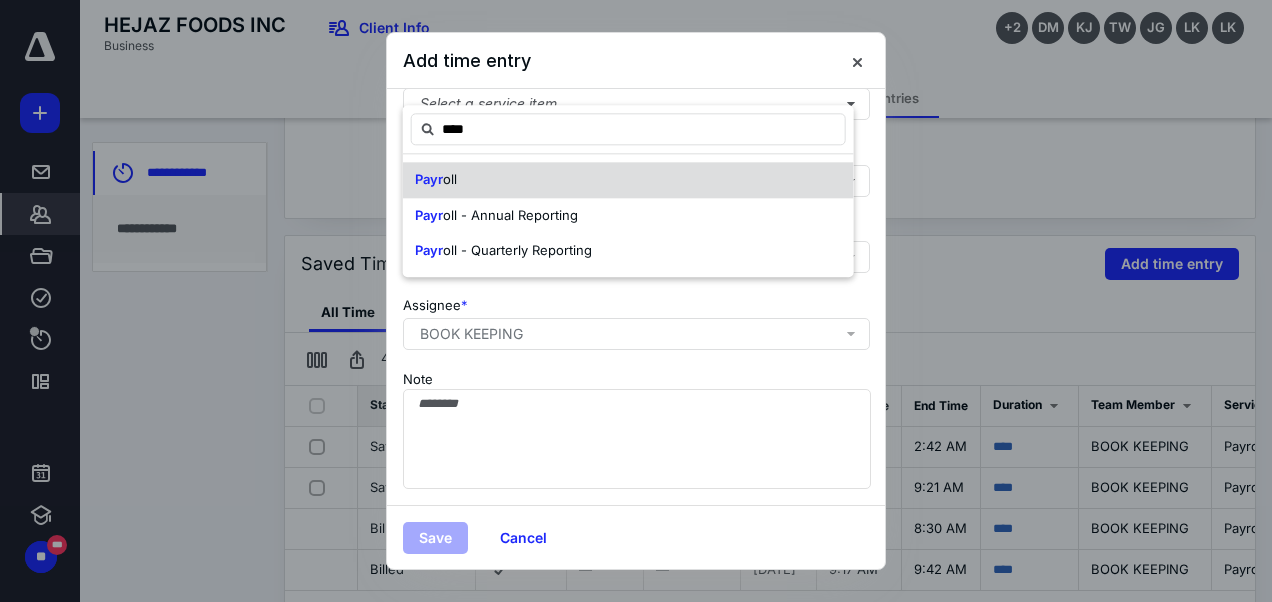 click on "Payr" at bounding box center (429, 179) 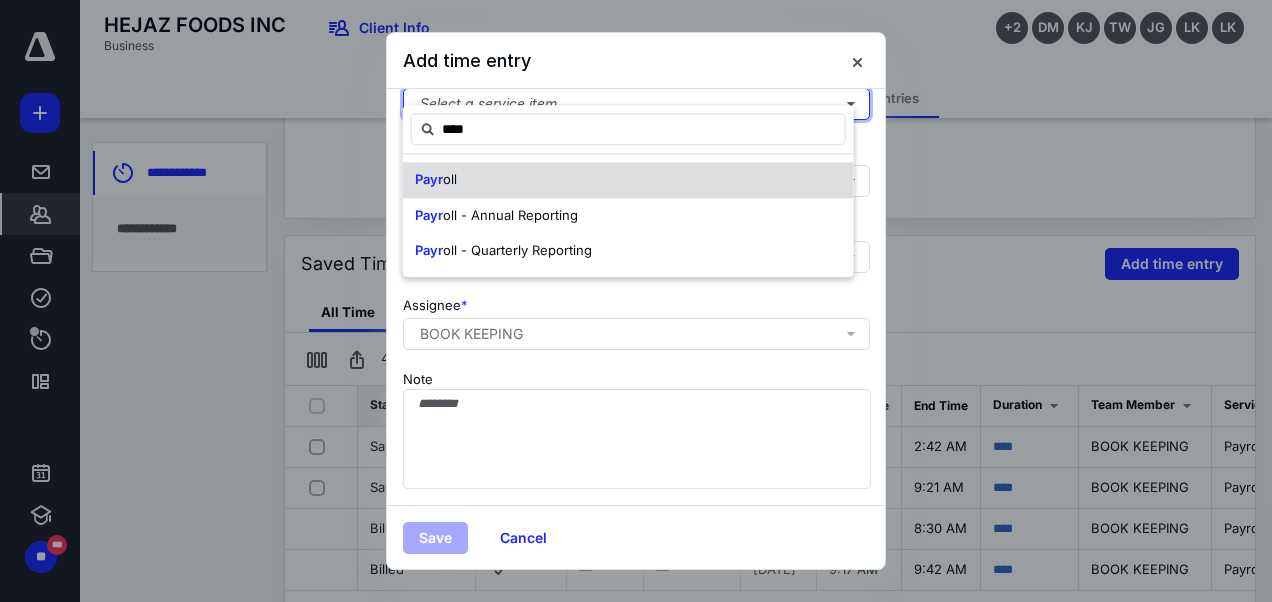 type 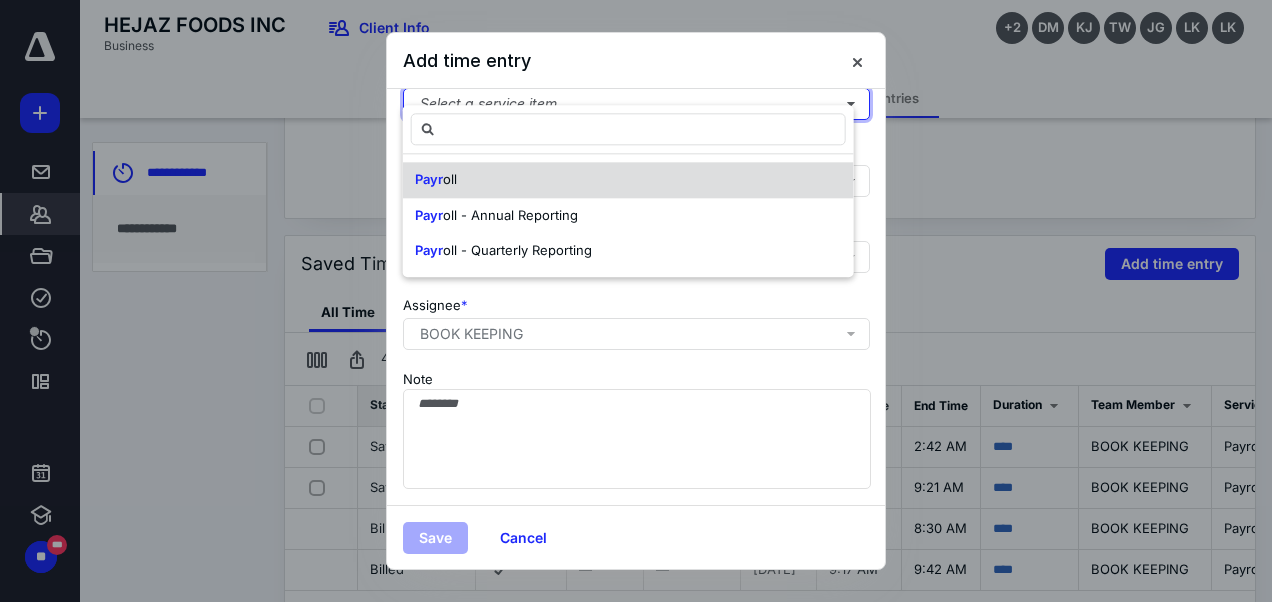scroll, scrollTop: 356, scrollLeft: 0, axis: vertical 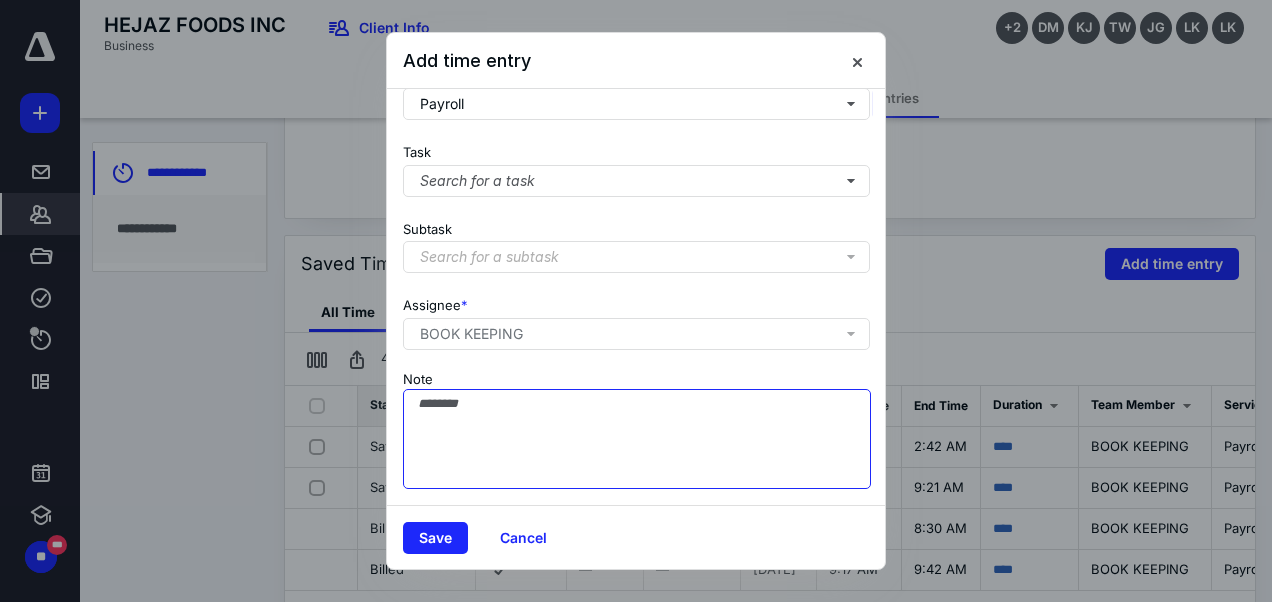 click on "Note" at bounding box center (637, 439) 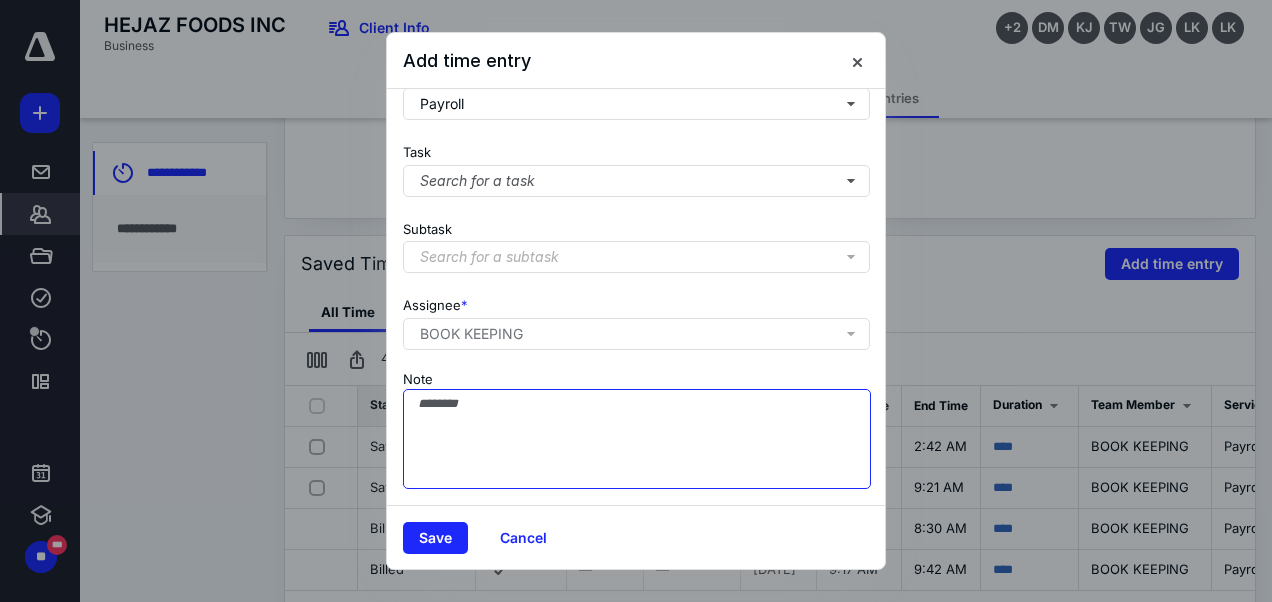 paste on "**********" 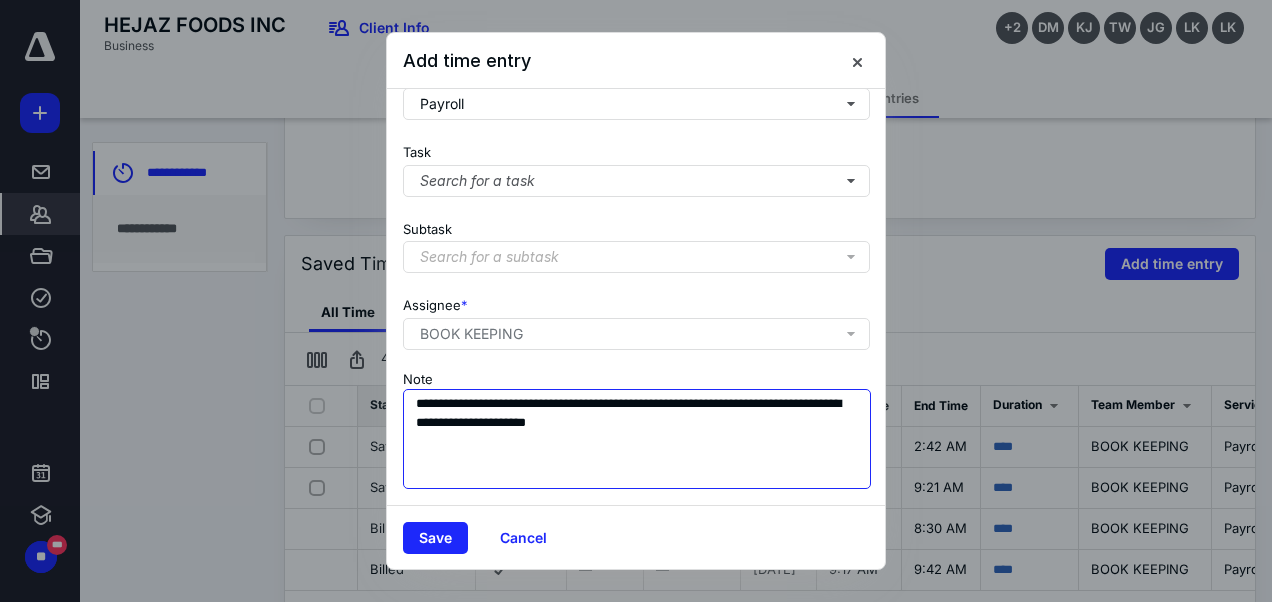 scroll, scrollTop: 371, scrollLeft: 0, axis: vertical 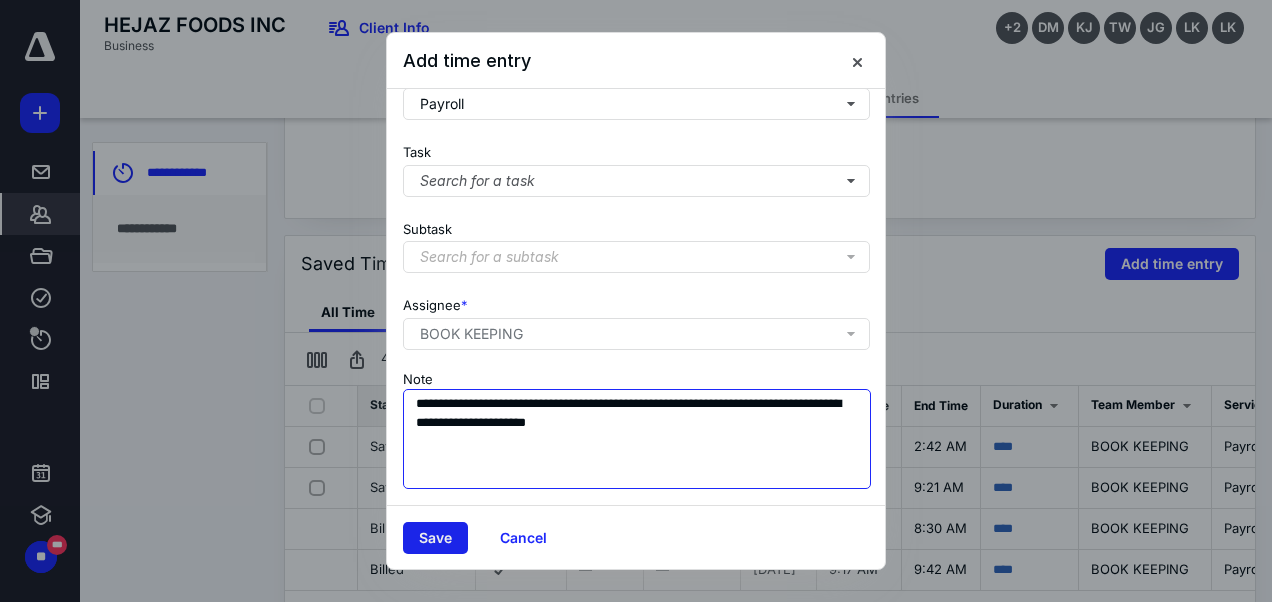 type on "**********" 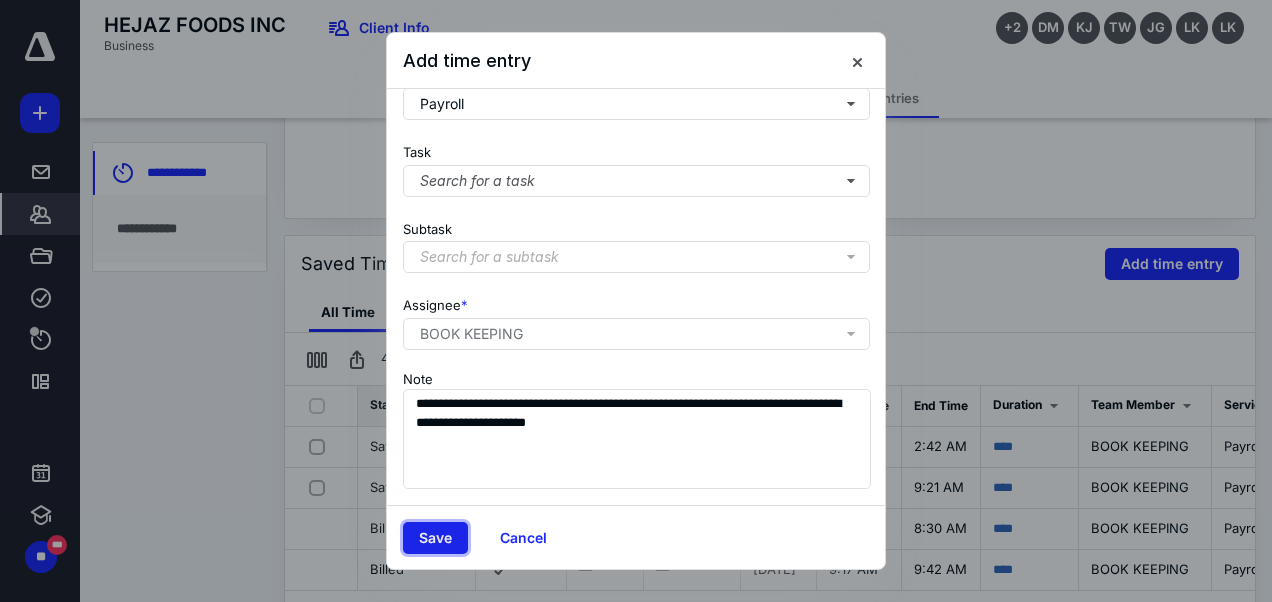 click on "Save" at bounding box center (435, 538) 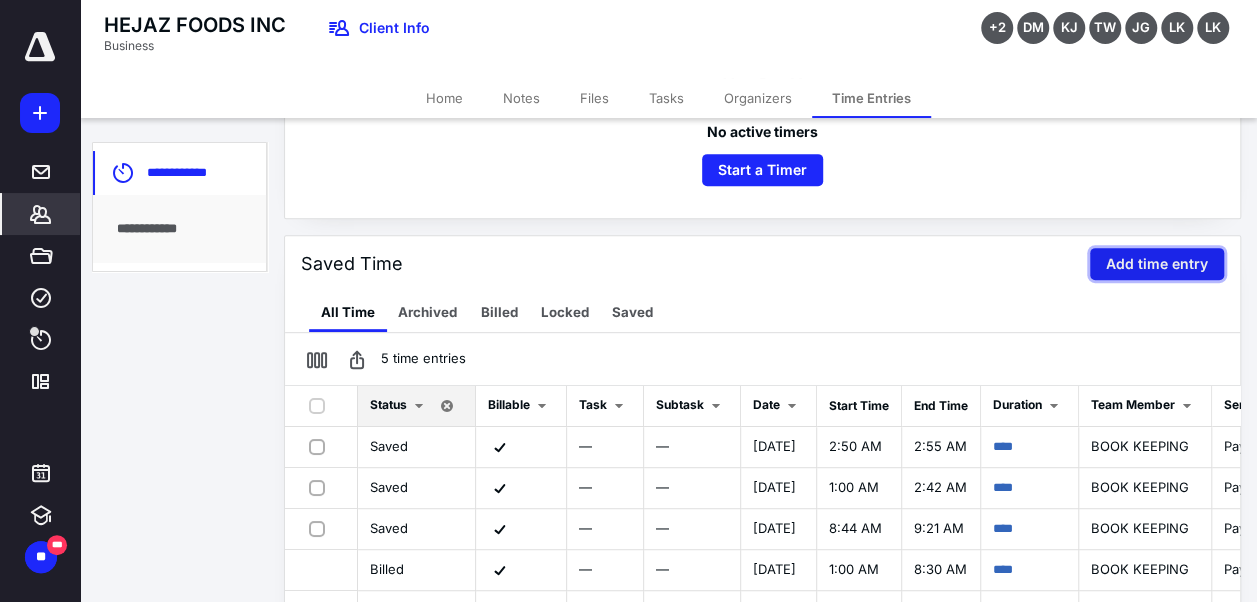 click on "Add time entry" at bounding box center (1157, 264) 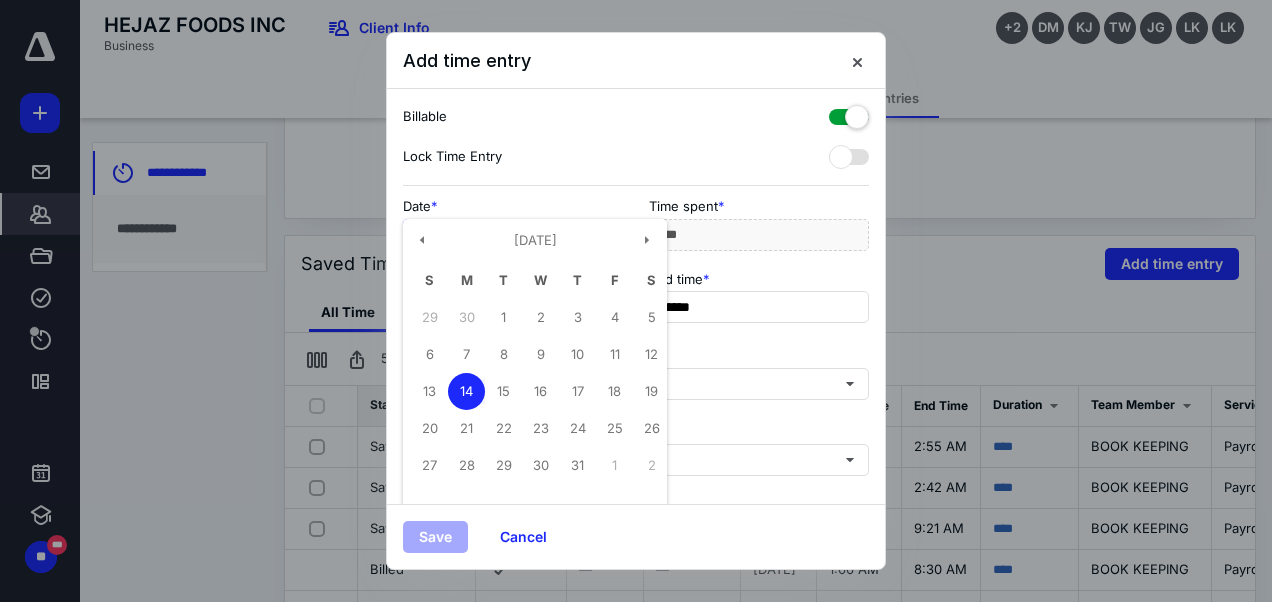 drag, startPoint x: 524, startPoint y: 238, endPoint x: 263, endPoint y: 206, distance: 262.95438 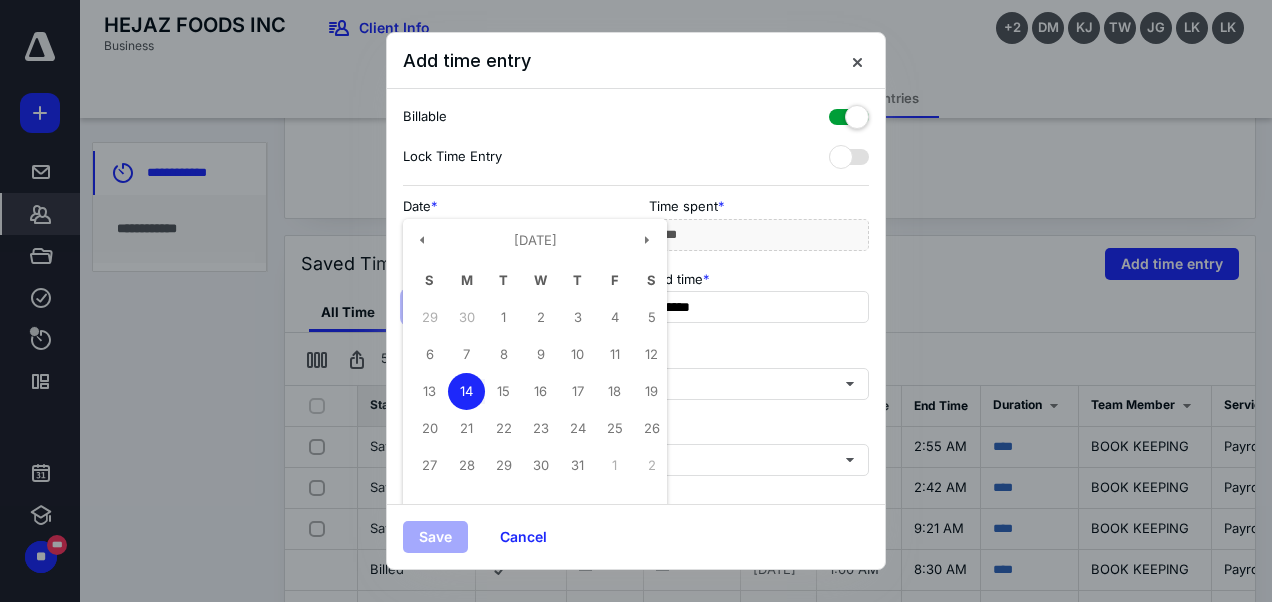 type on "**********" 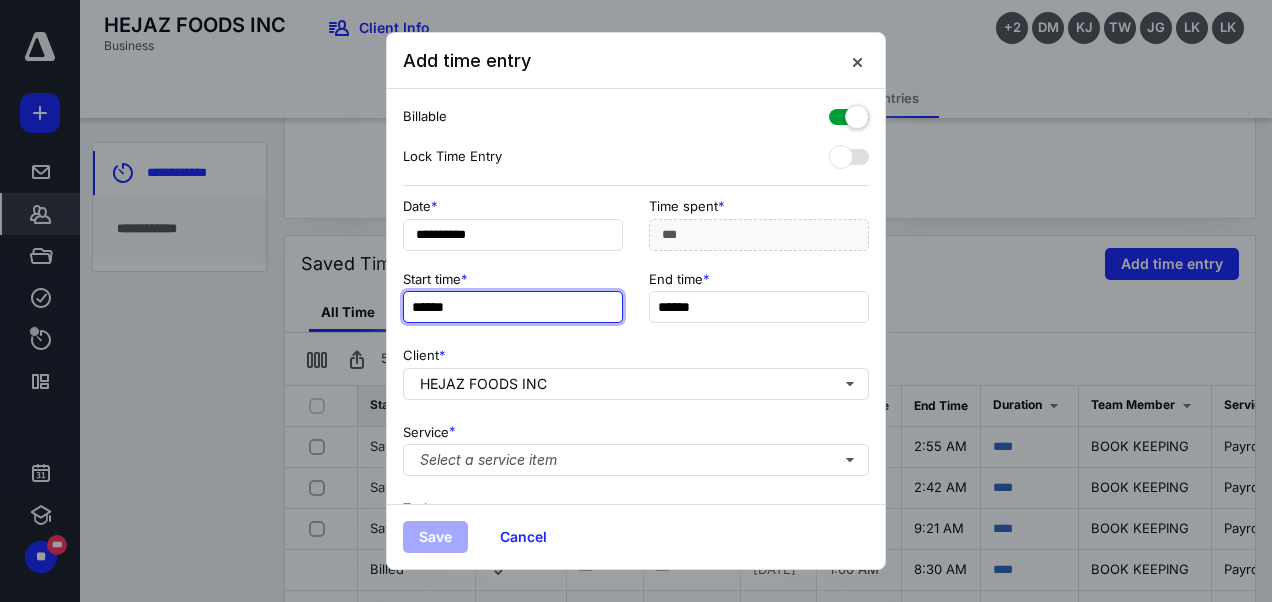 paste 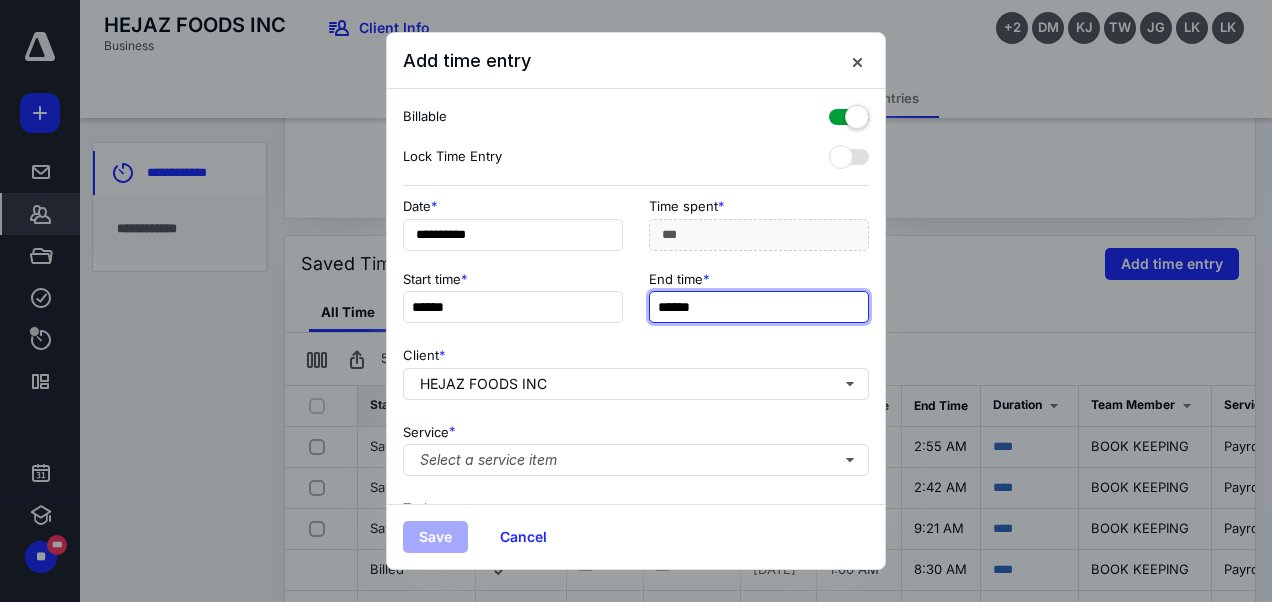 type on "******" 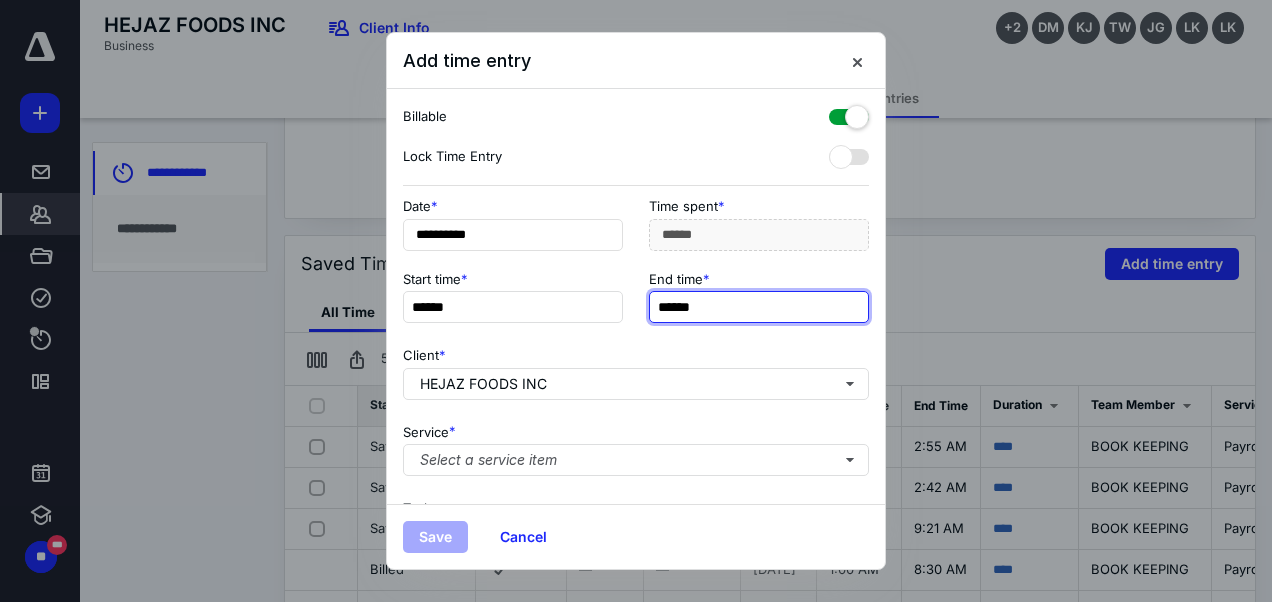 paste 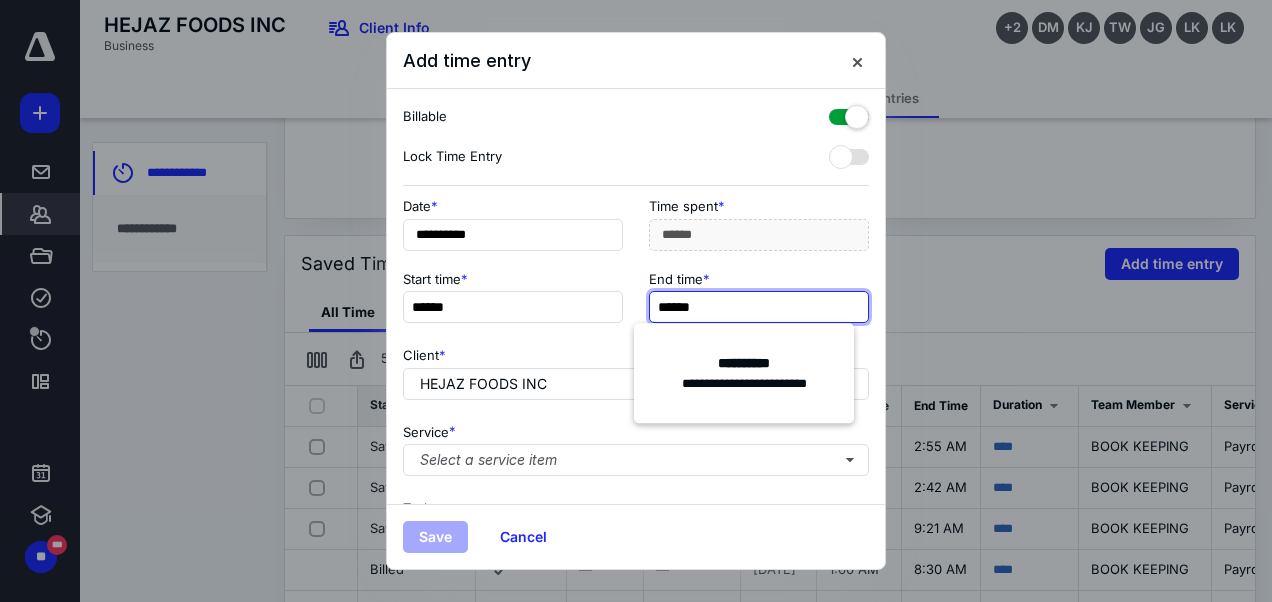 type on "******" 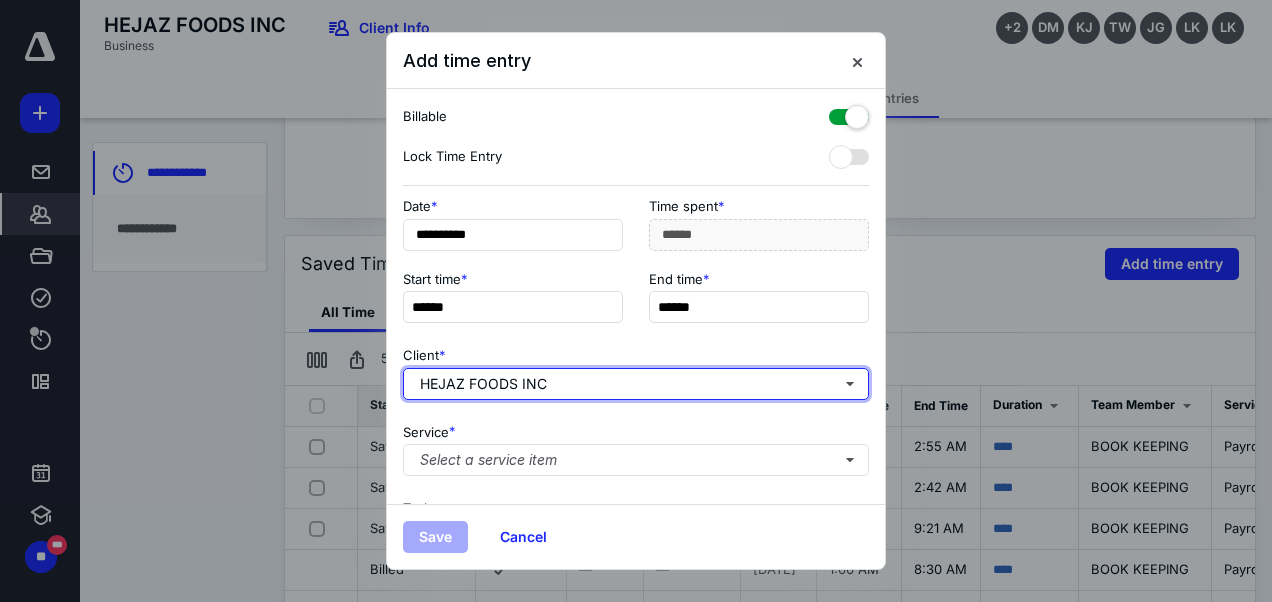 type on "******" 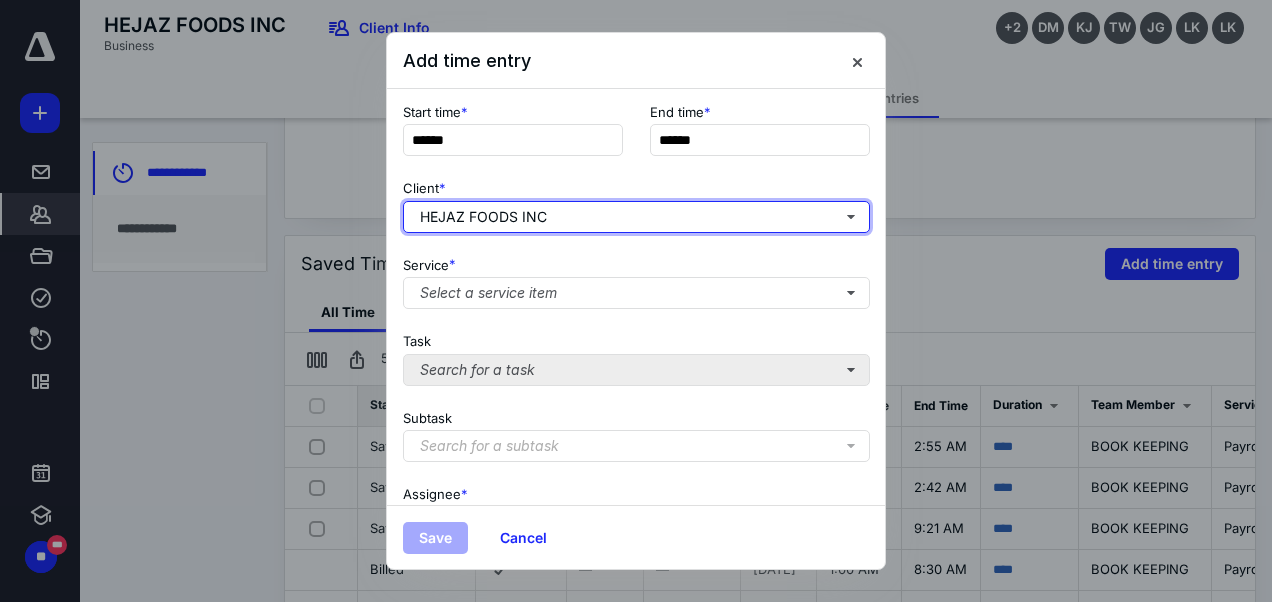 scroll, scrollTop: 170, scrollLeft: 0, axis: vertical 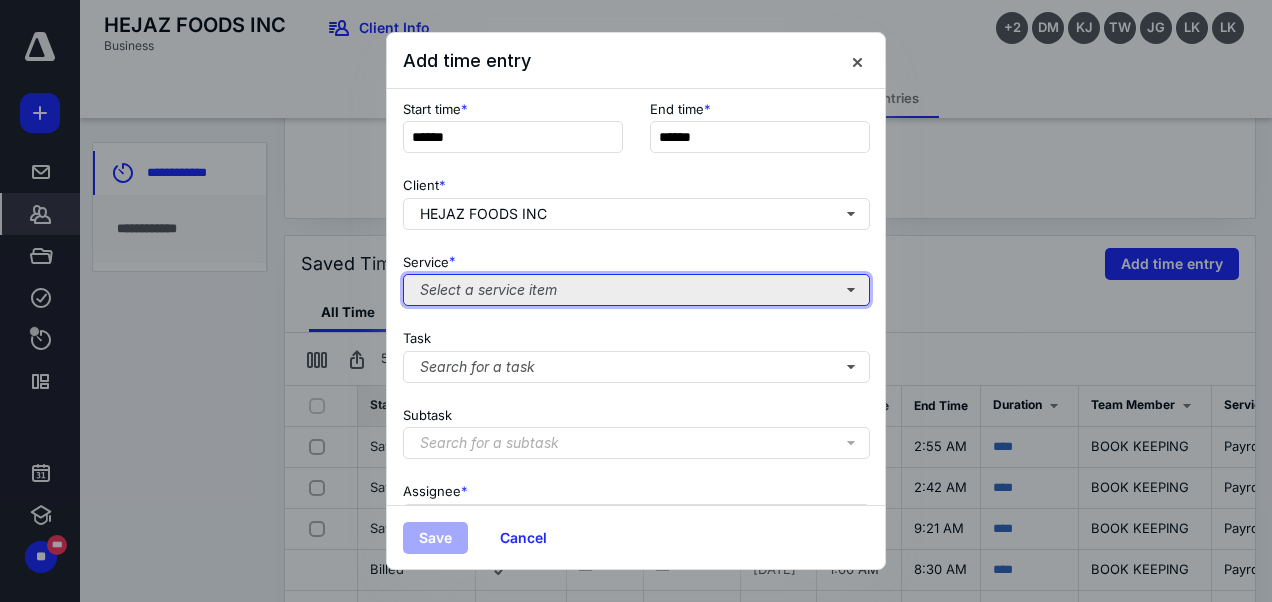 click on "Select a service item" at bounding box center (636, 290) 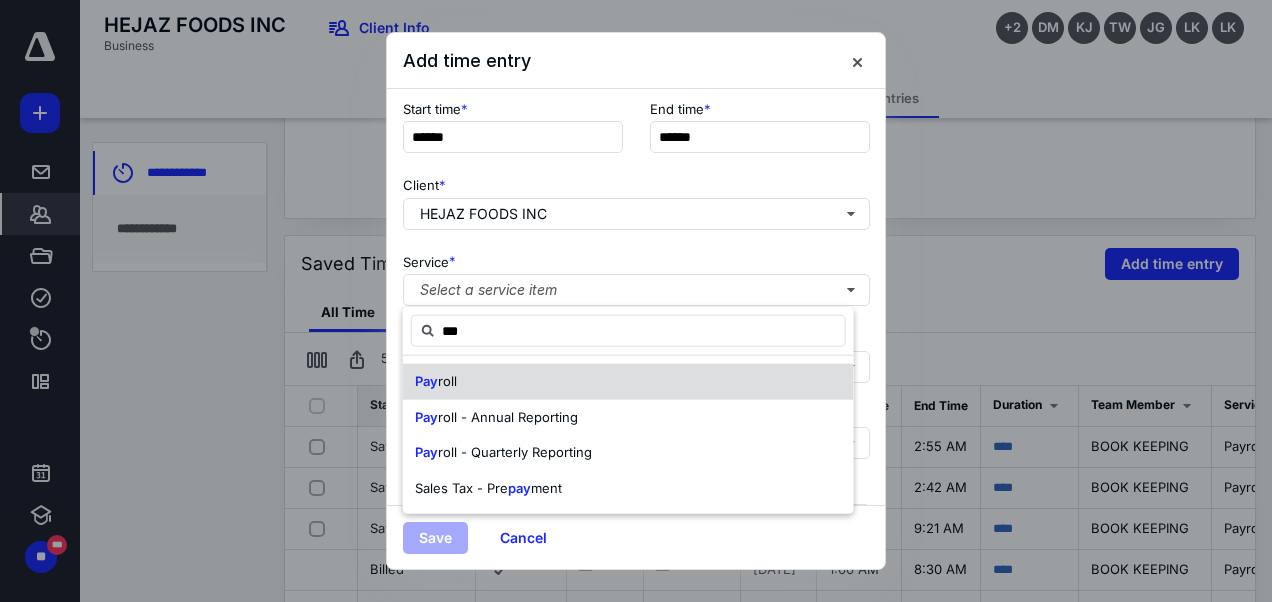 click on "Pay roll" at bounding box center [628, 382] 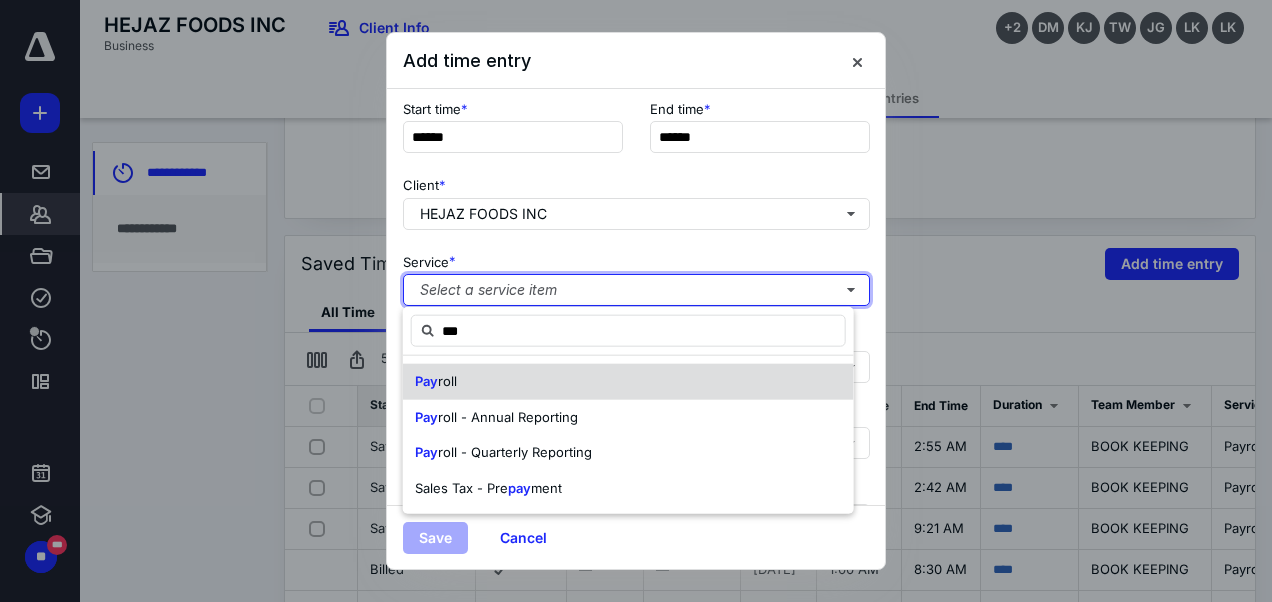type 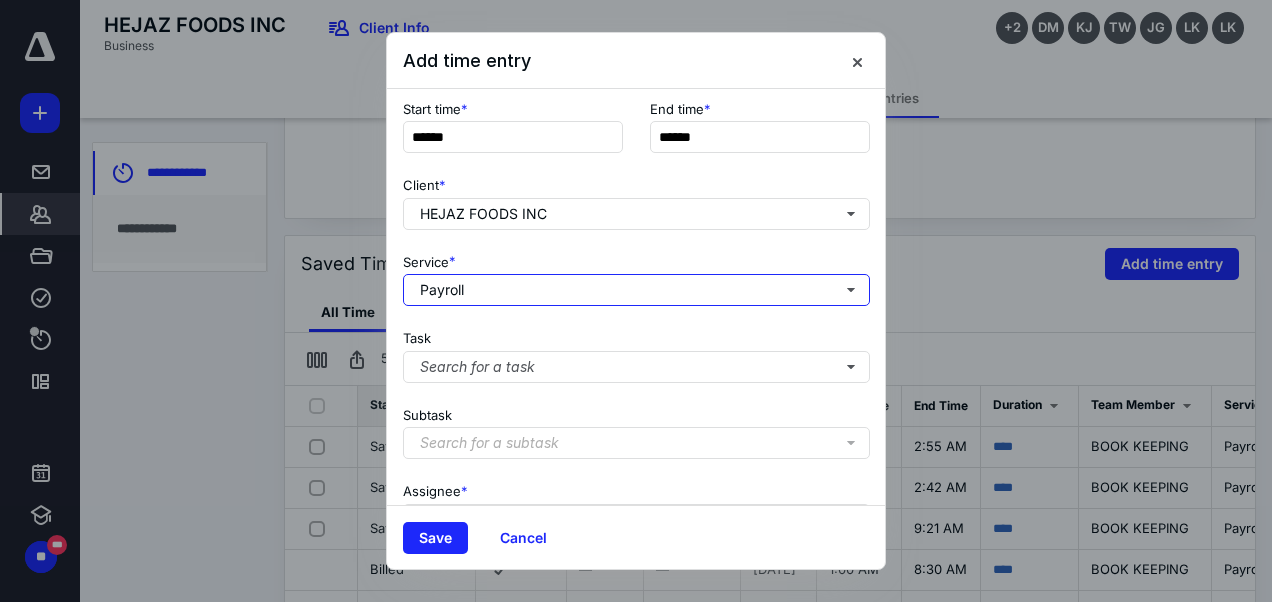scroll, scrollTop: 356, scrollLeft: 0, axis: vertical 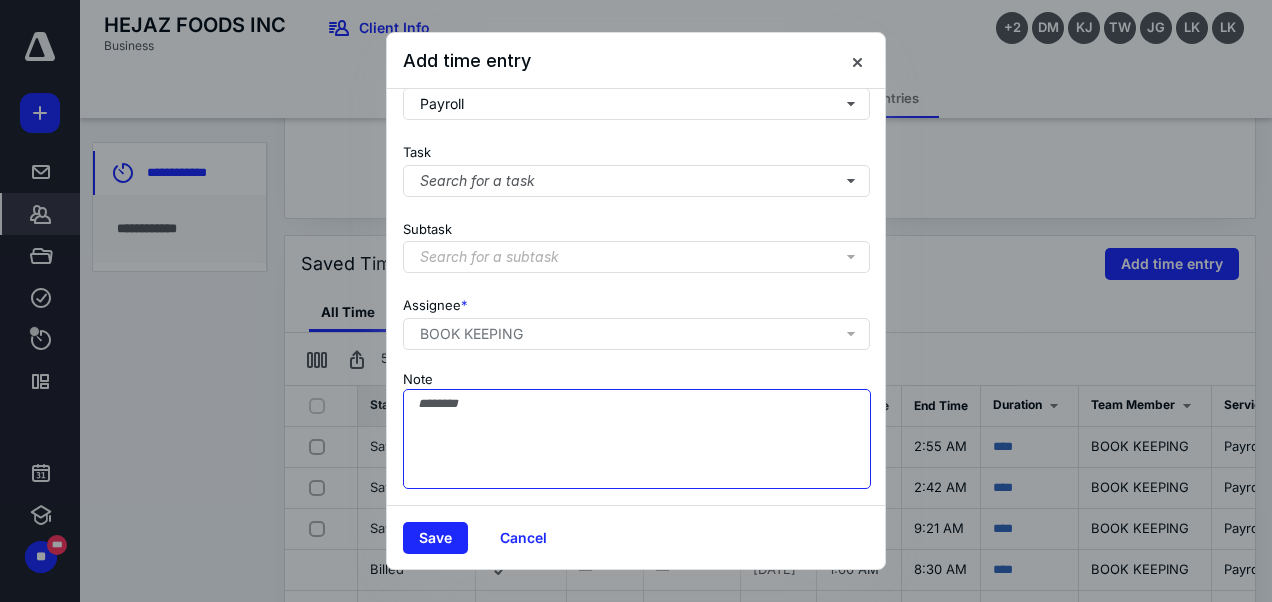 click on "Note" at bounding box center (637, 439) 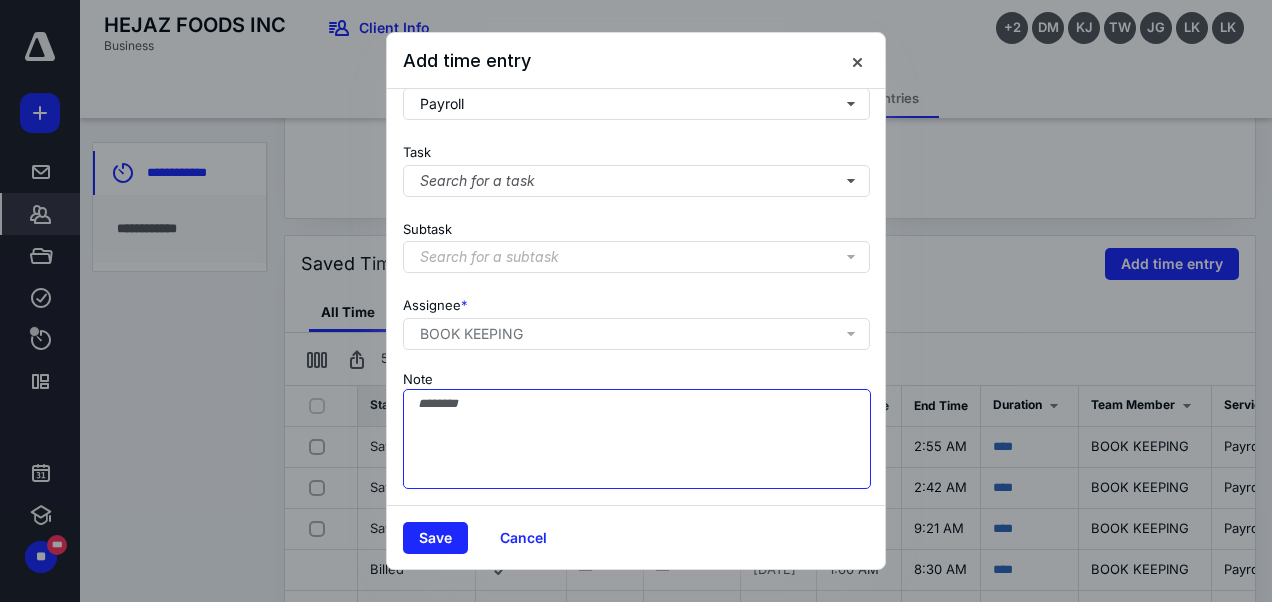 paste on "**********" 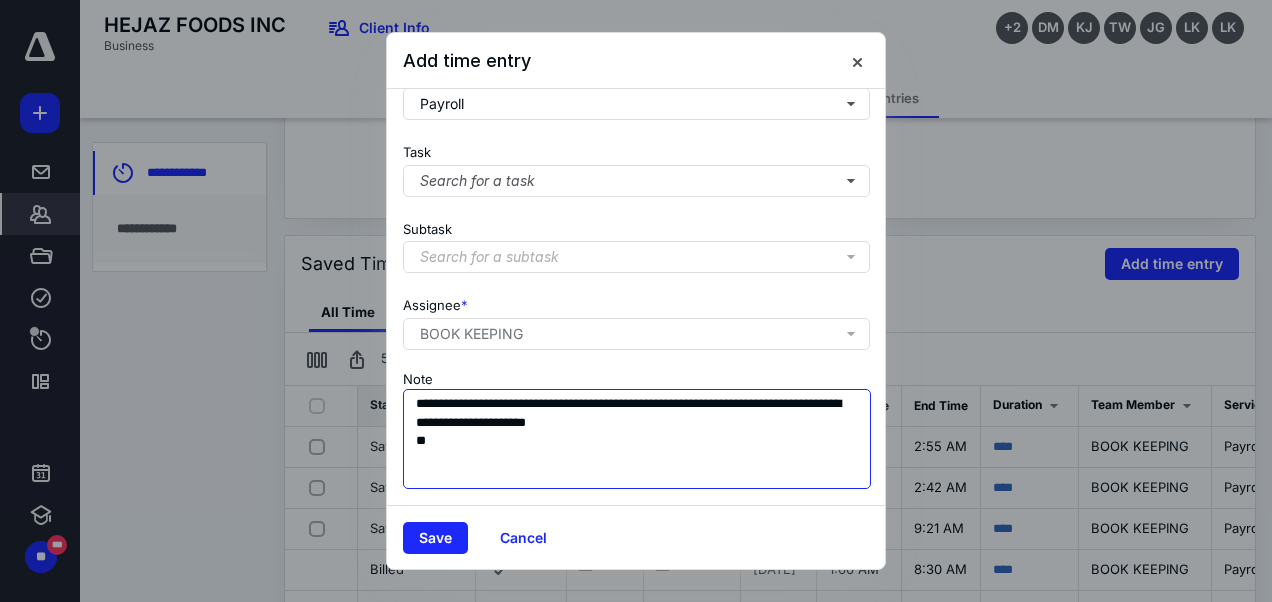 scroll, scrollTop: 0, scrollLeft: 0, axis: both 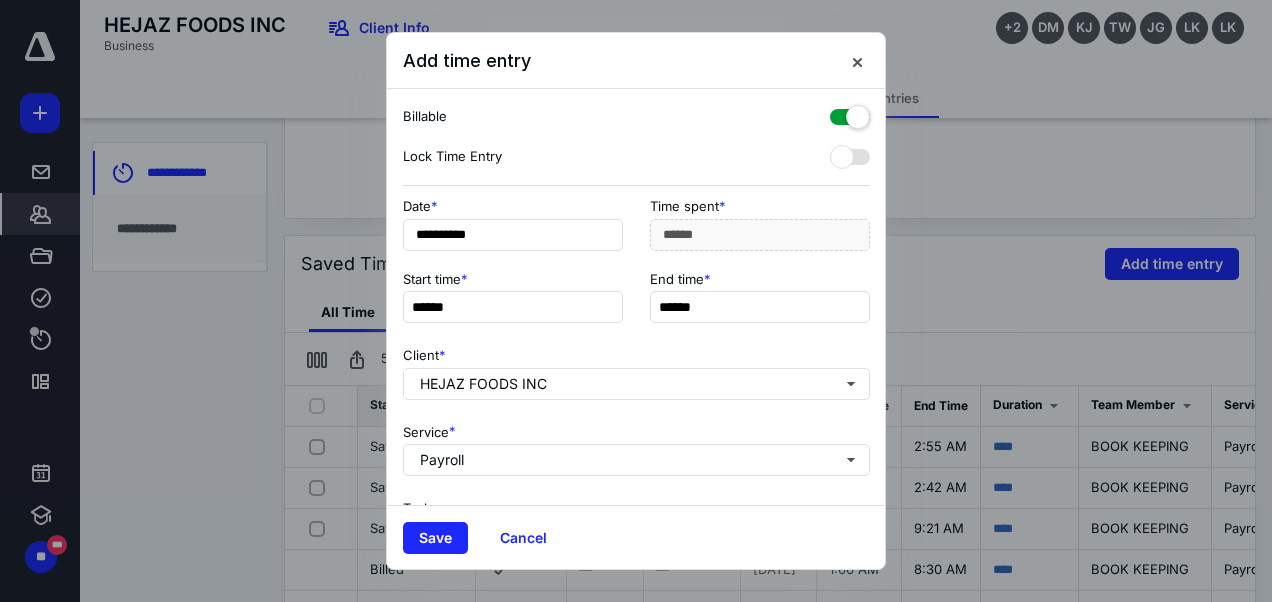 type on "**********" 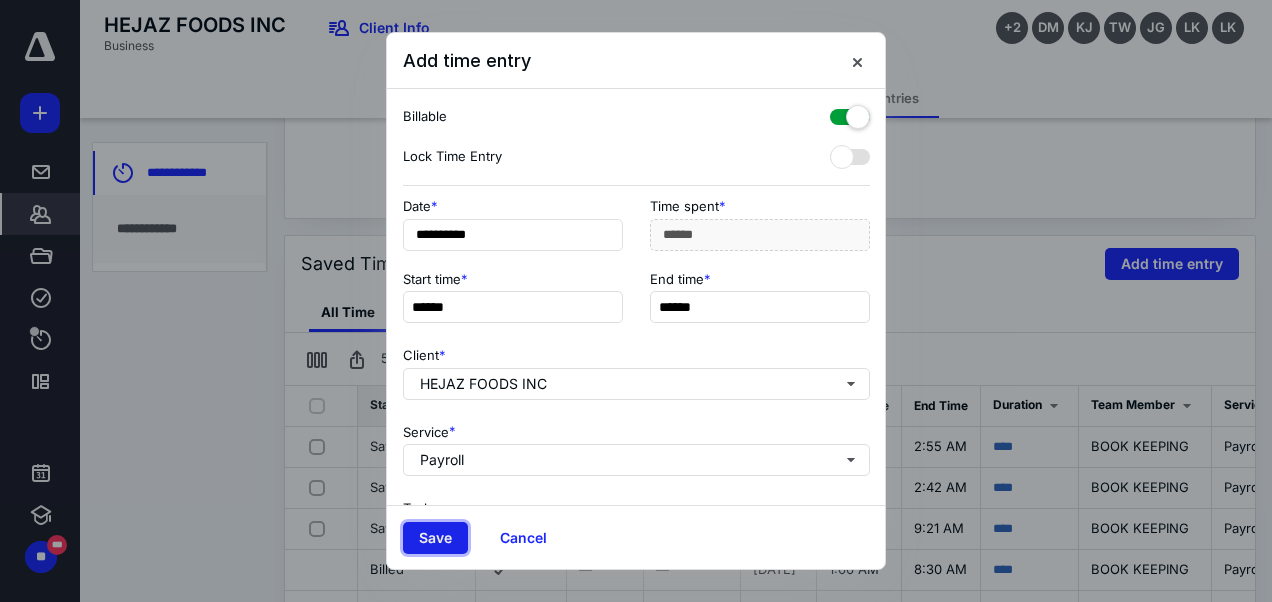 click on "Save" at bounding box center [435, 538] 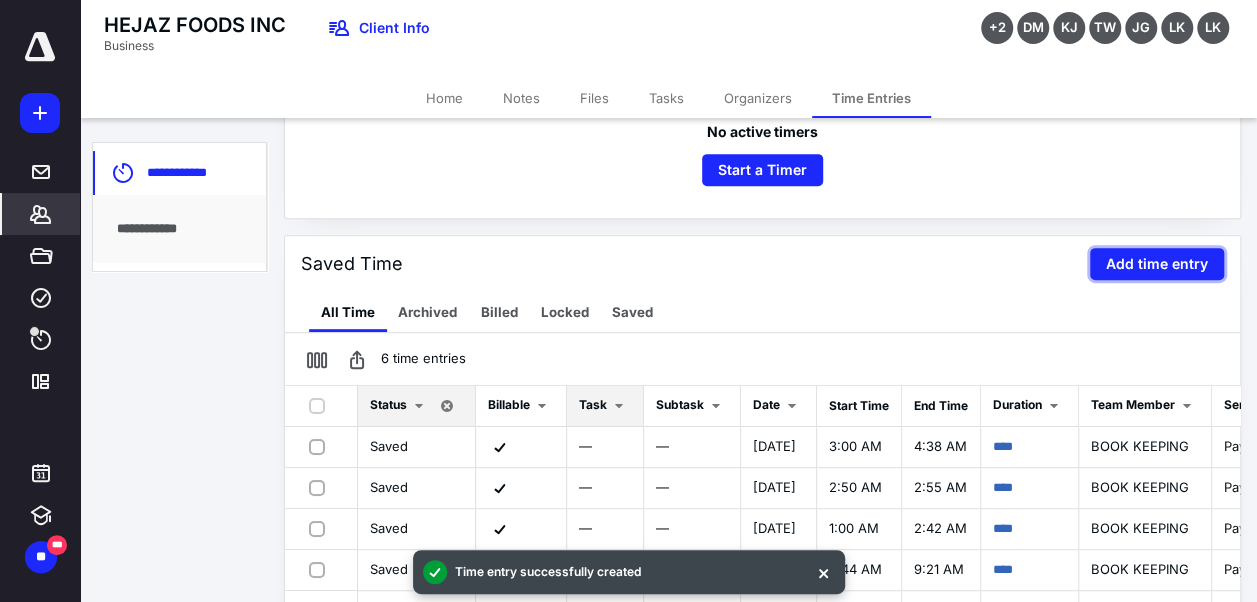 drag, startPoint x: 1192, startPoint y: 257, endPoint x: 632, endPoint y: 420, distance: 583.2401 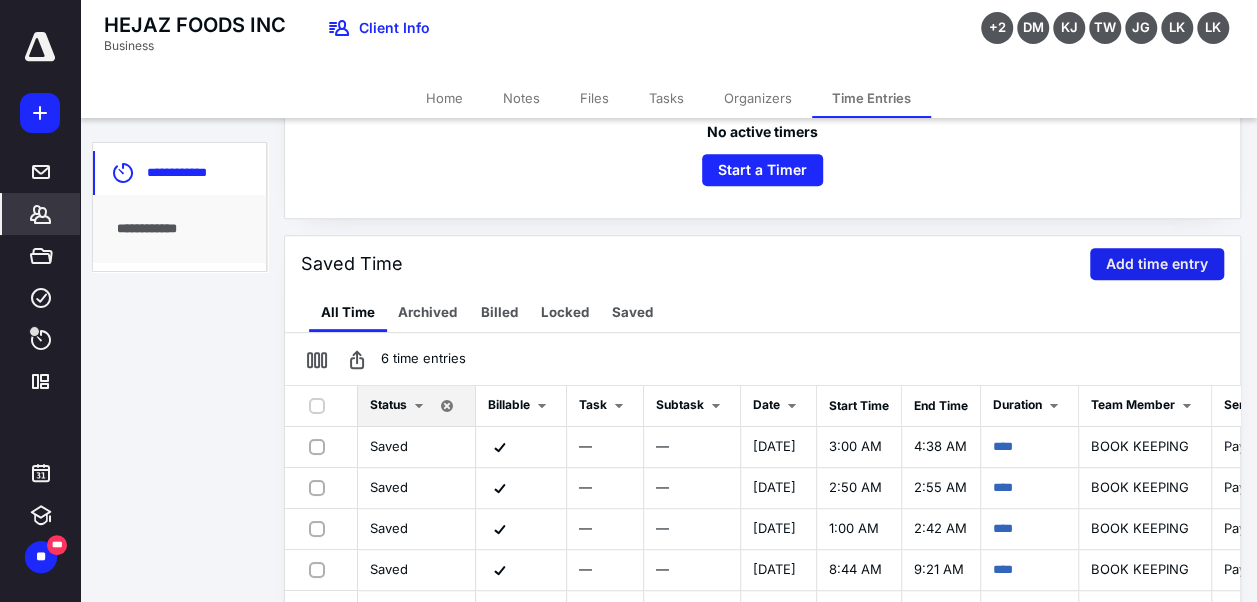 click on "Add time entry" at bounding box center (1157, 264) 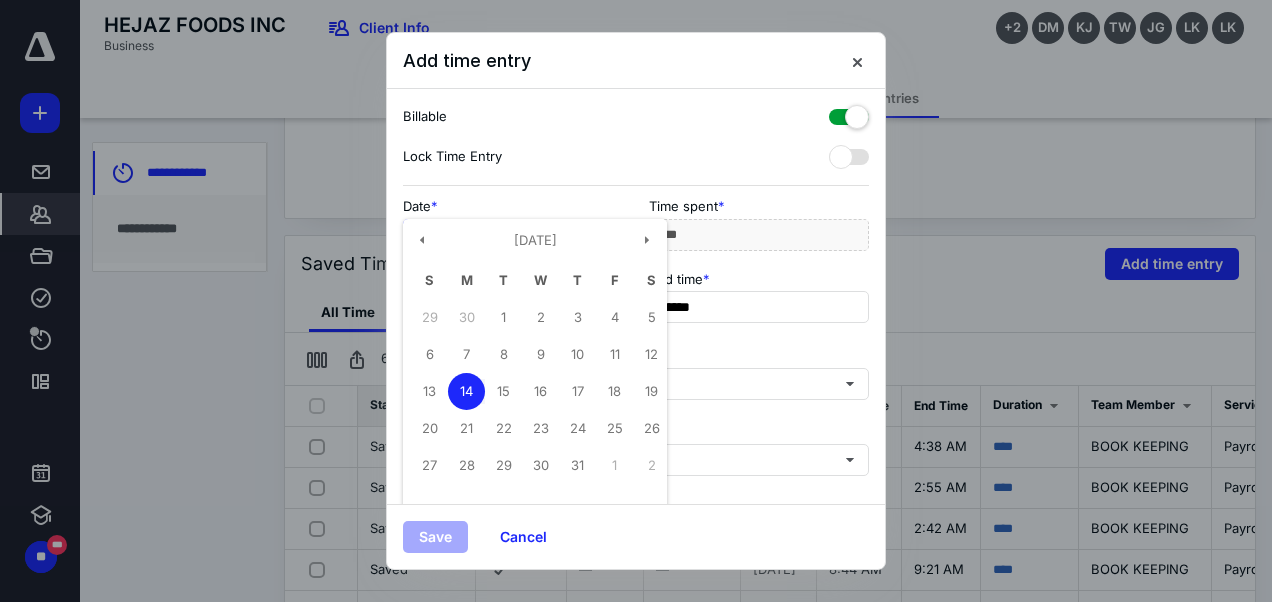 drag, startPoint x: 523, startPoint y: 234, endPoint x: 310, endPoint y: 183, distance: 219.02055 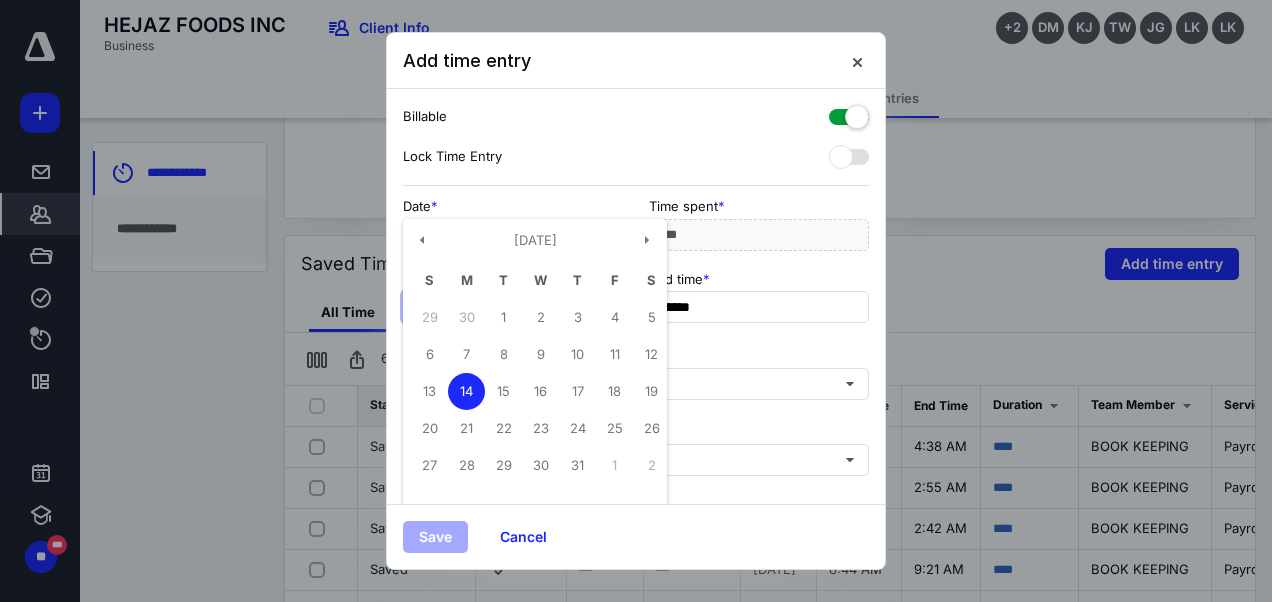 type on "**********" 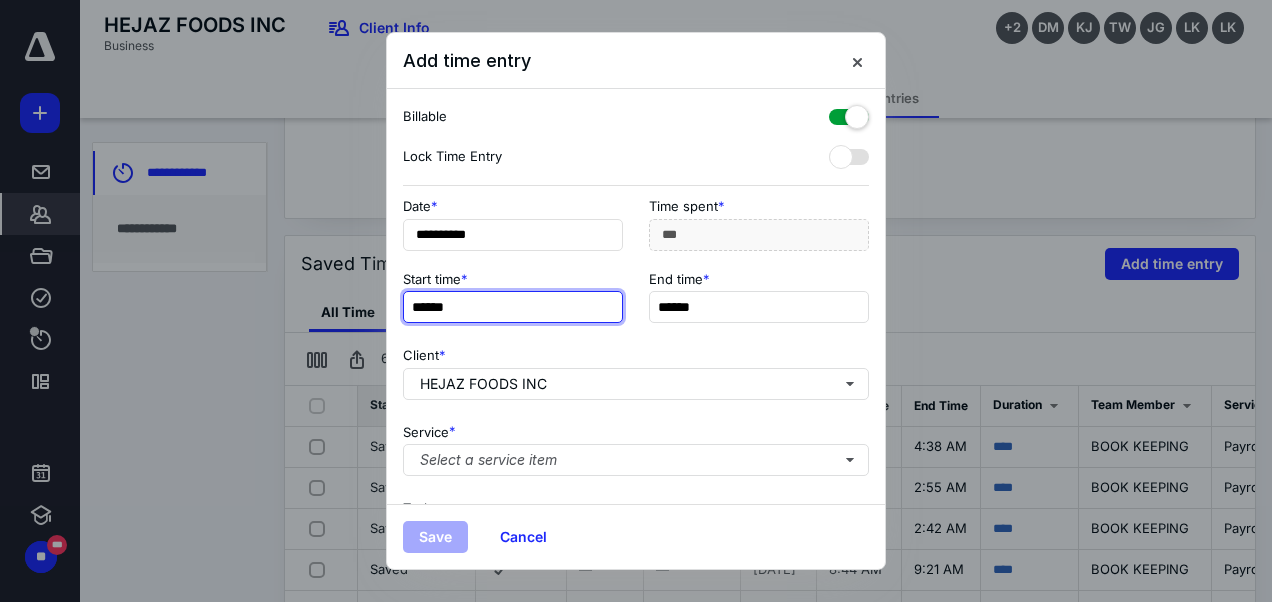 paste 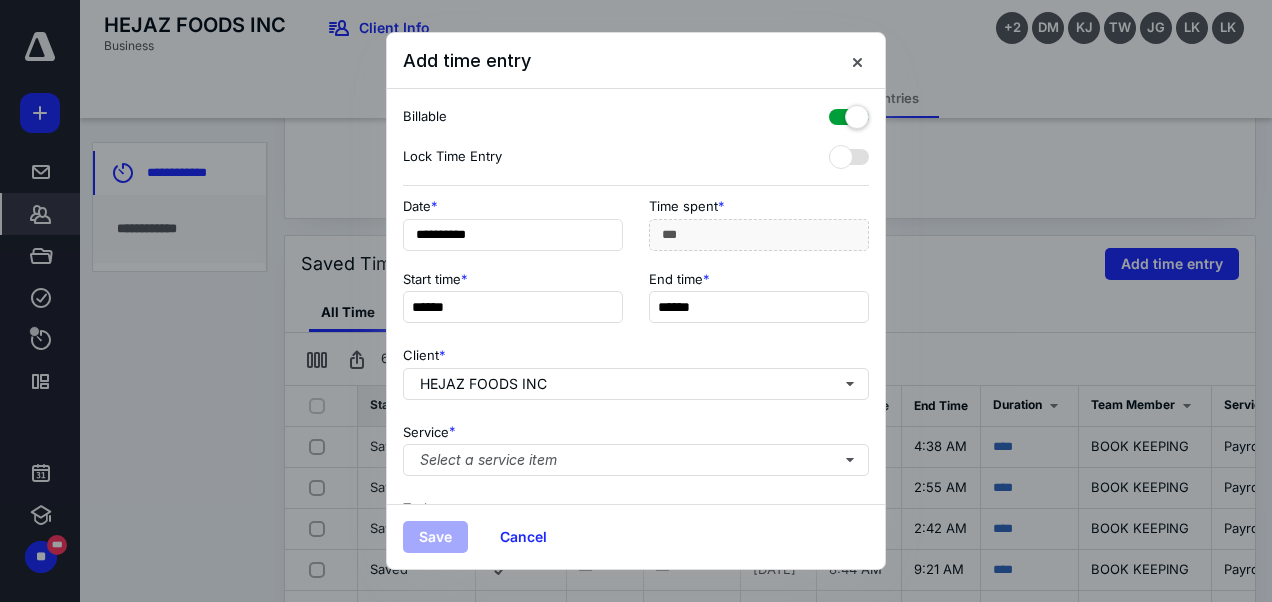 type on "******" 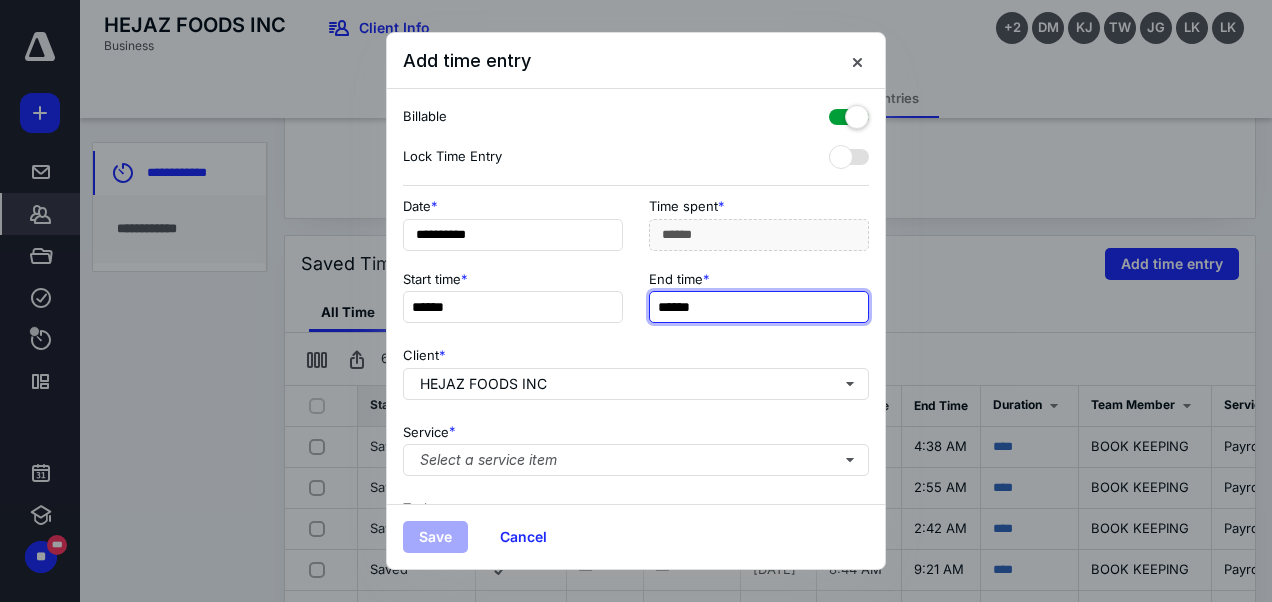 paste 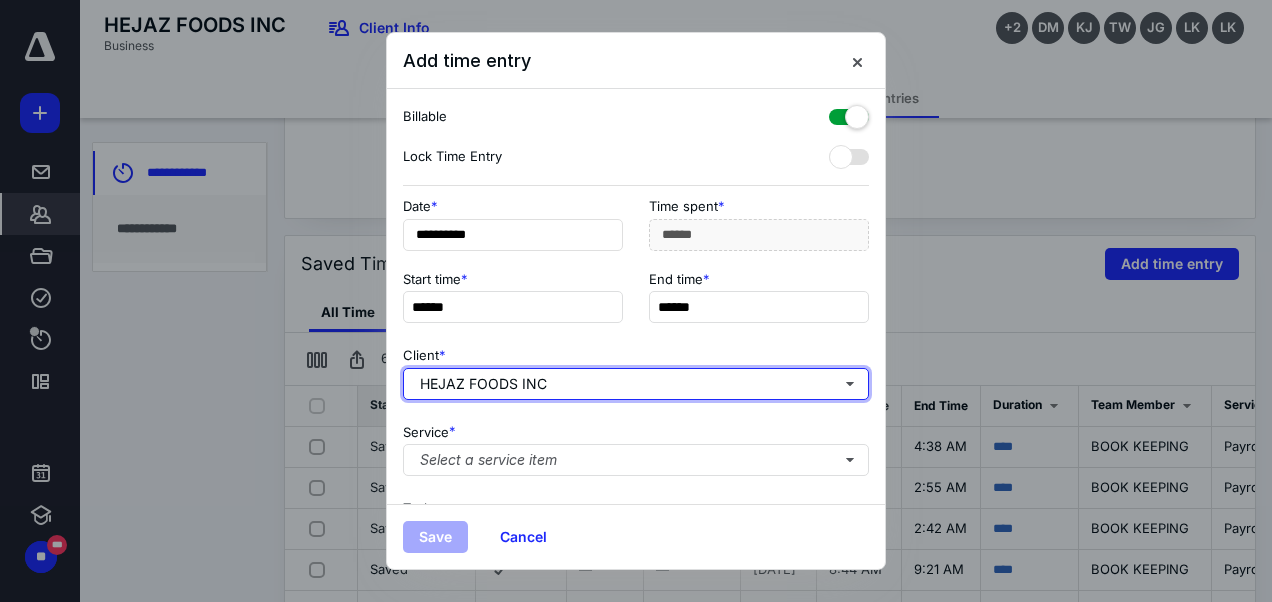 type on "******" 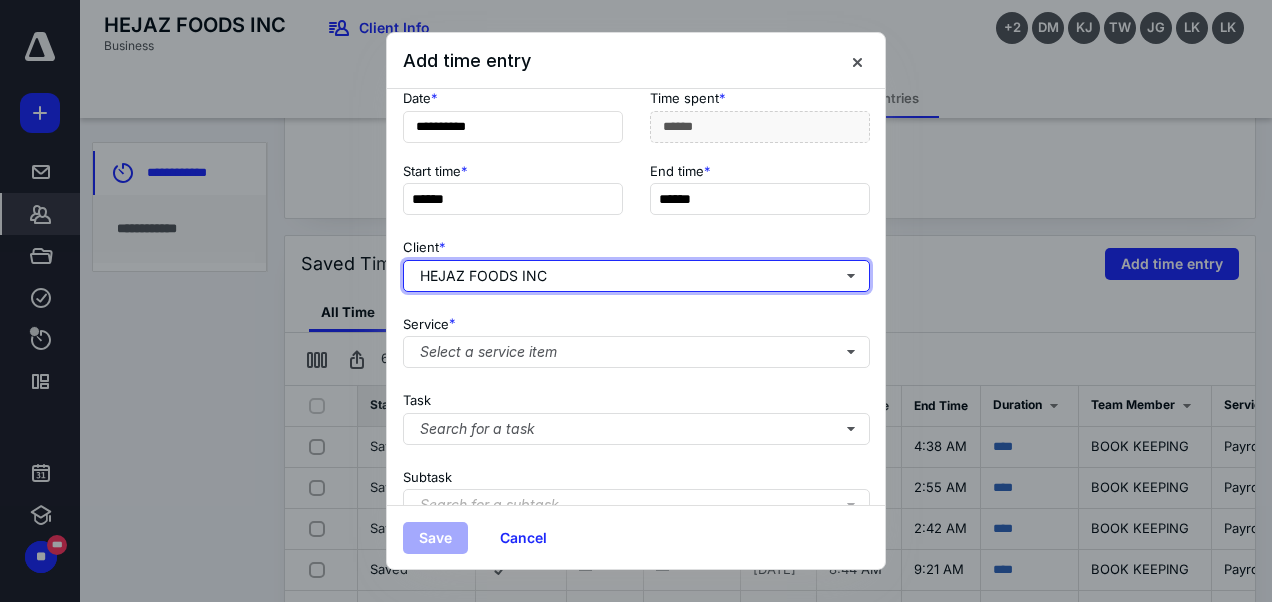 scroll, scrollTop: 123, scrollLeft: 0, axis: vertical 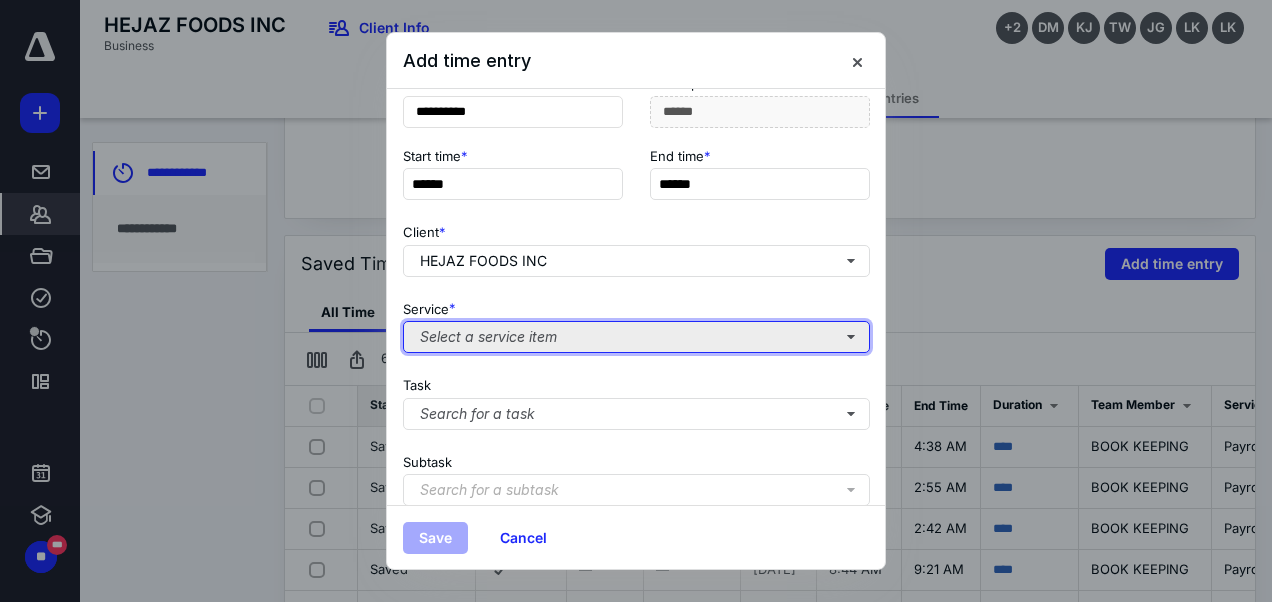 click on "Select a service item" at bounding box center [636, 337] 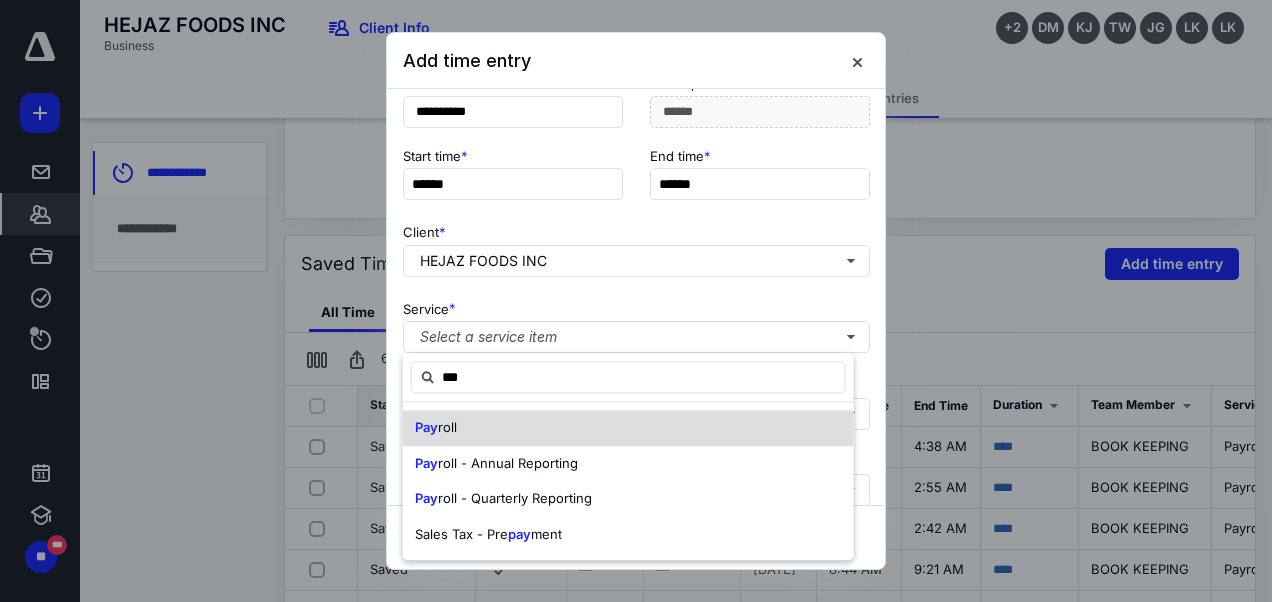 click on "Pay roll" at bounding box center [628, 428] 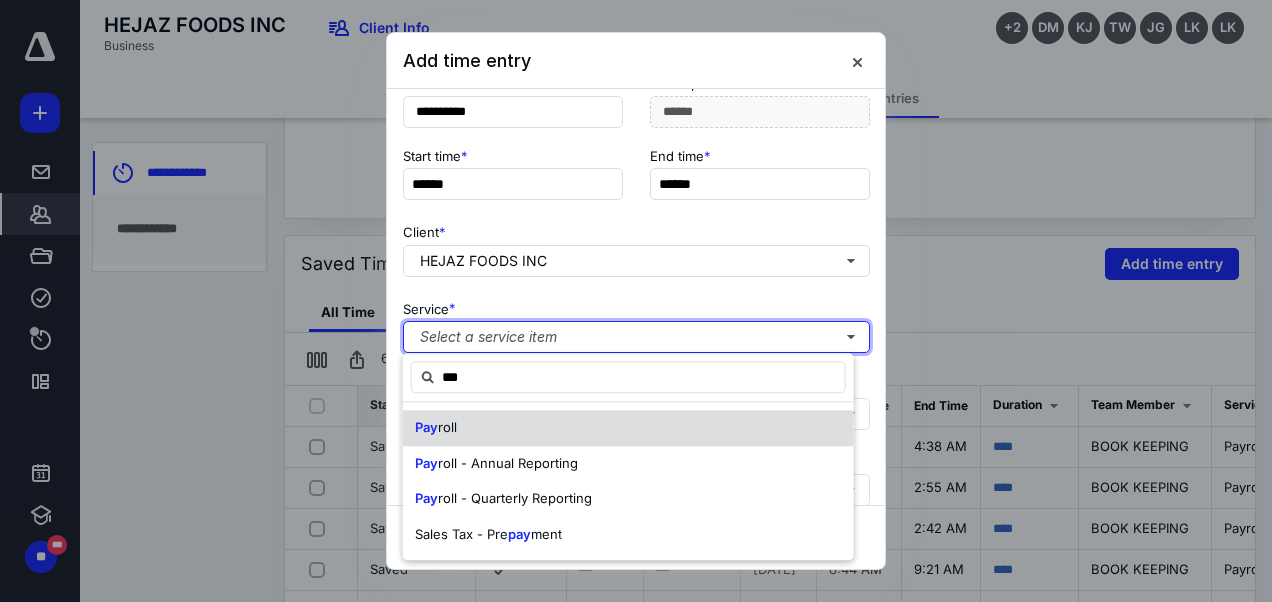 type 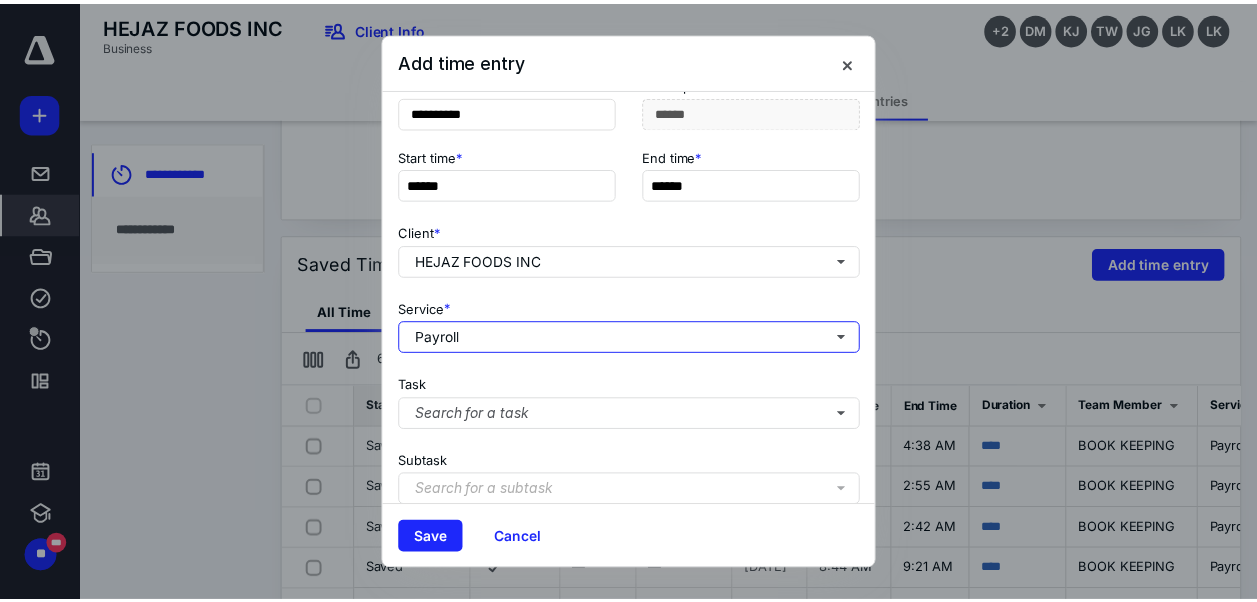 scroll, scrollTop: 371, scrollLeft: 0, axis: vertical 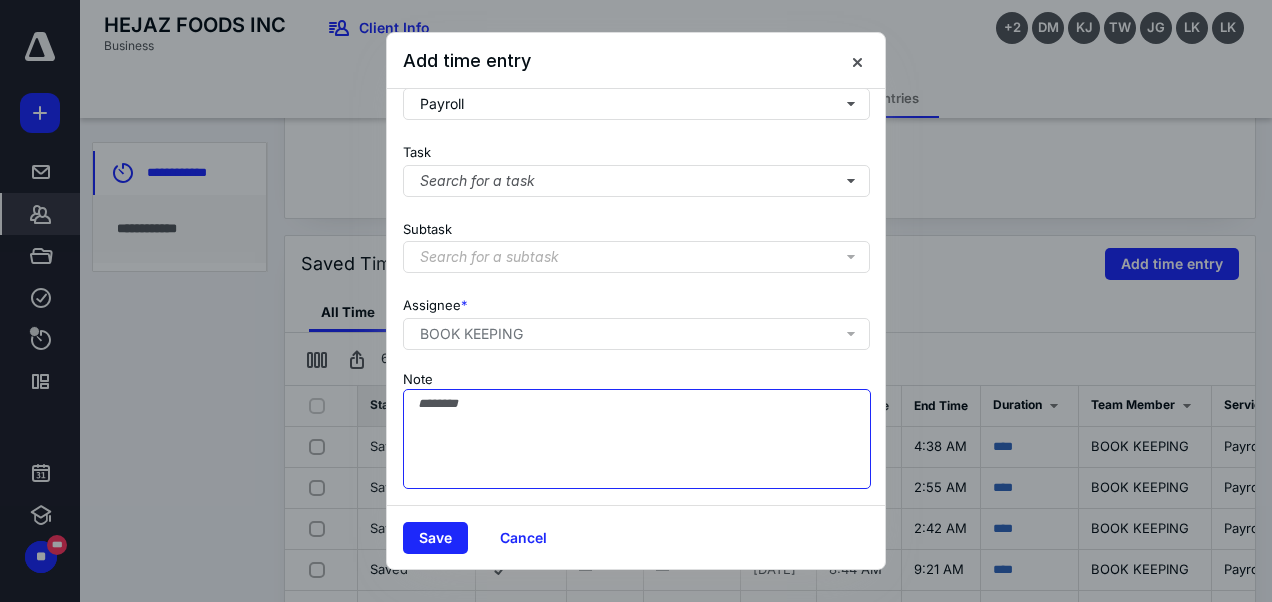 click on "Note" at bounding box center [637, 439] 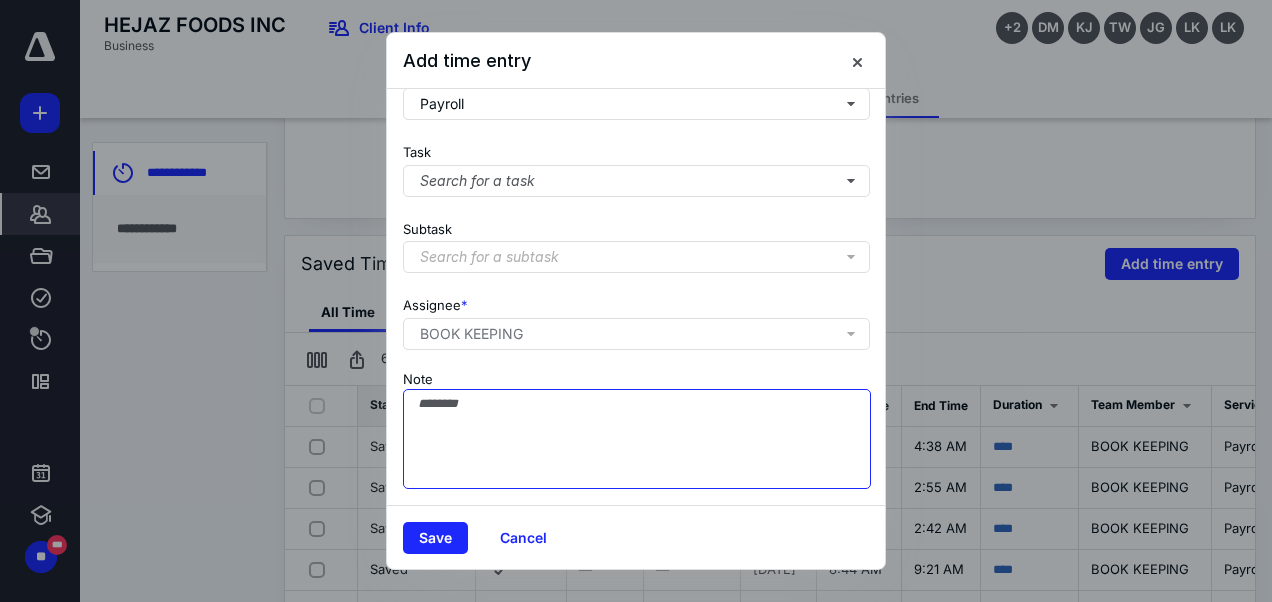 paste on "**********" 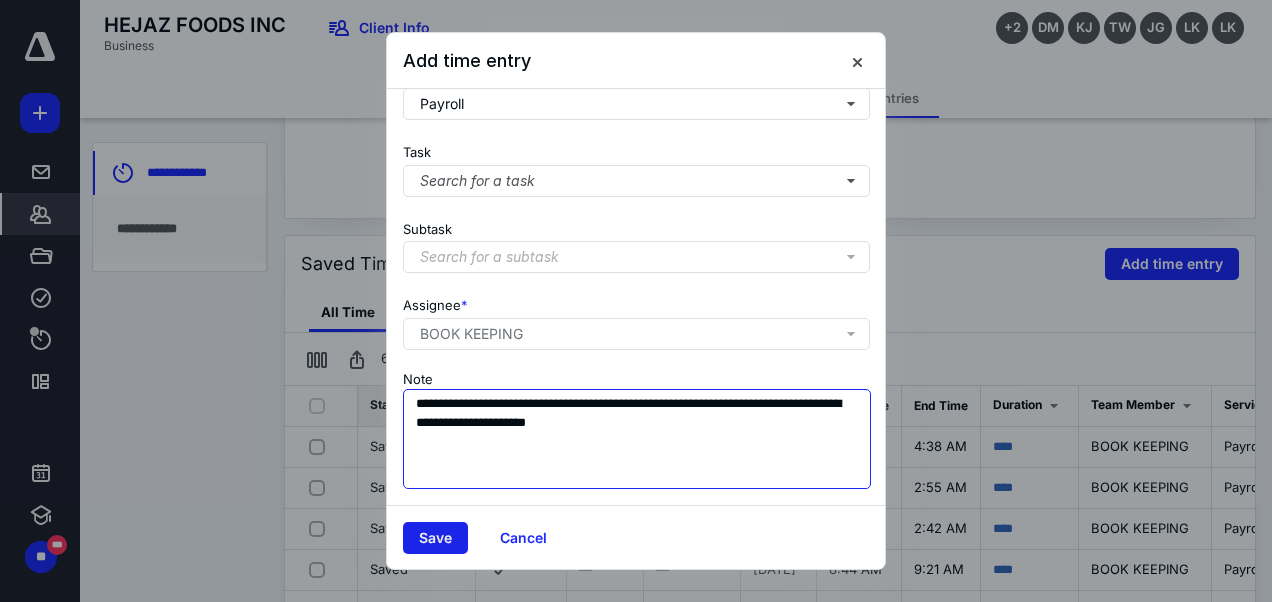 type on "**********" 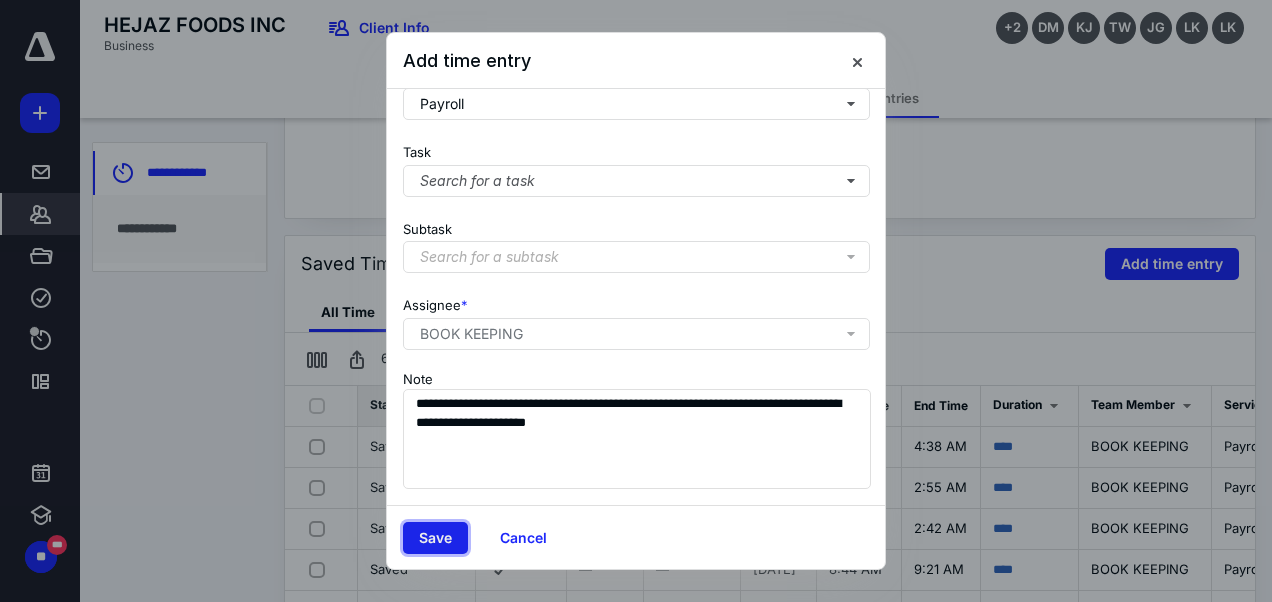 click on "Save" at bounding box center (435, 538) 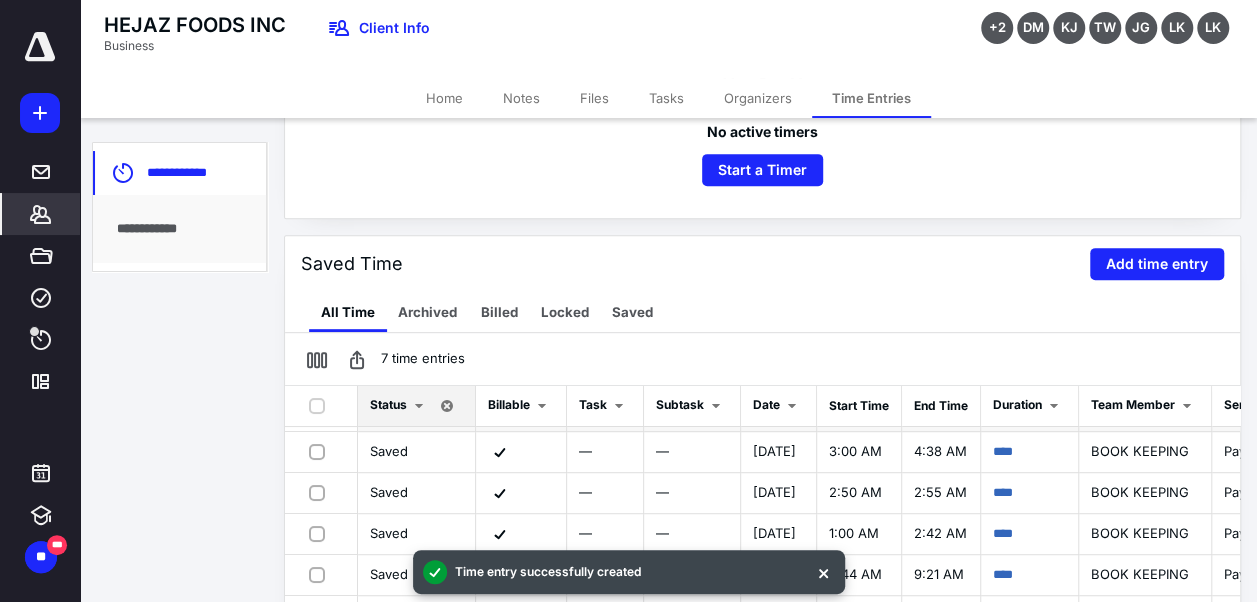 scroll, scrollTop: 48, scrollLeft: 0, axis: vertical 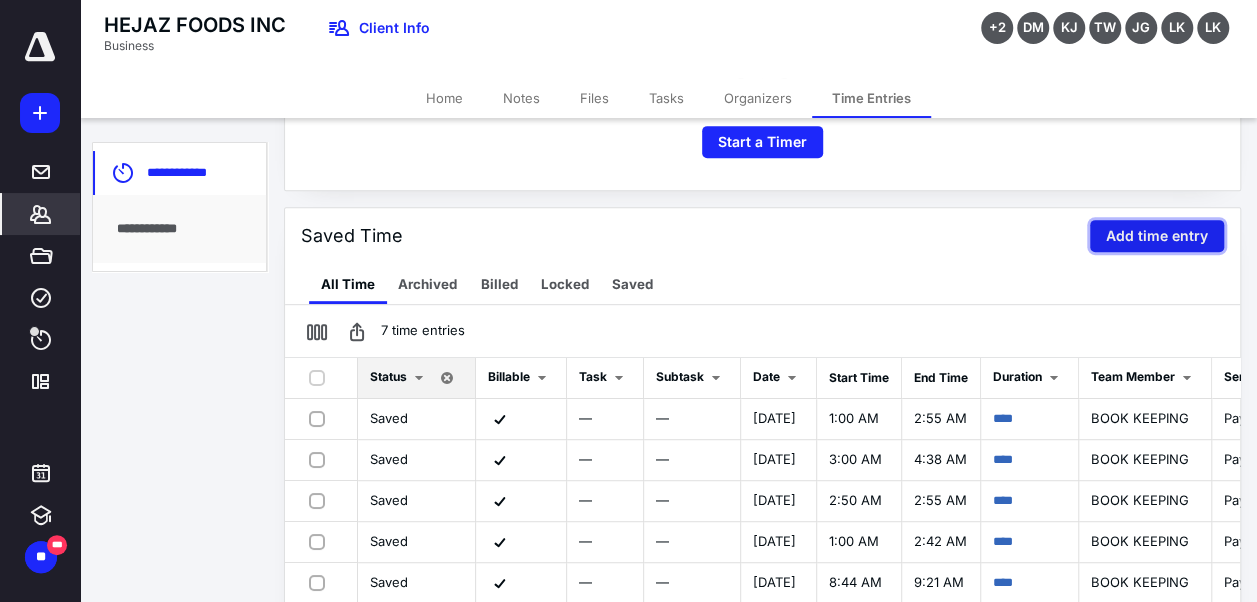 click on "Add time entry" at bounding box center (1157, 236) 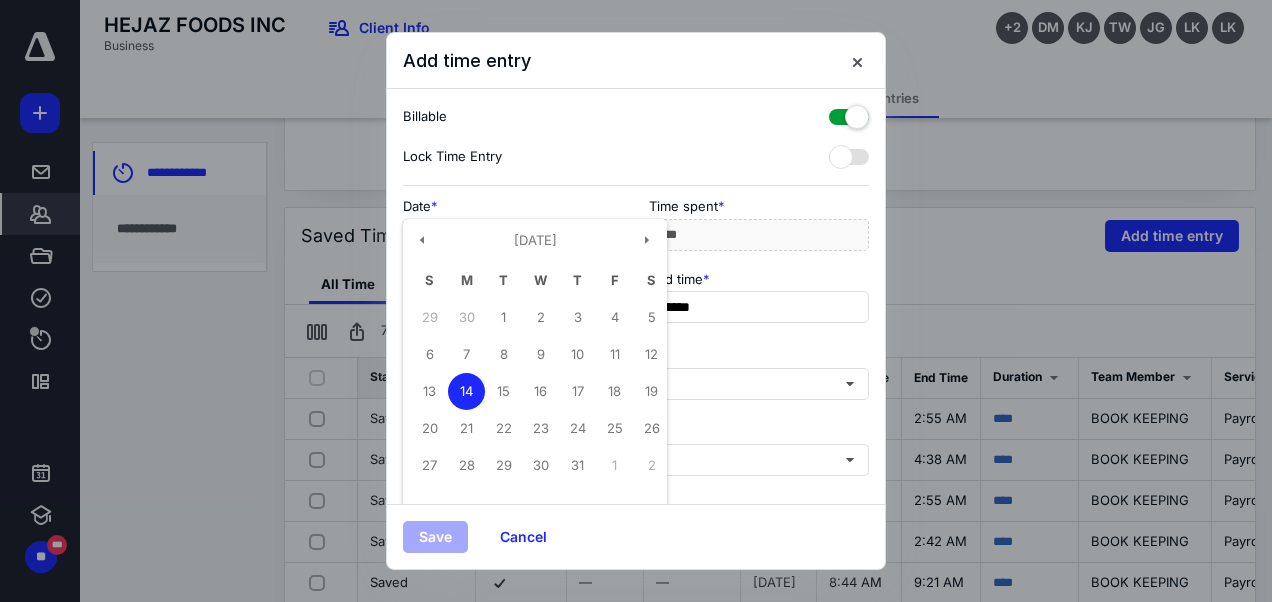 drag, startPoint x: 522, startPoint y: 236, endPoint x: 288, endPoint y: 220, distance: 234.54637 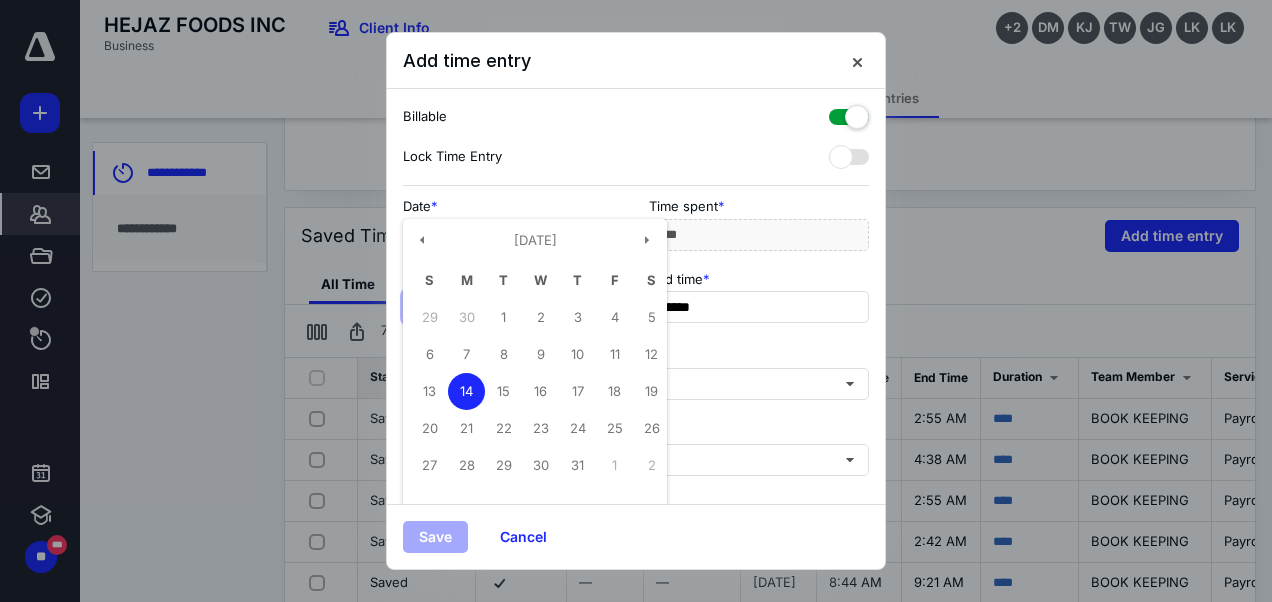type on "**********" 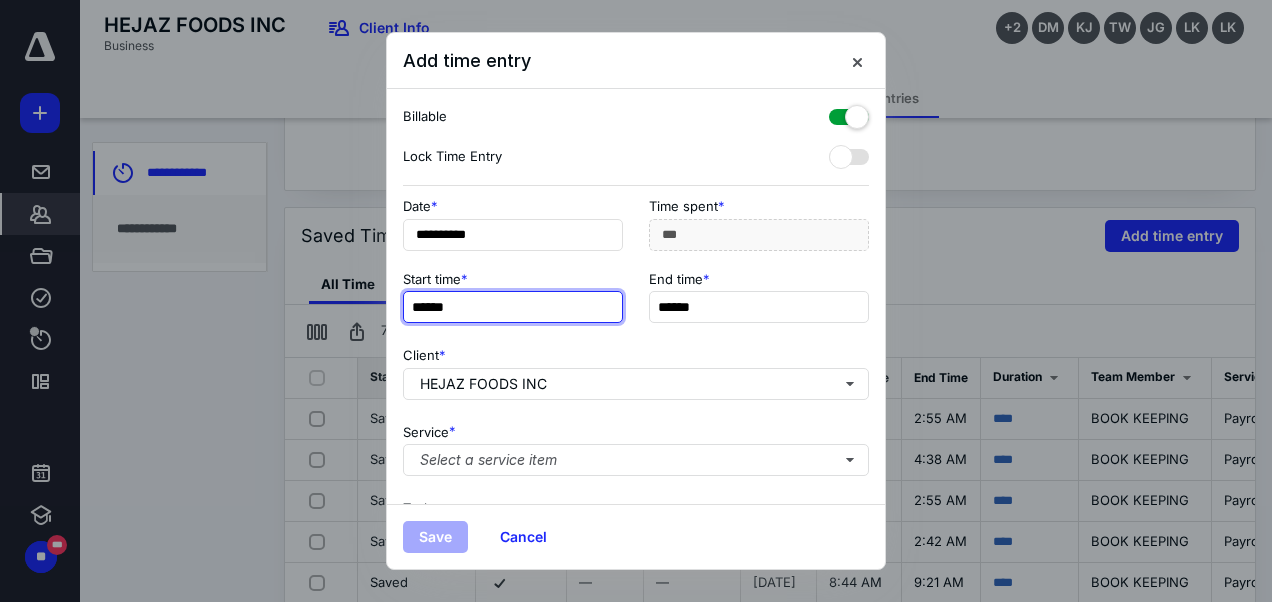 paste 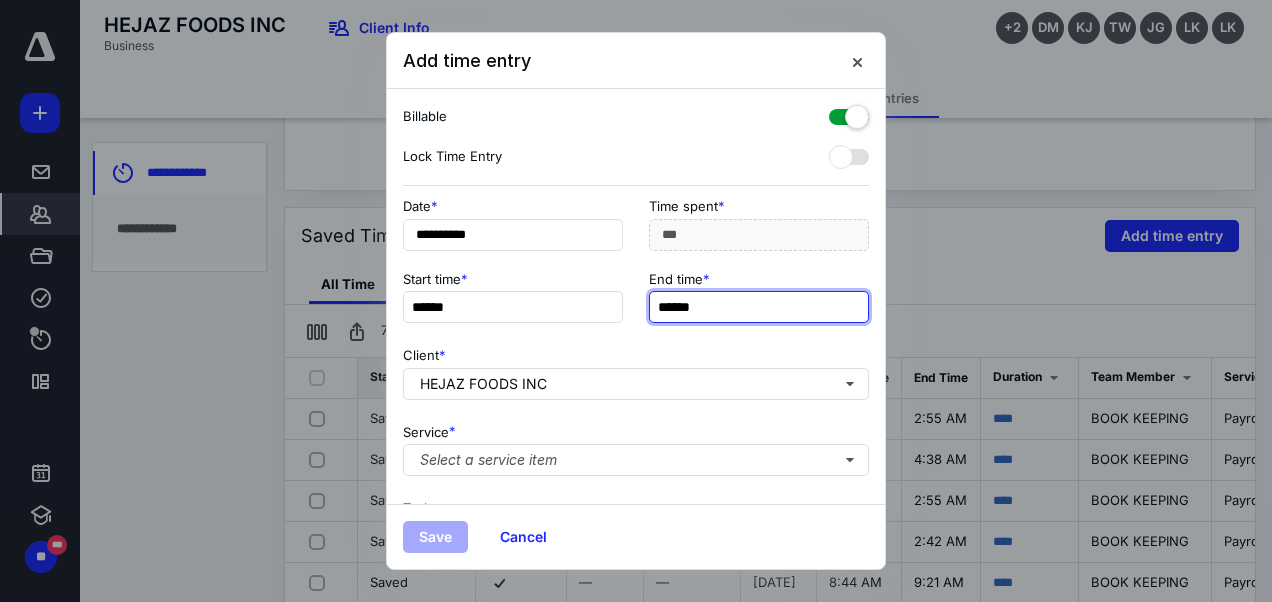 type on "*****" 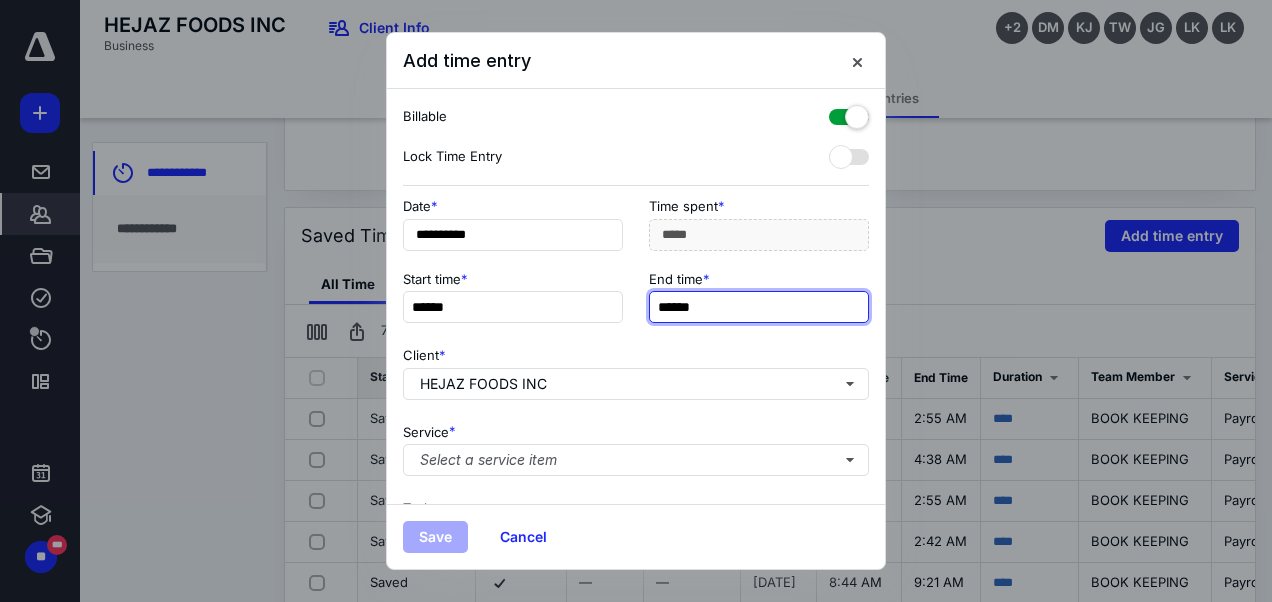 paste 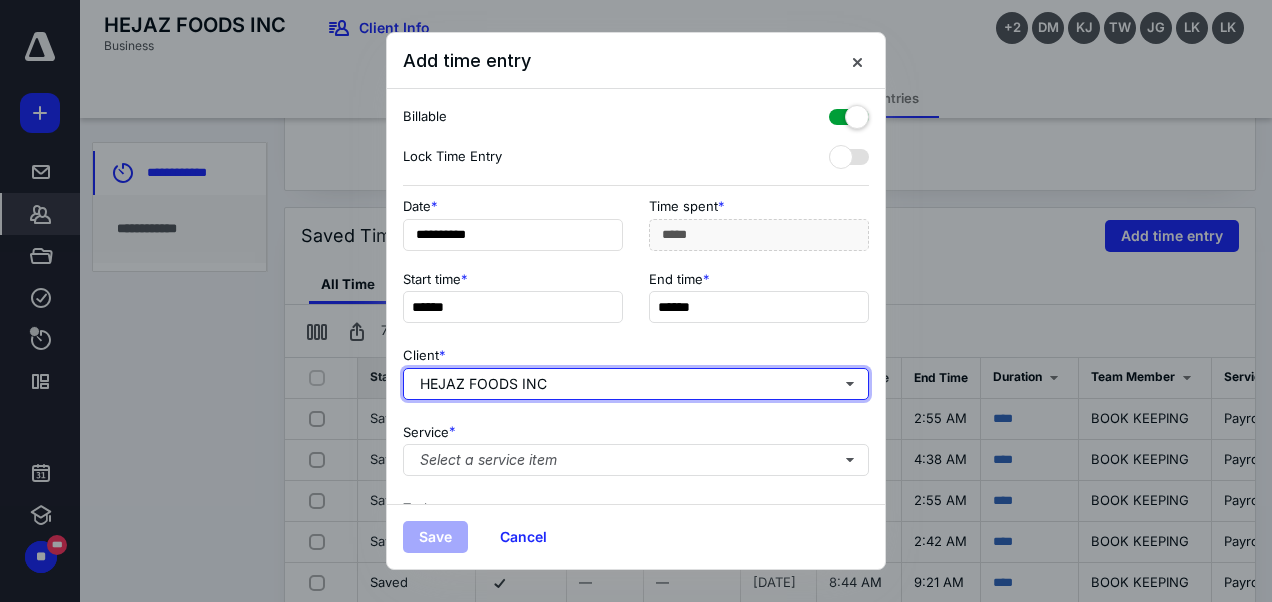 type on "***" 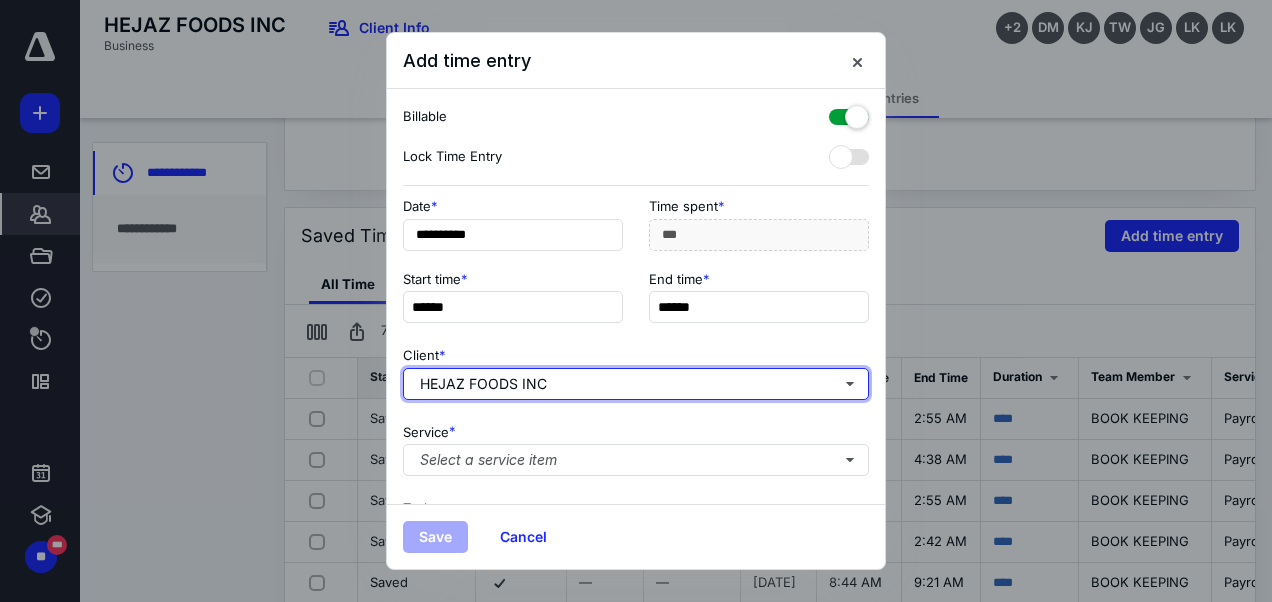 type 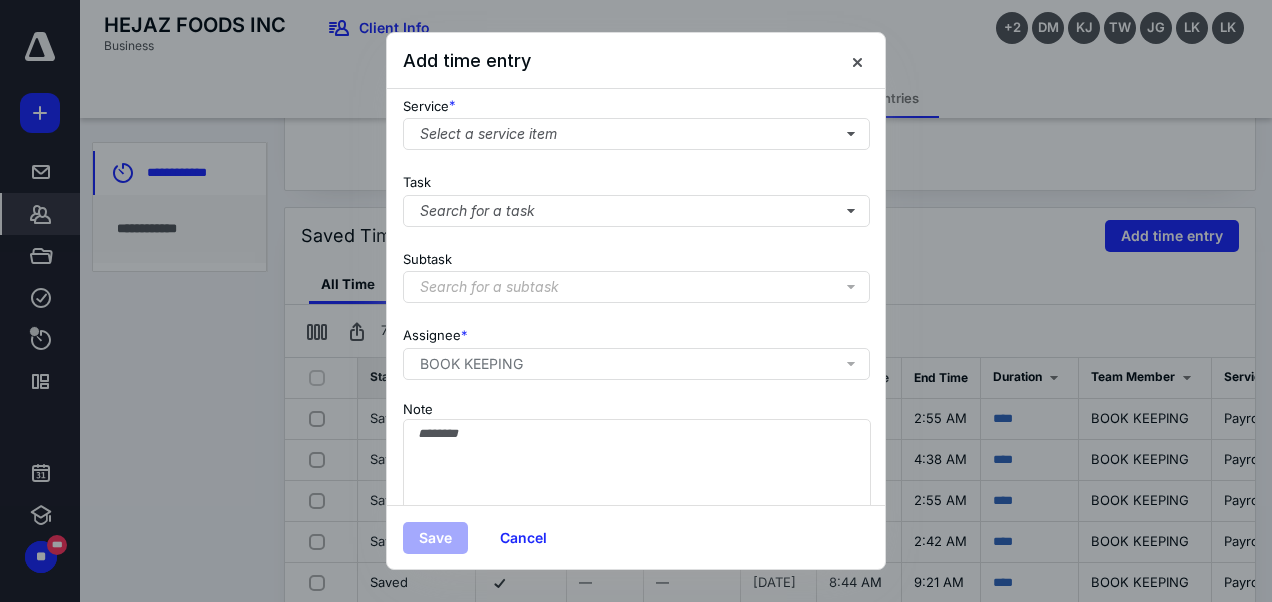 scroll, scrollTop: 371, scrollLeft: 0, axis: vertical 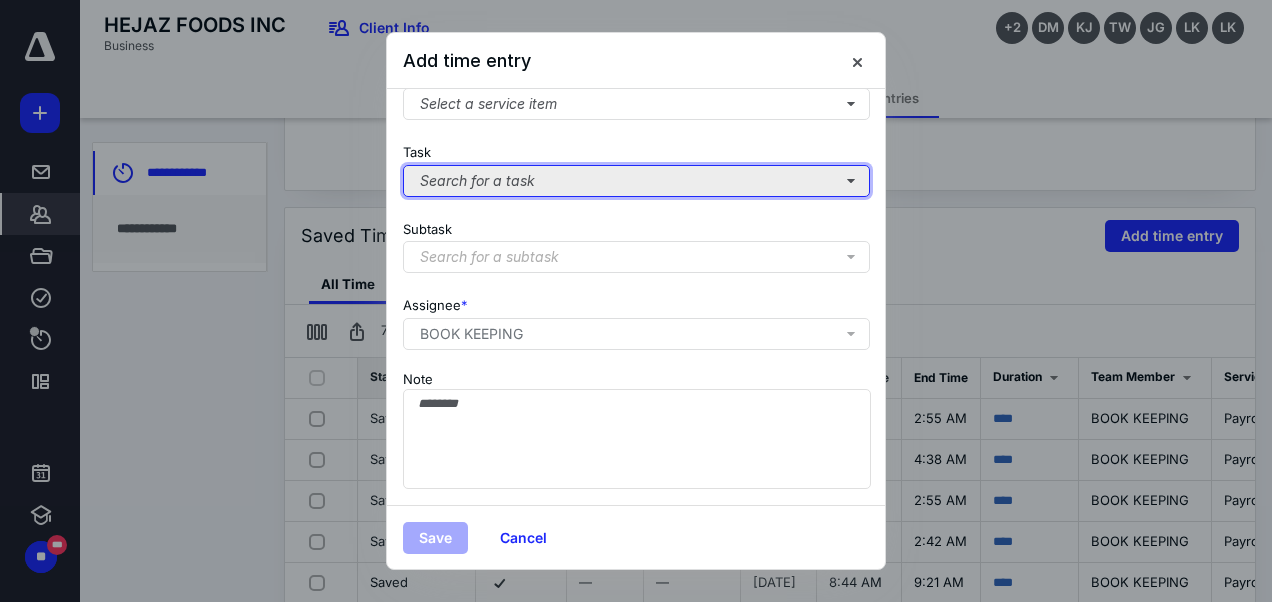 click on "Search for a task" at bounding box center [636, 181] 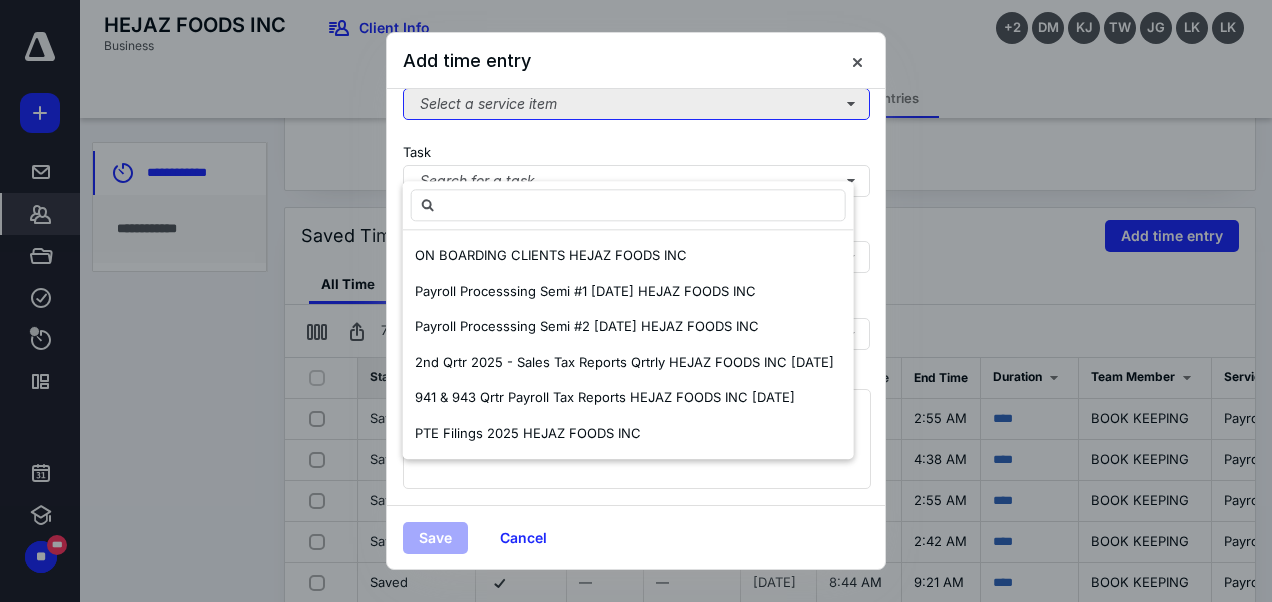 click on "Select a service item" at bounding box center [636, 104] 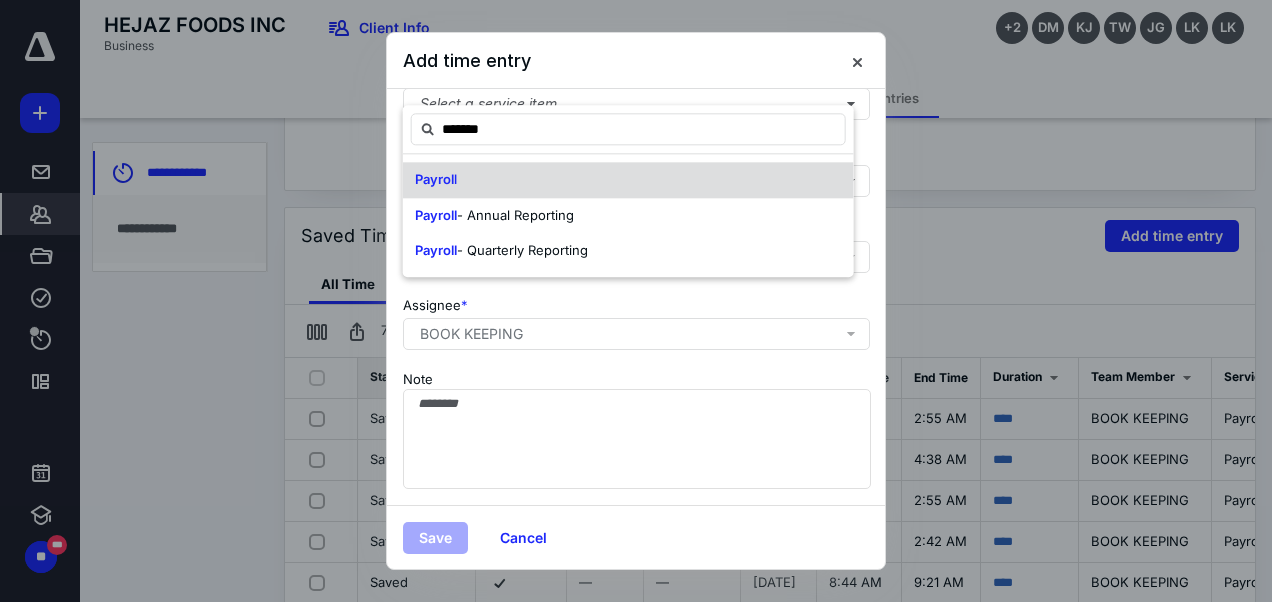 click on "Payroll" at bounding box center (628, 180) 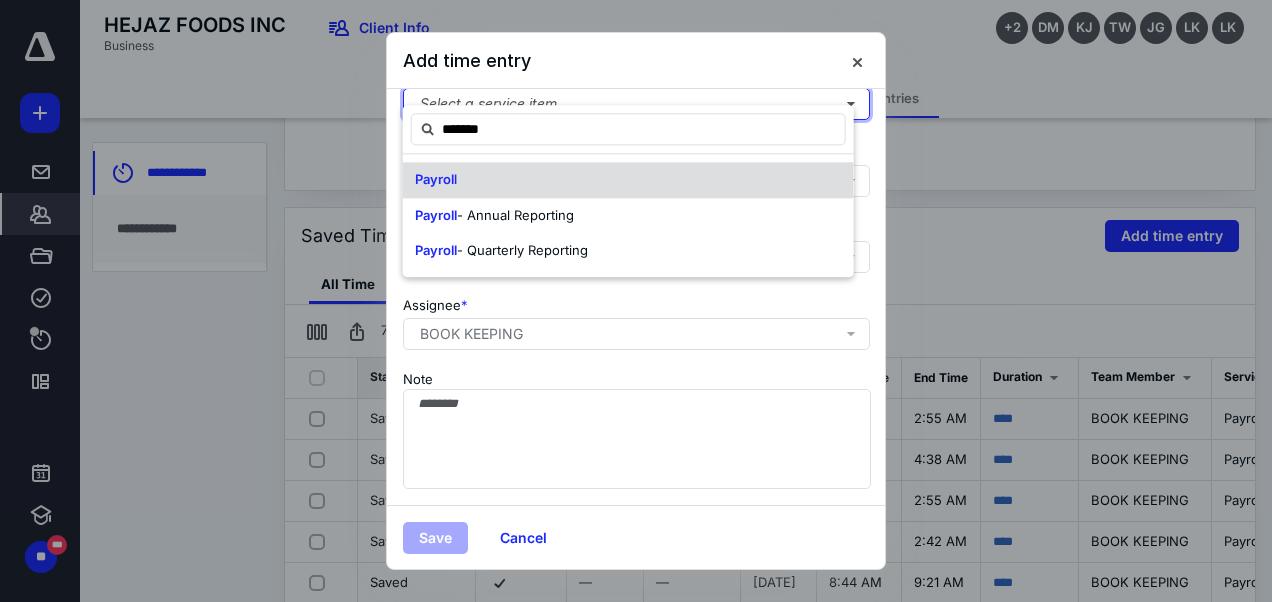type 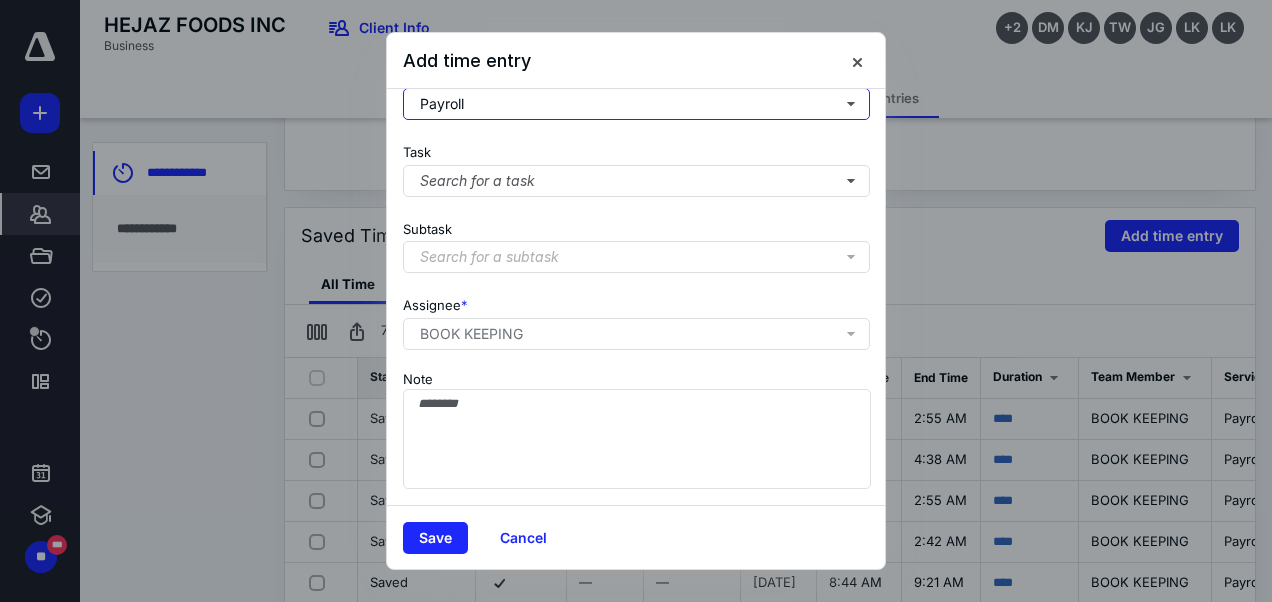 scroll, scrollTop: 356, scrollLeft: 0, axis: vertical 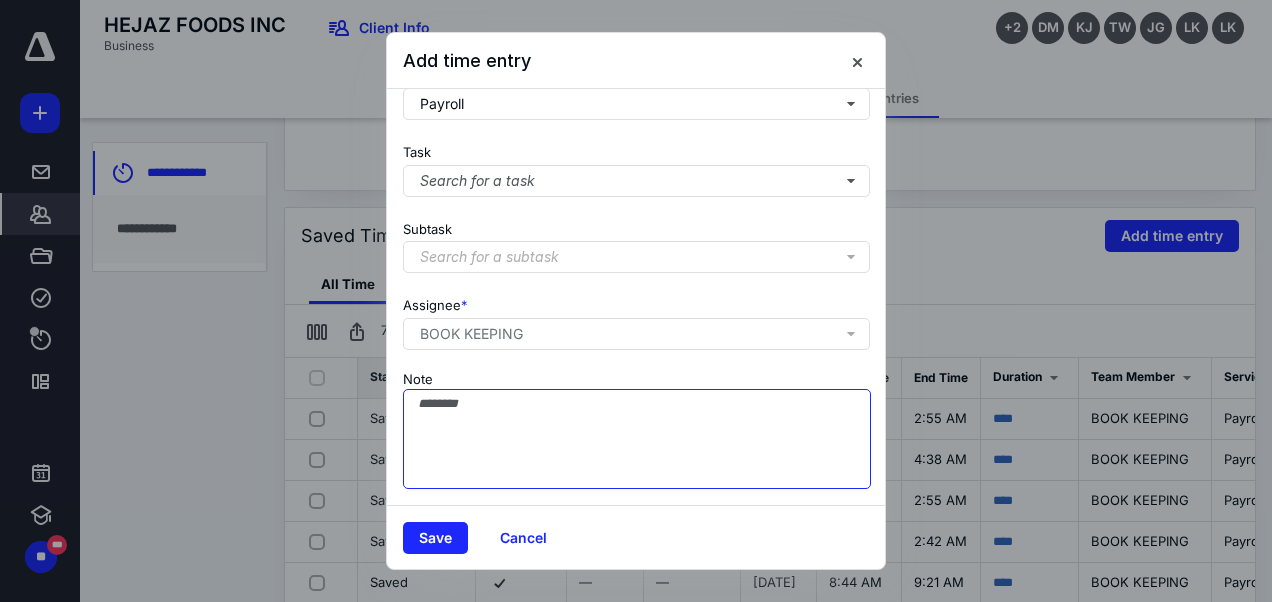 click on "Note" at bounding box center [637, 439] 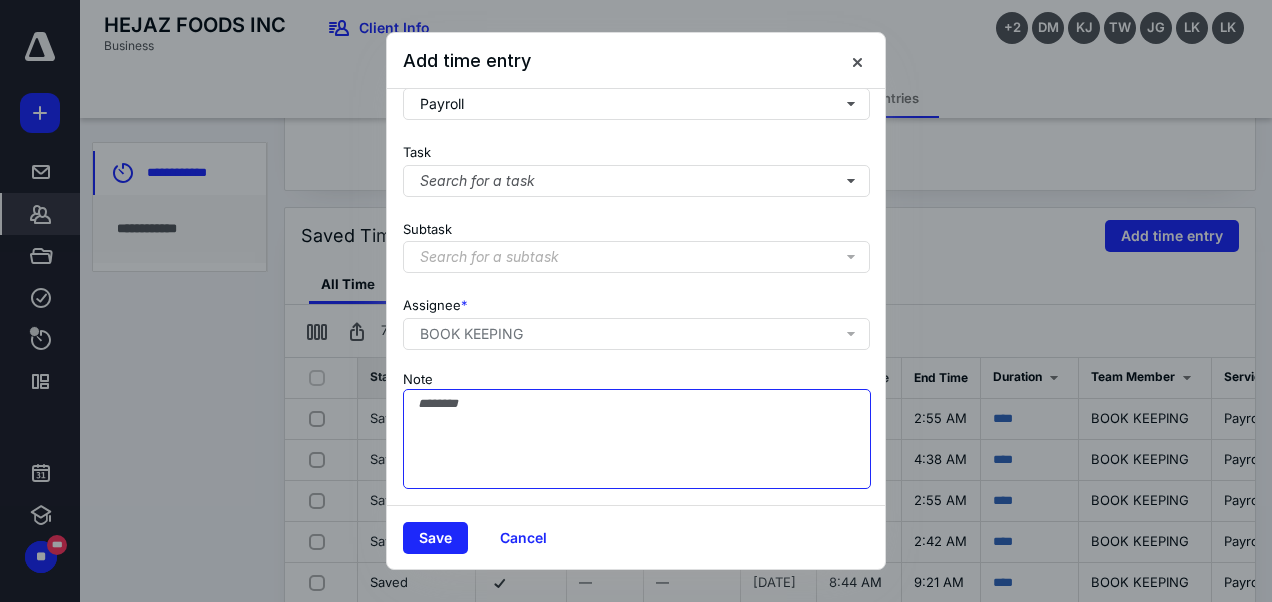 paste on "**********" 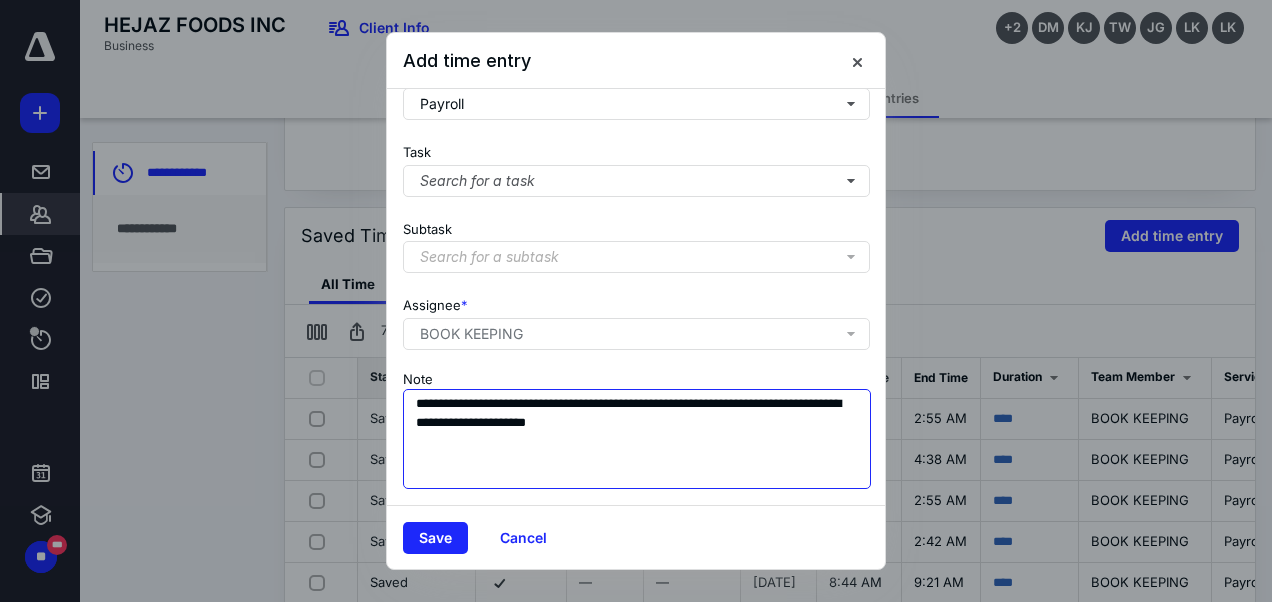 scroll, scrollTop: 0, scrollLeft: 0, axis: both 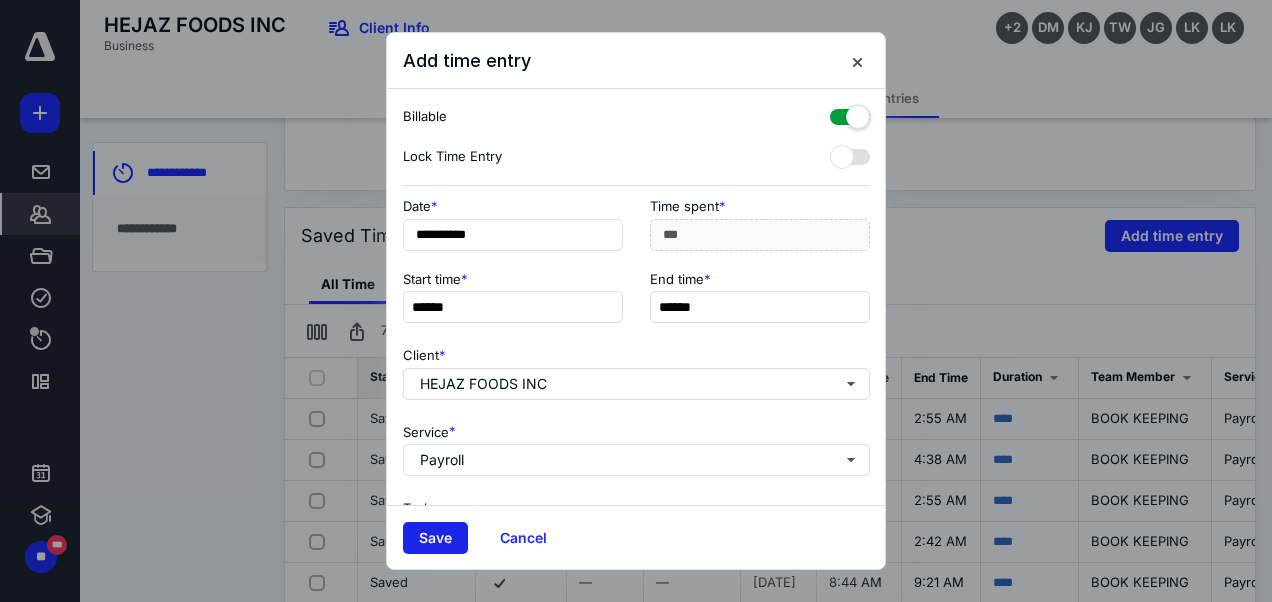 type on "**********" 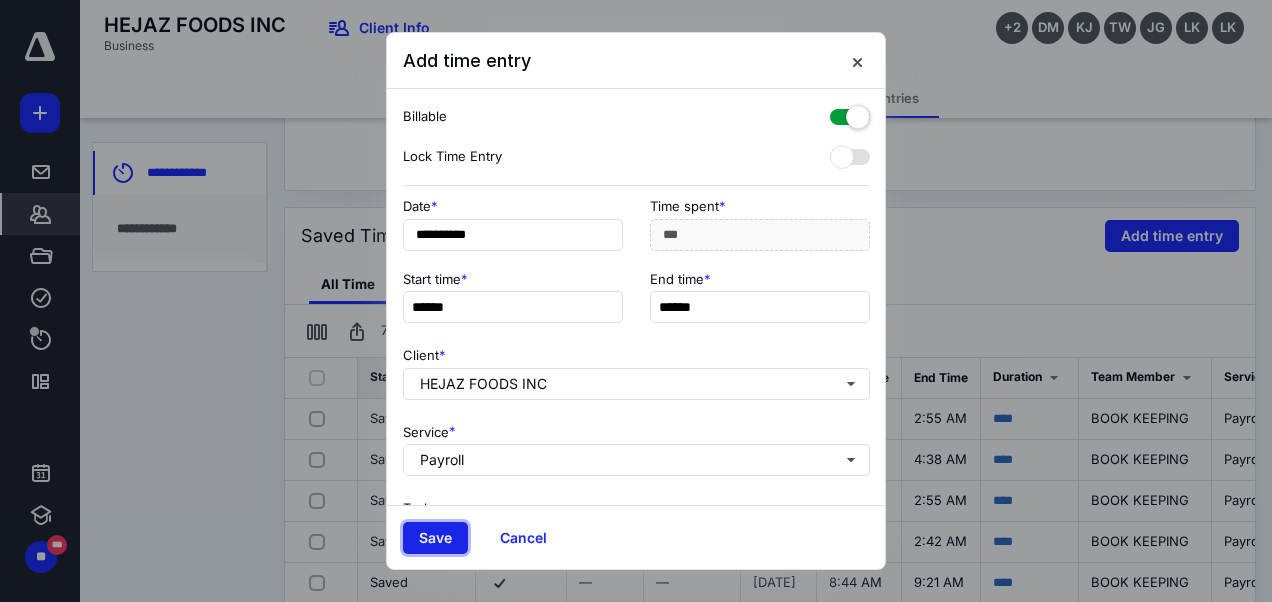 click on "Save" at bounding box center (435, 538) 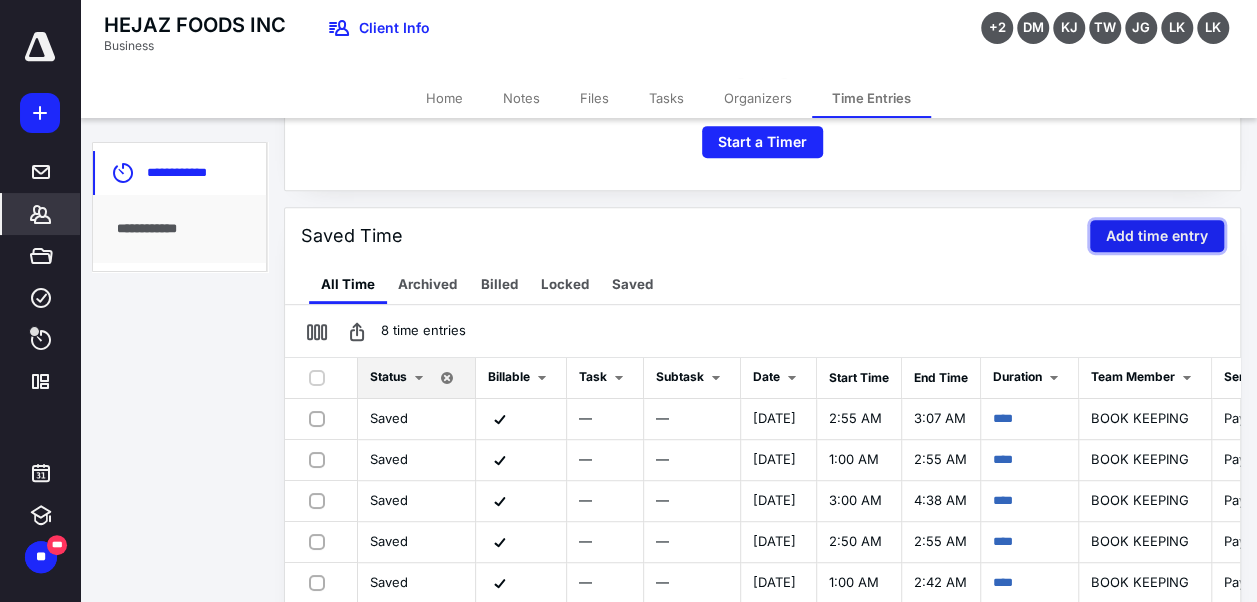 click on "Add time entry" at bounding box center (1157, 236) 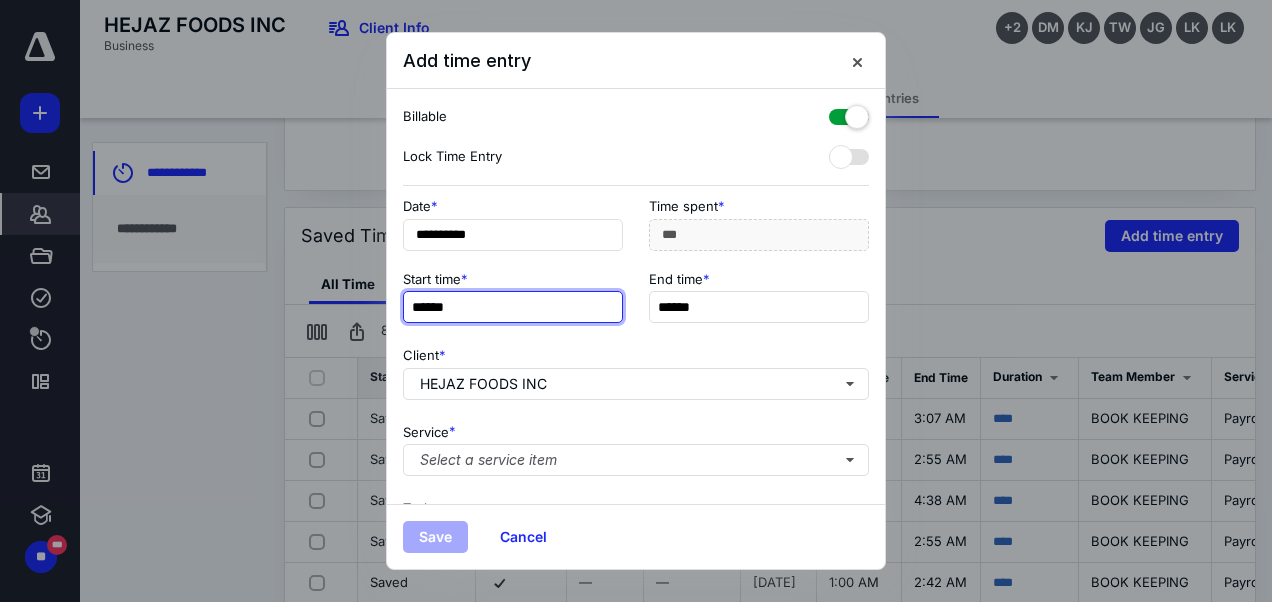 paste 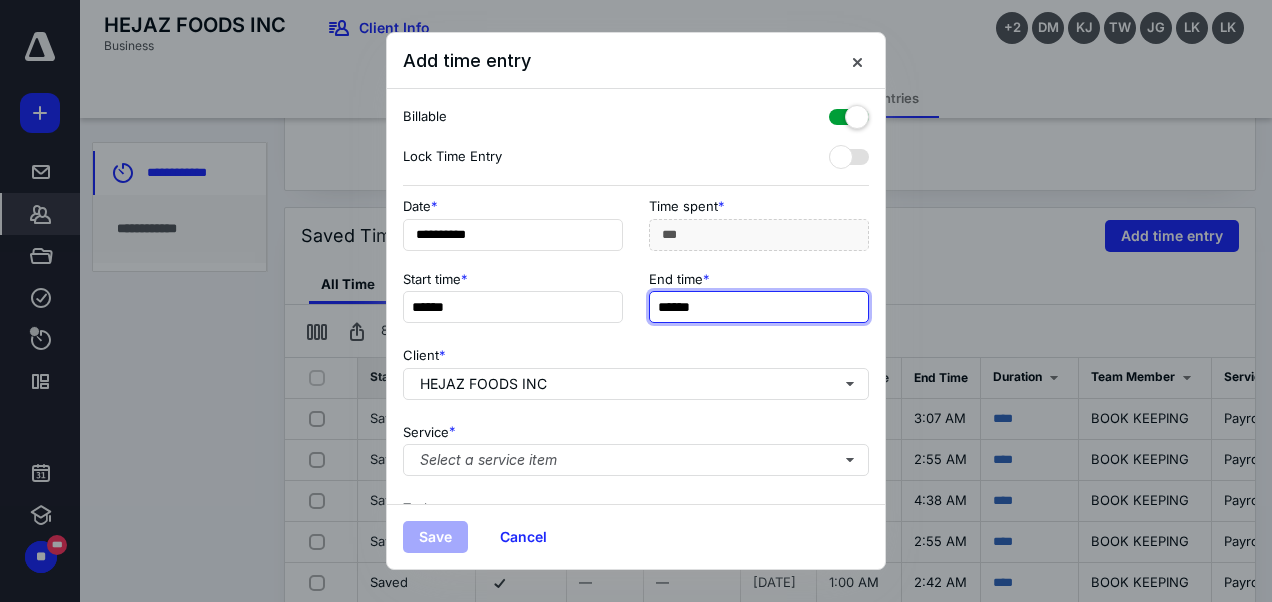 type on "*****" 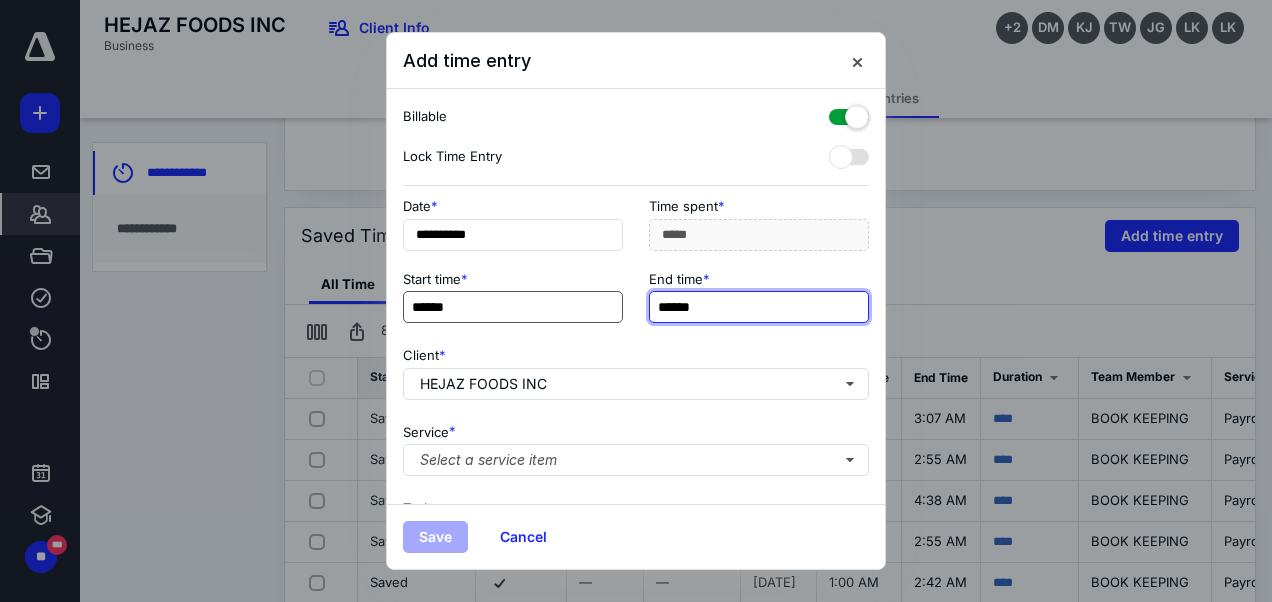 paste 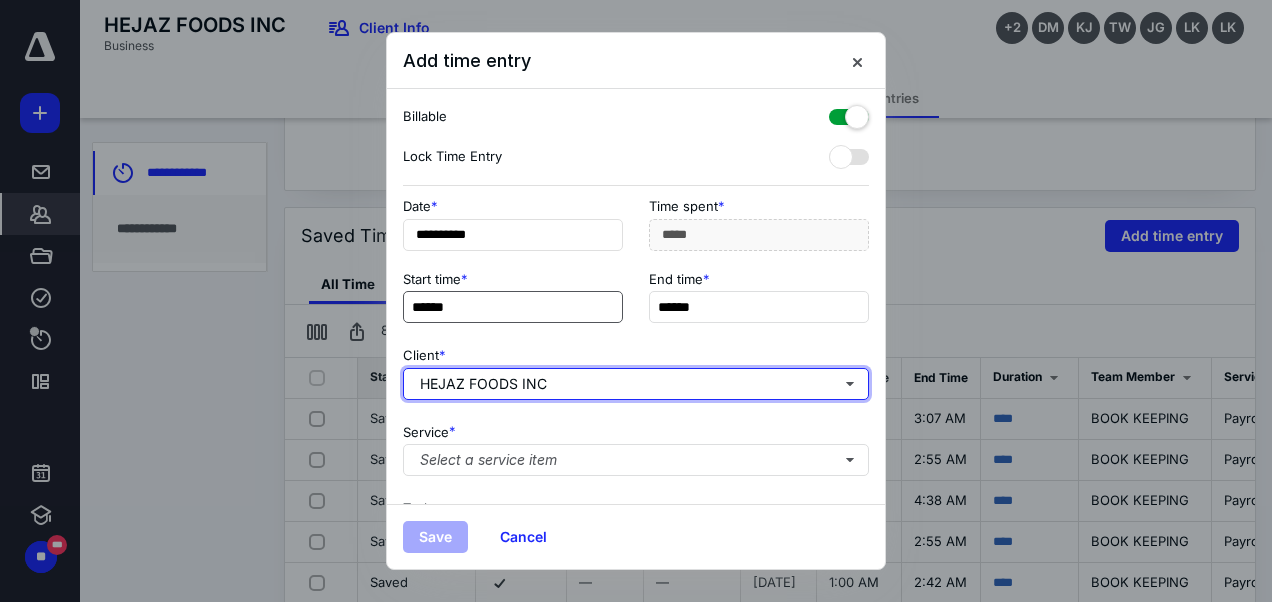 type on "******" 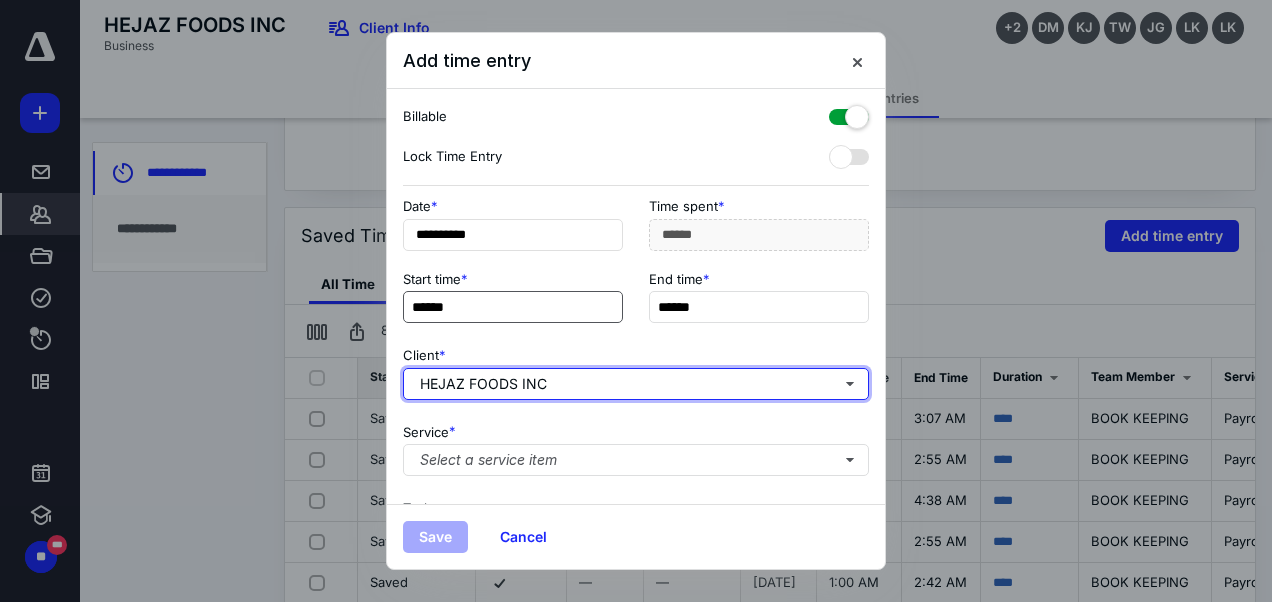 type 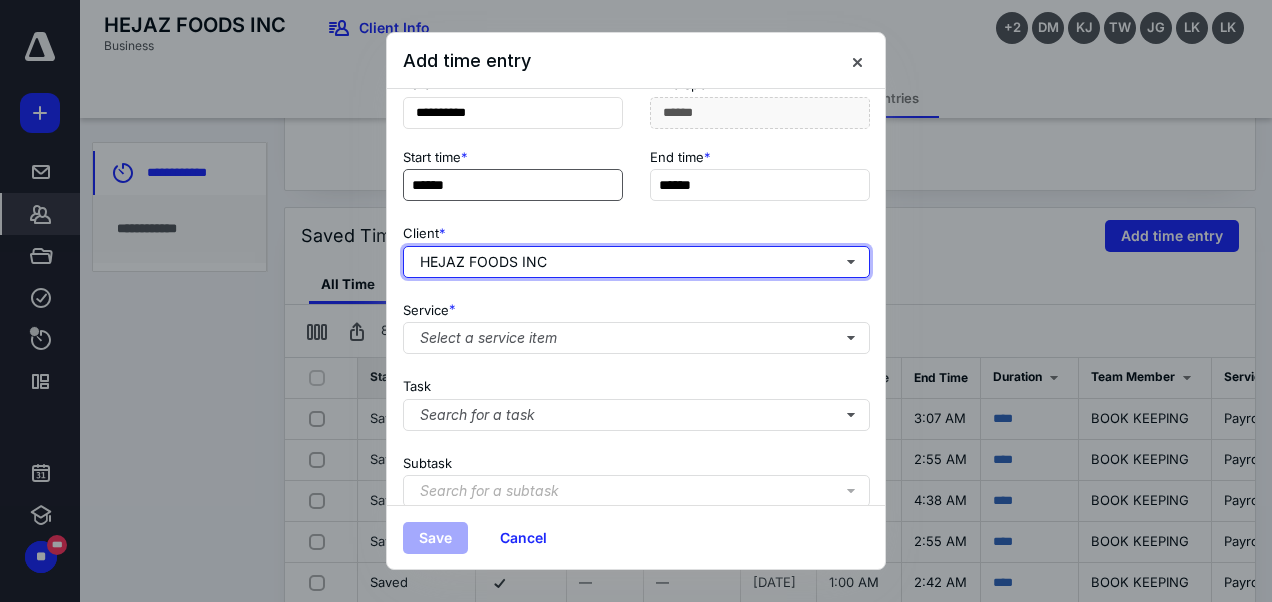 scroll, scrollTop: 145, scrollLeft: 0, axis: vertical 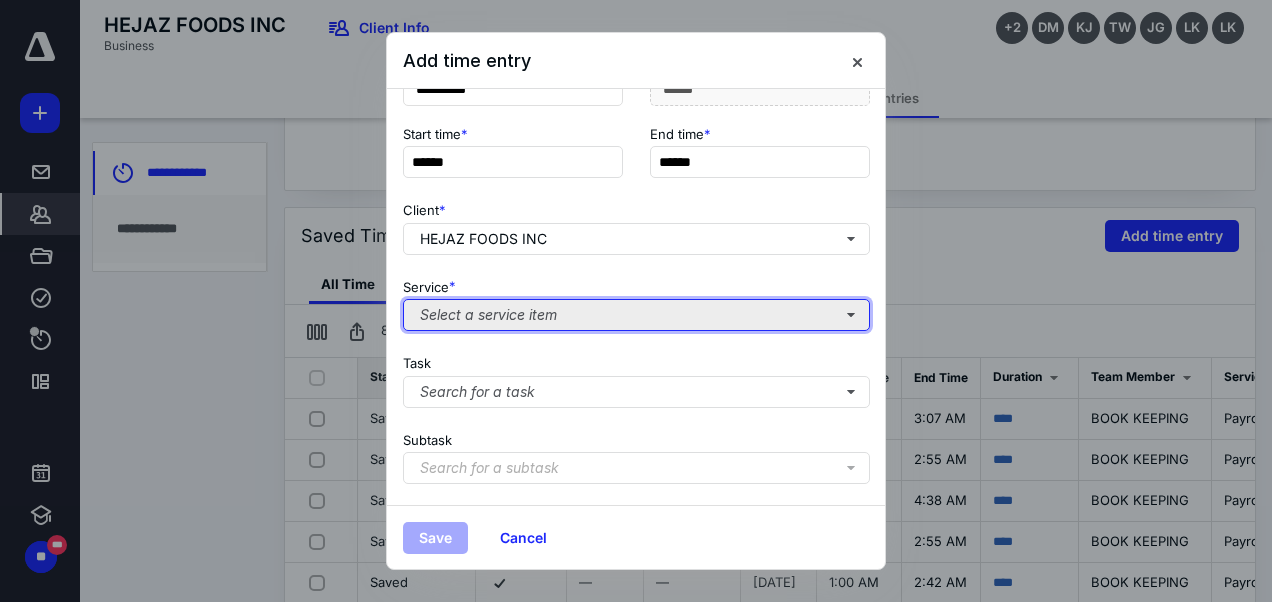 click on "Select a service item" at bounding box center [636, 315] 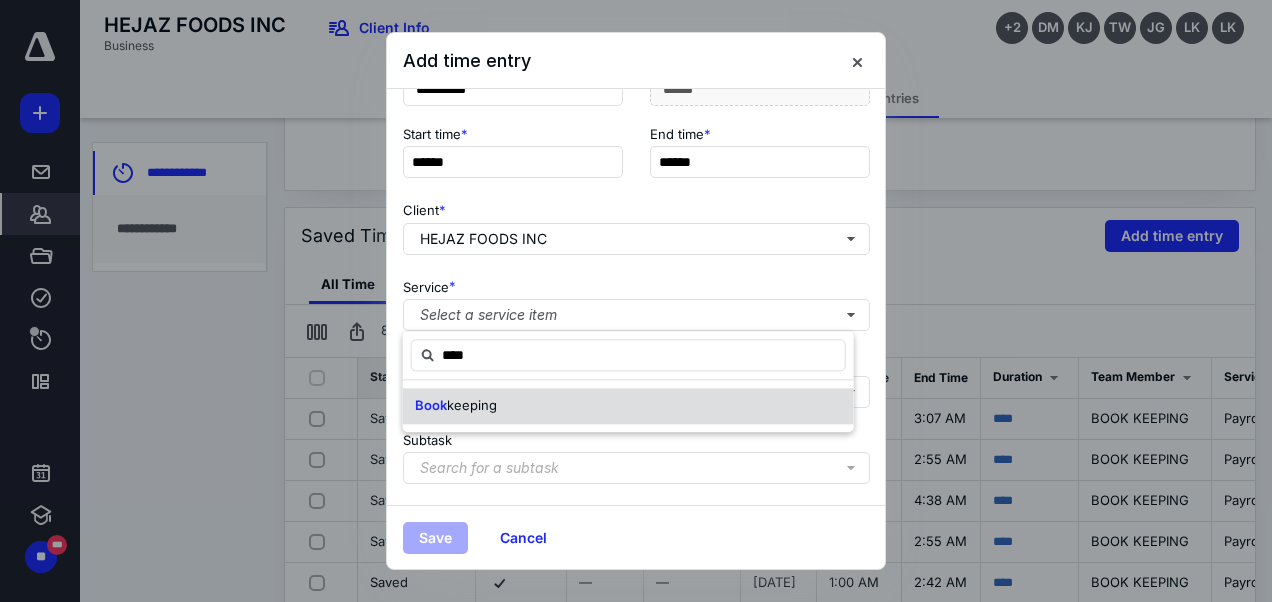 click on "keeping" at bounding box center [472, 405] 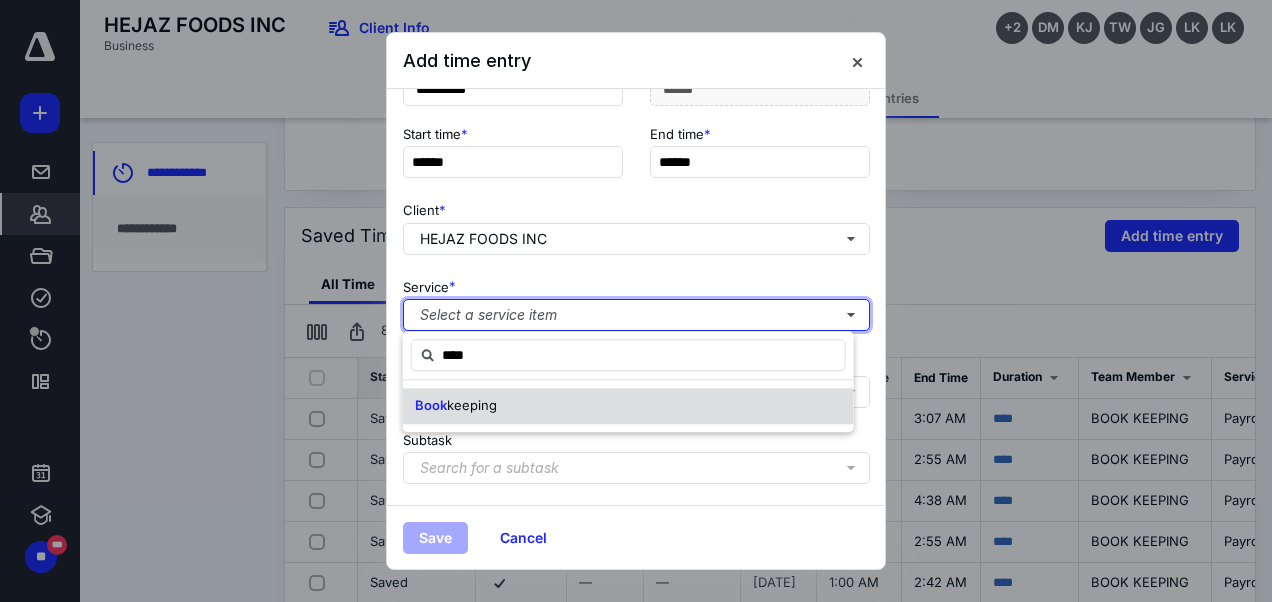 type 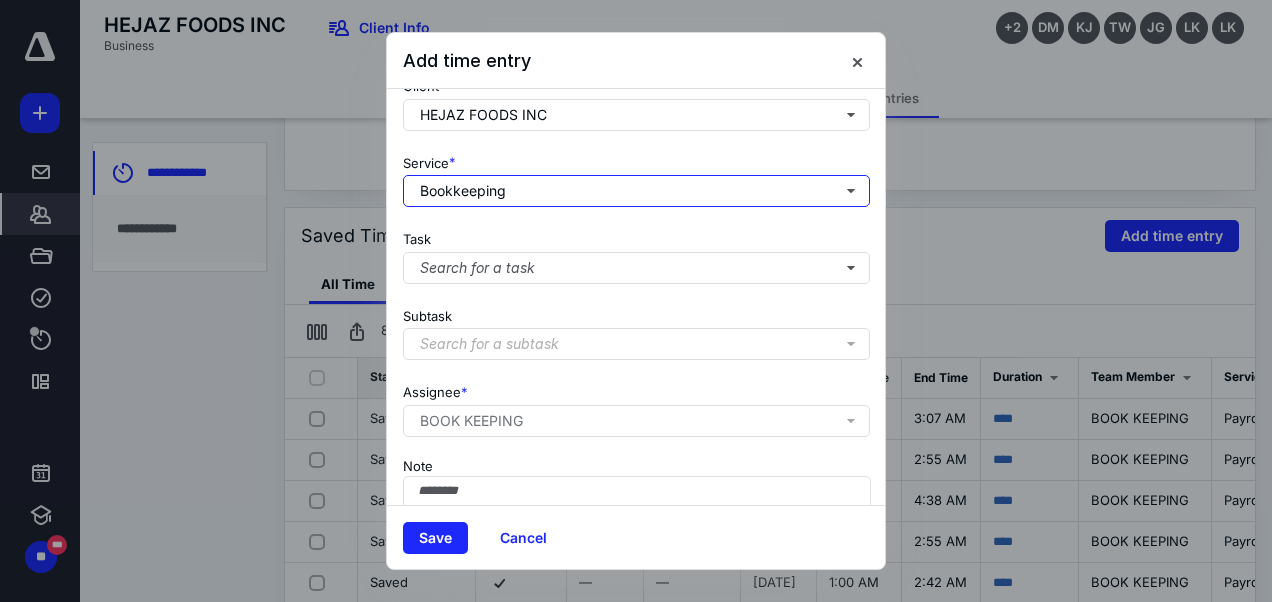 scroll, scrollTop: 371, scrollLeft: 0, axis: vertical 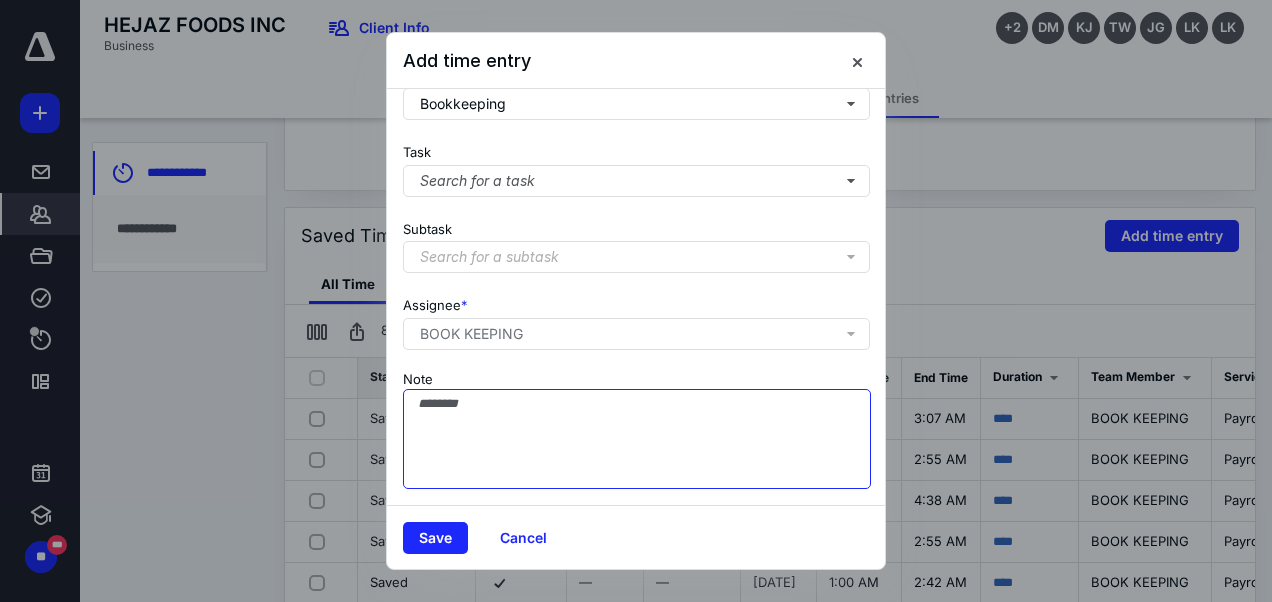 click on "Note" at bounding box center (637, 439) 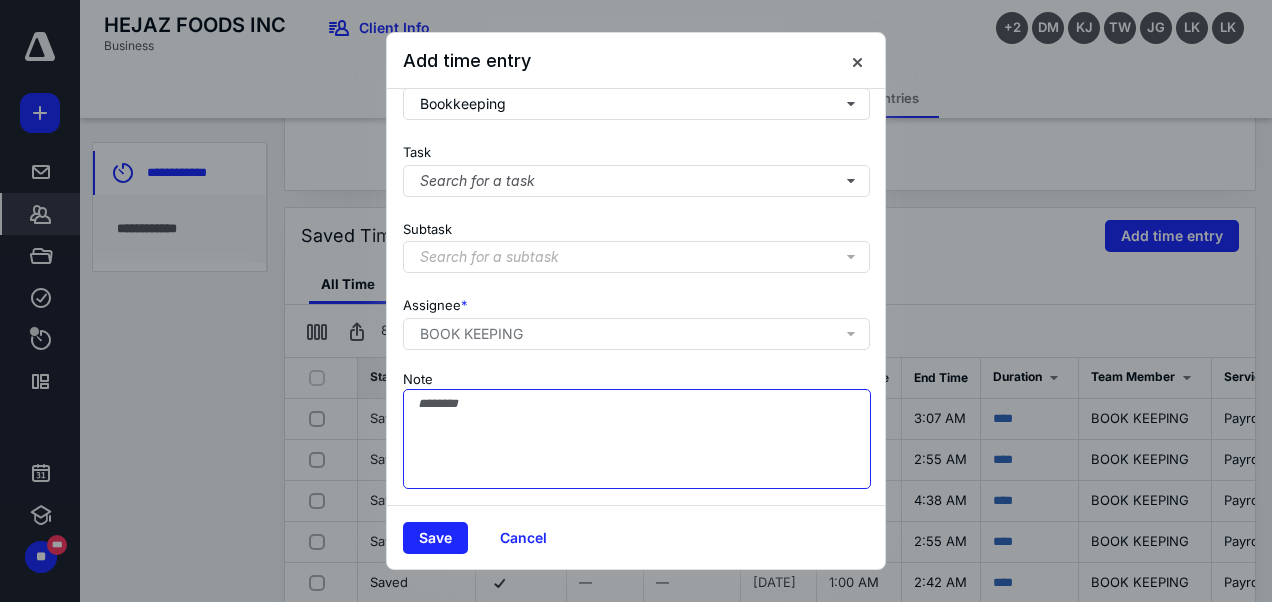 paste on "**********" 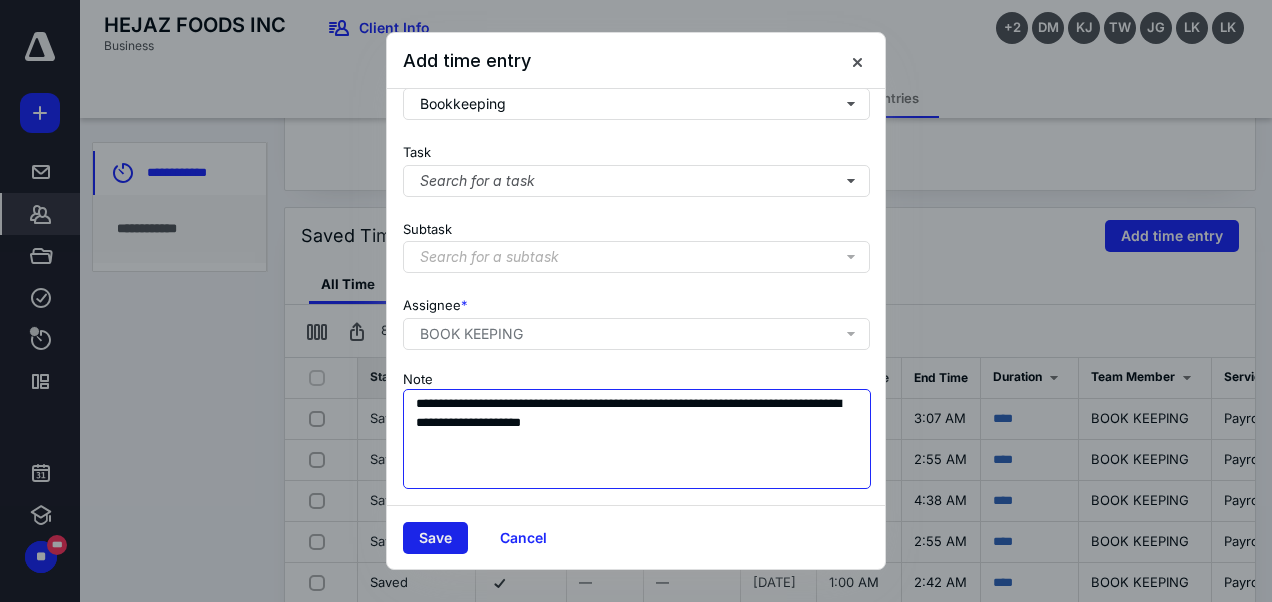 type on "**********" 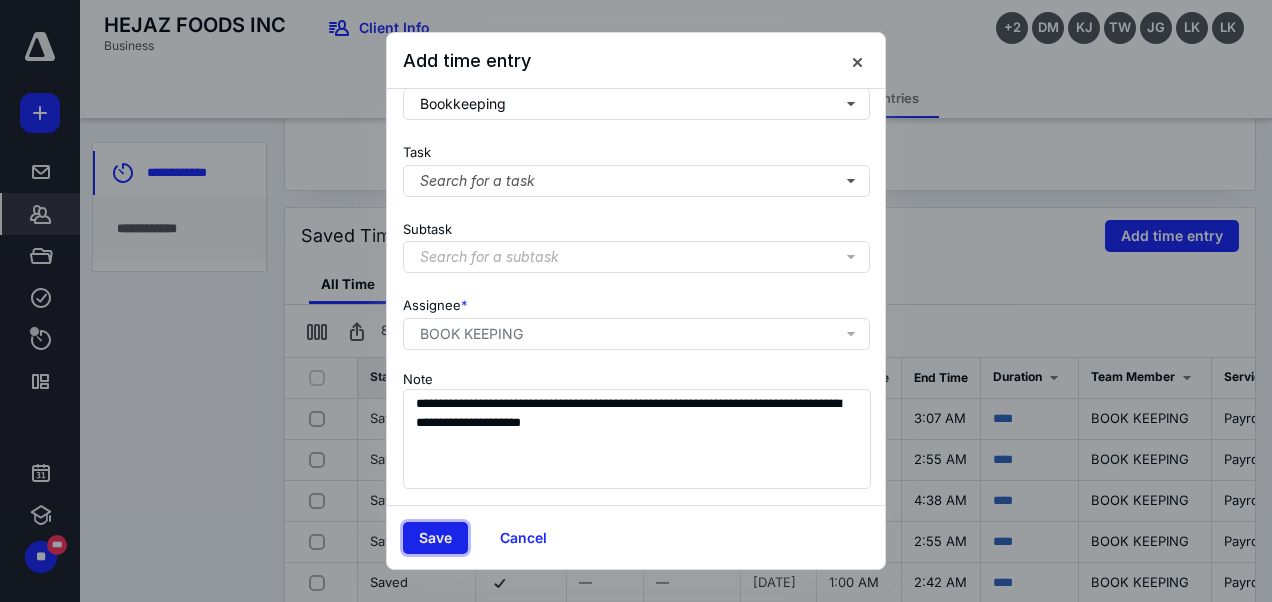 click on "Save" at bounding box center (435, 538) 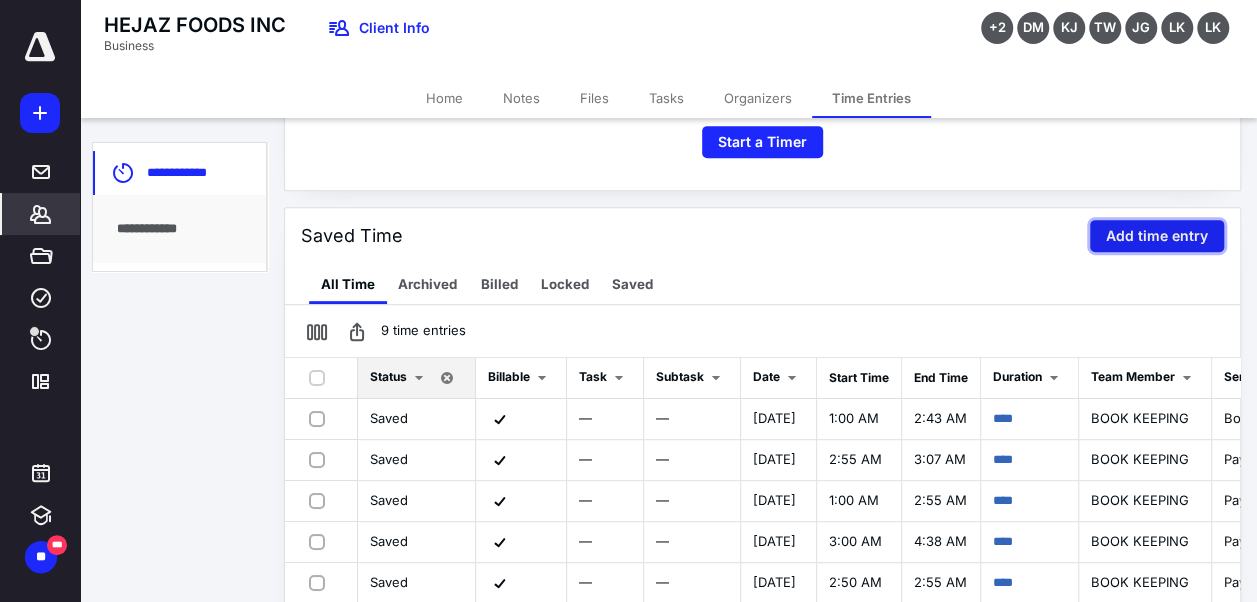 click on "Add time entry" at bounding box center [1157, 236] 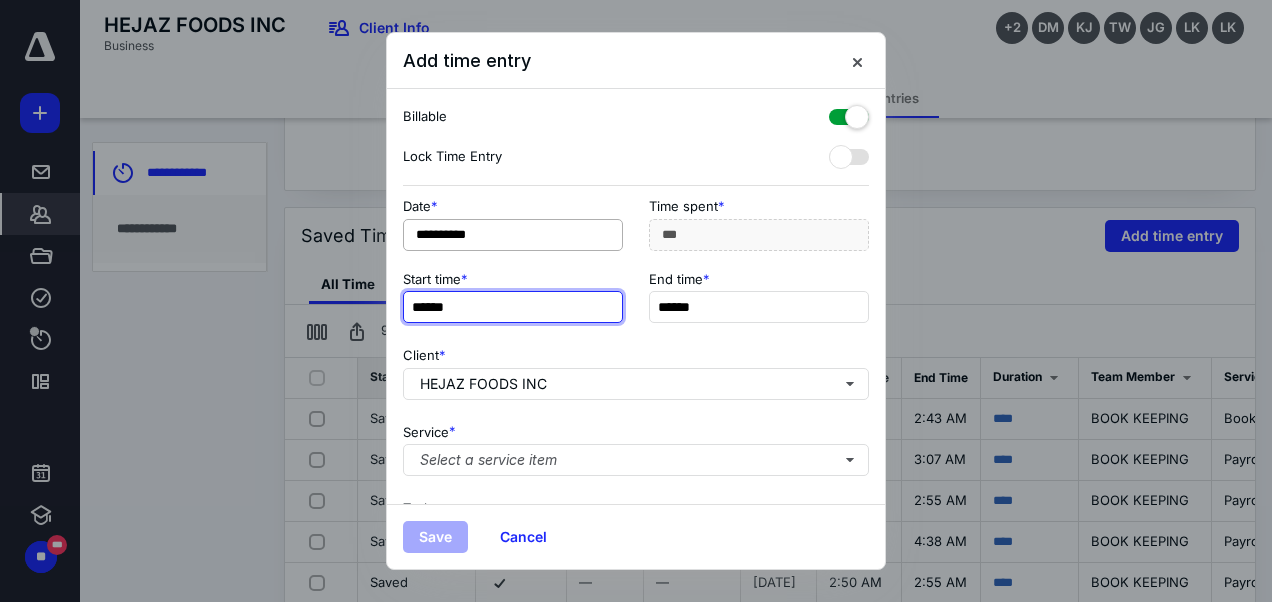 paste 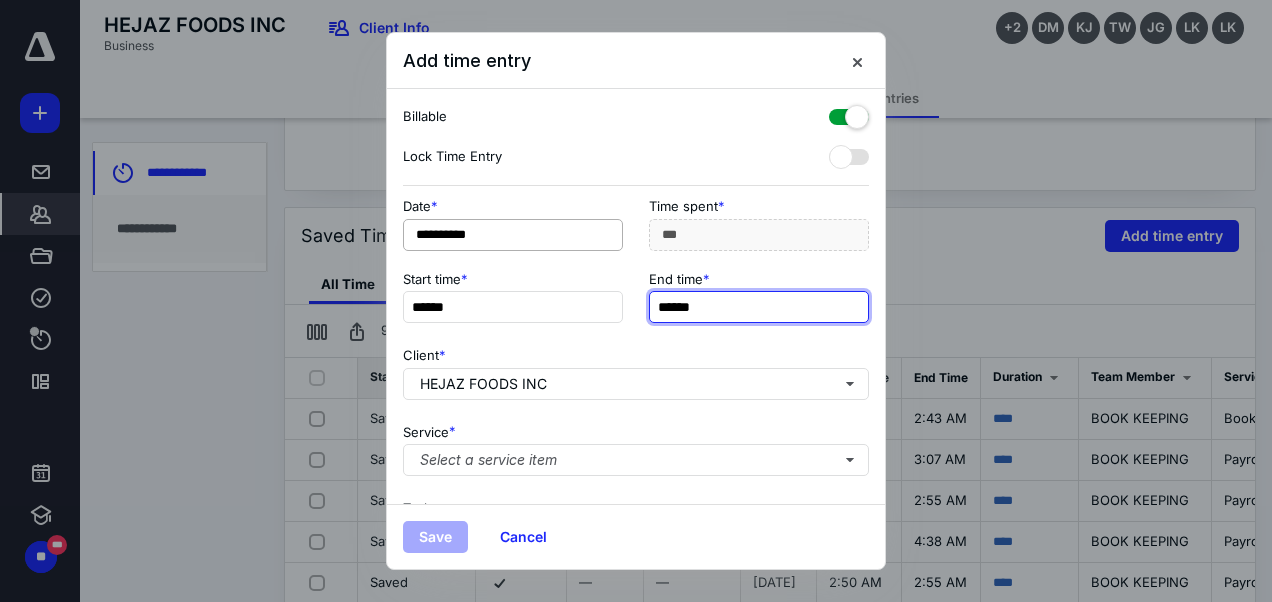 type on "******" 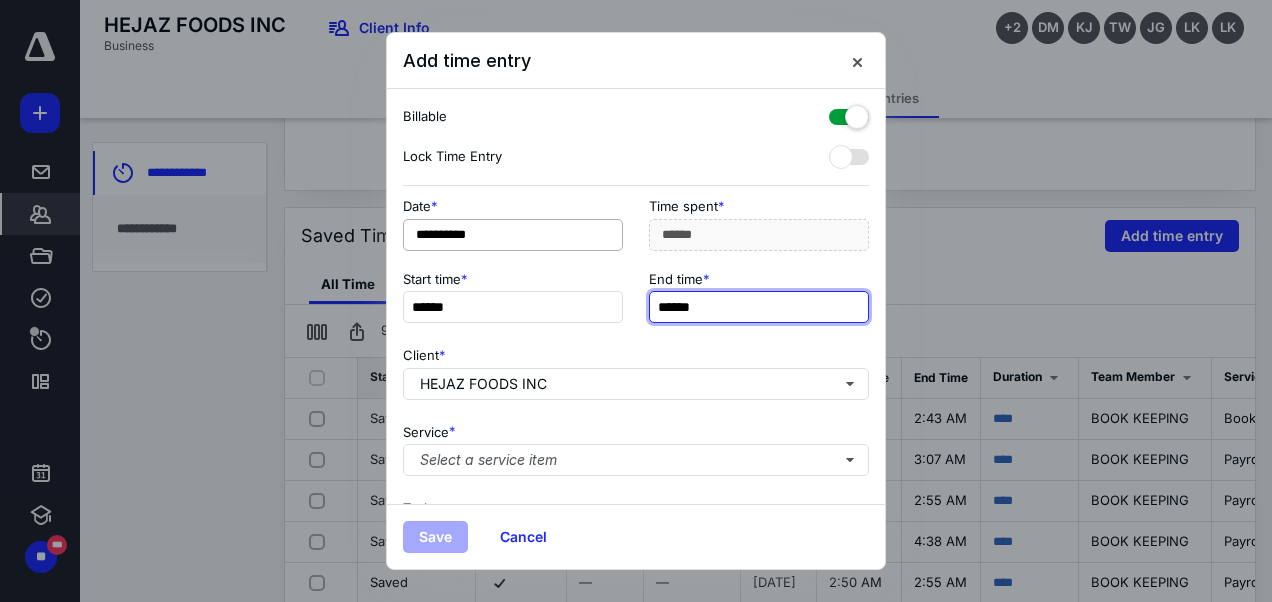 paste 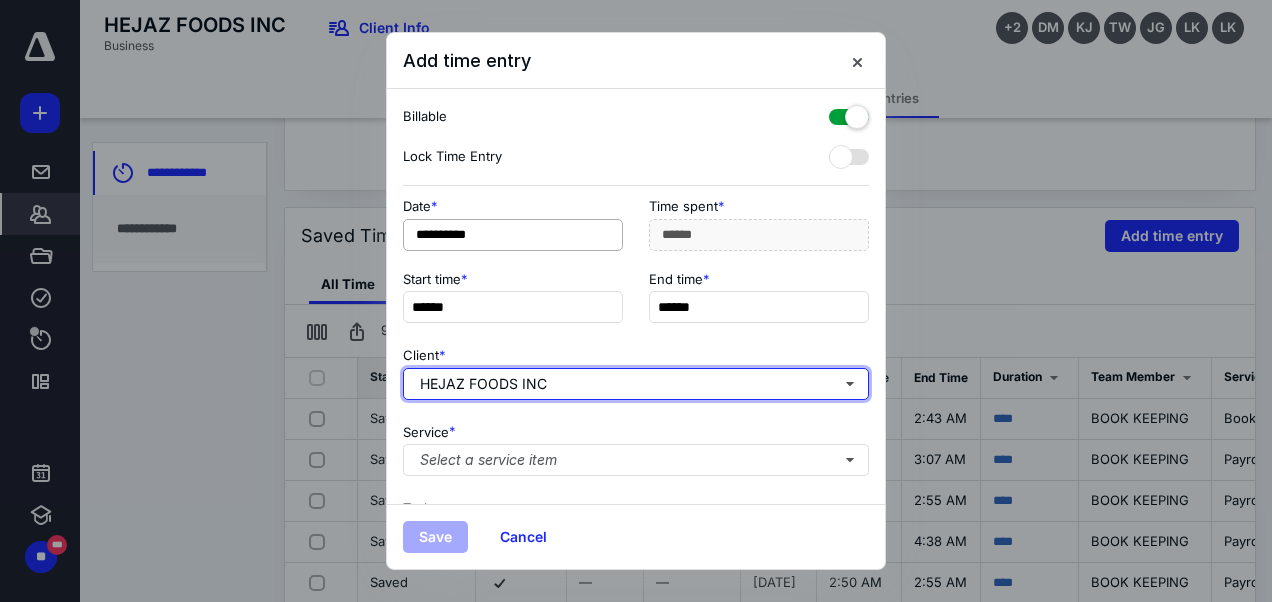 type on "***" 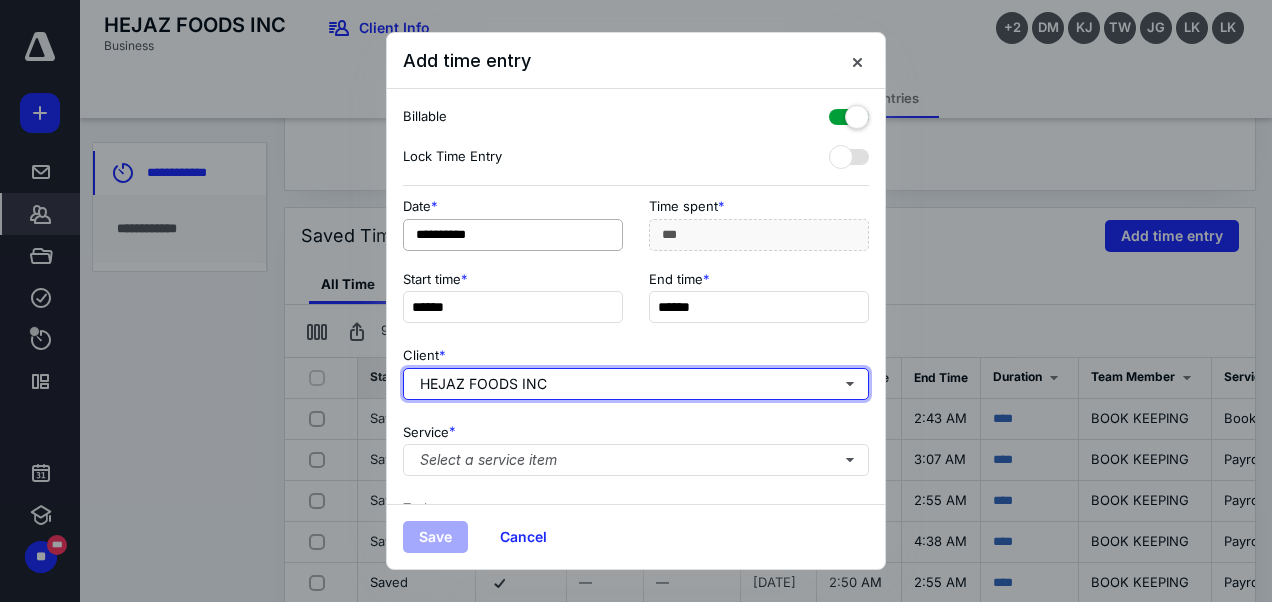 type 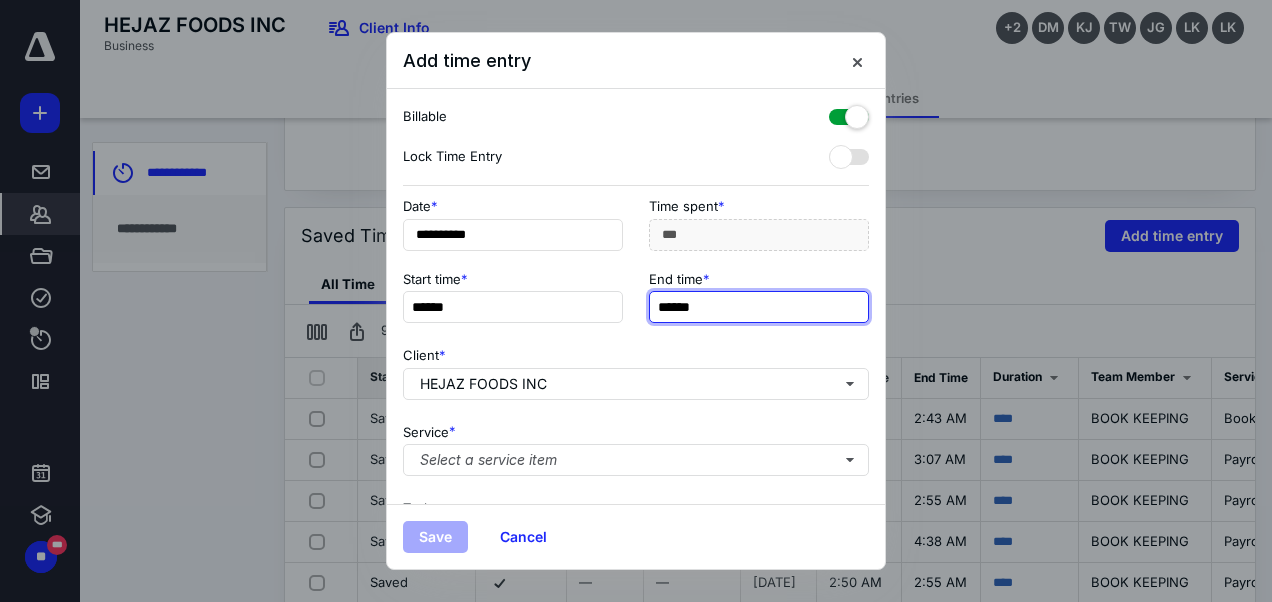 type 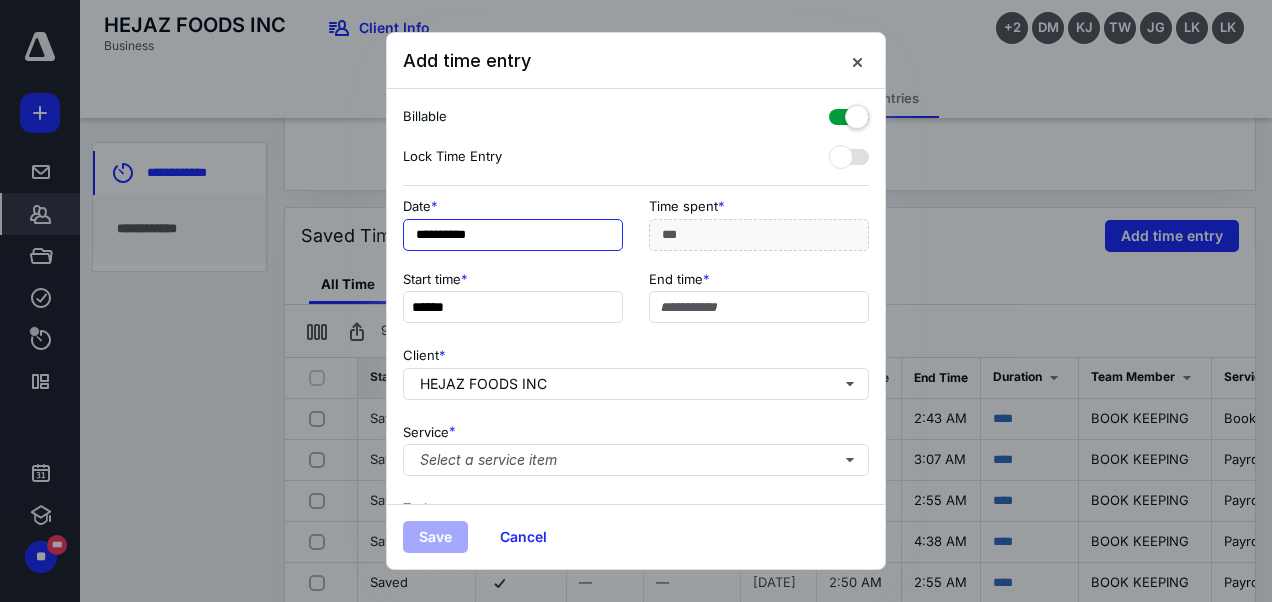 type on "**********" 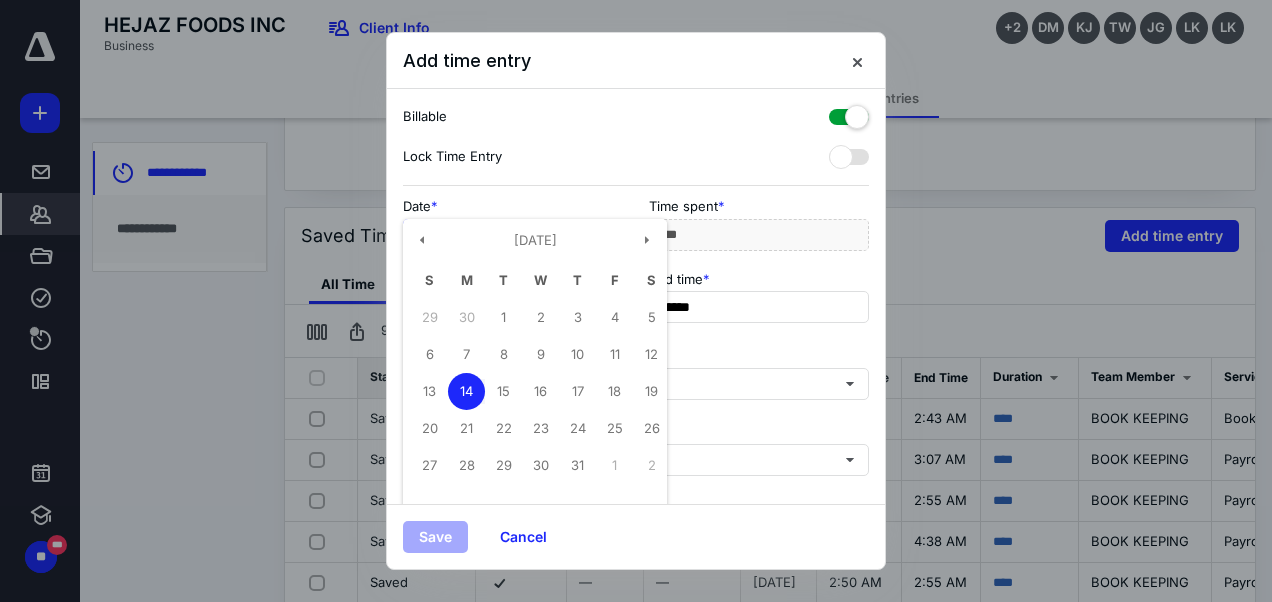 paste 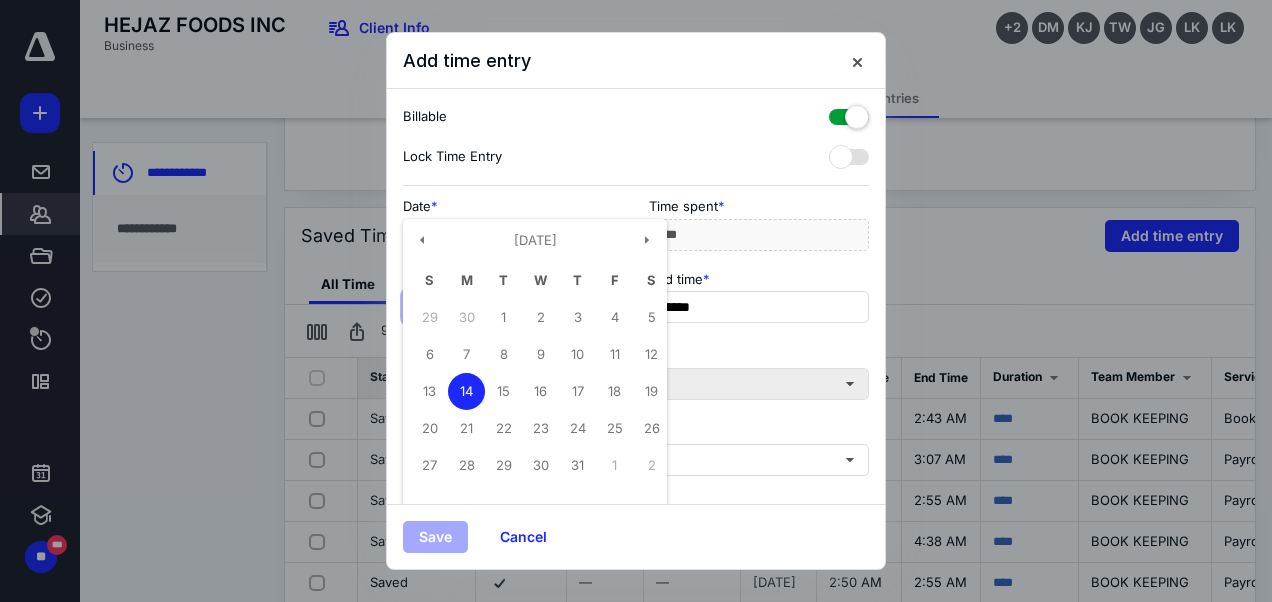 type on "**********" 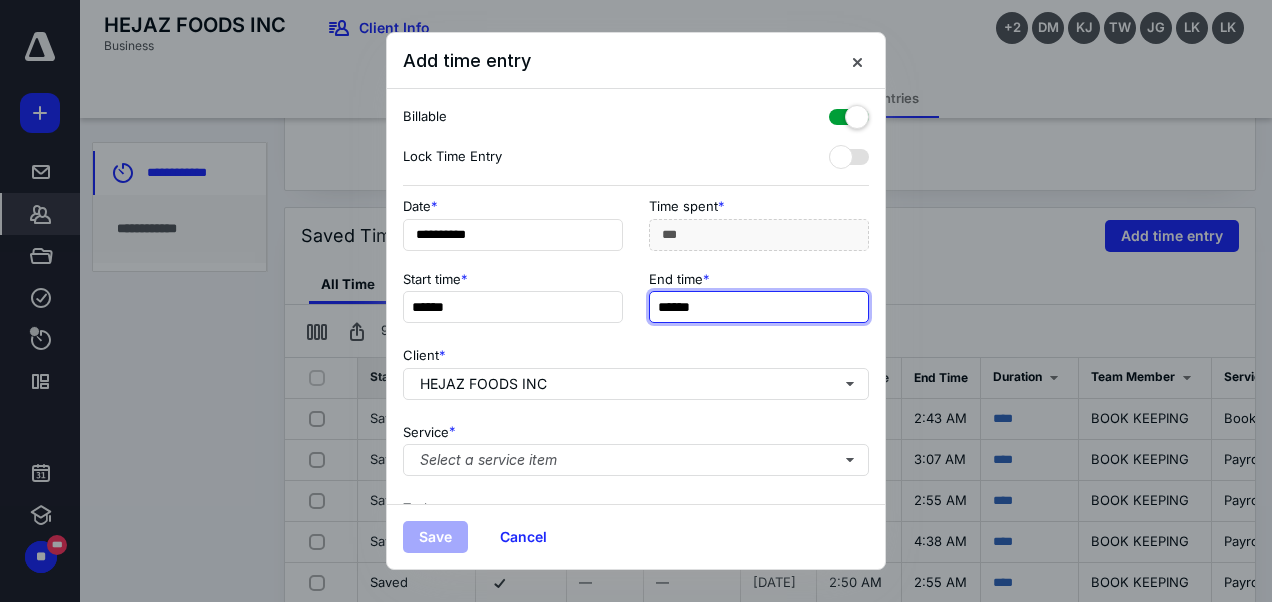 click on "******" at bounding box center [759, 307] 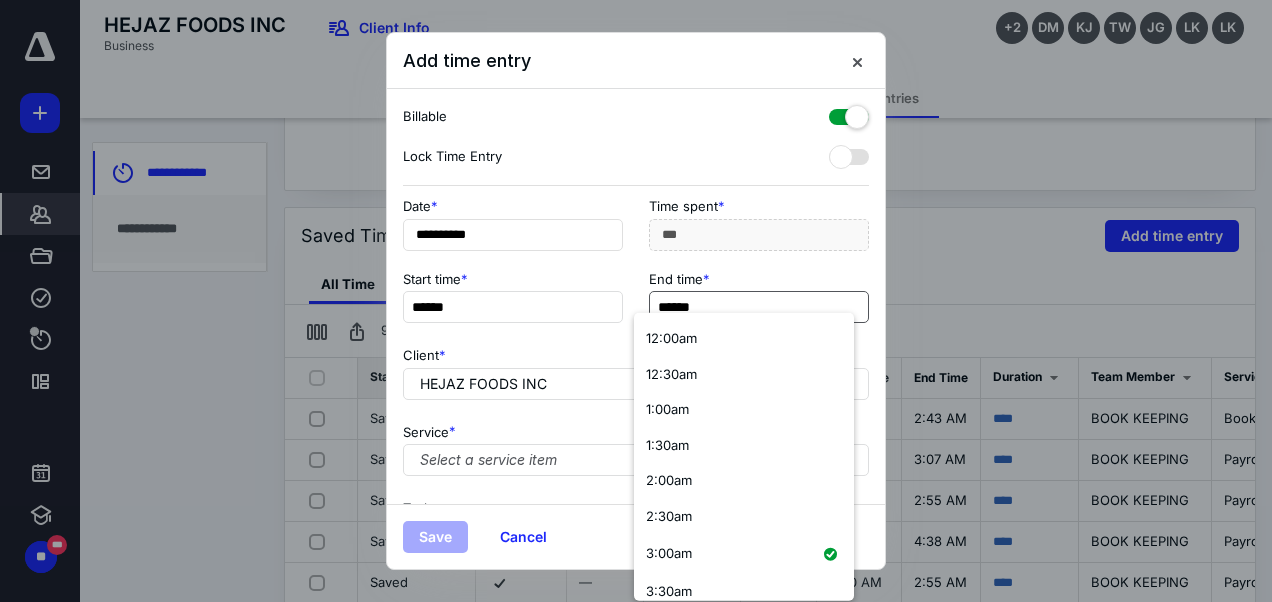 click on "12:00am 12:30am 1:00am 1:30am 2:00am 2:30am 3:00am 3:30am 4:00am 4:30am 5:00am 5:30am 6:00am 6:30am 7:00am 7:30am 8:00am 8:30am 9:00am 9:30am 10:00am 10:30am 11:00am 11:30am 12:00pm 12:30pm 1:00pm 1:30pm 2:00pm 2:30pm 3:00pm 3:30pm 4:00pm 4:30pm 5:00pm 5:30pm 6:00pm 6:30pm 7:00pm 7:30pm 8:00pm 8:30pm 9:00pm 9:30pm 10:00pm 10:30pm 11:00pm 11:30pm" at bounding box center [744, 457] 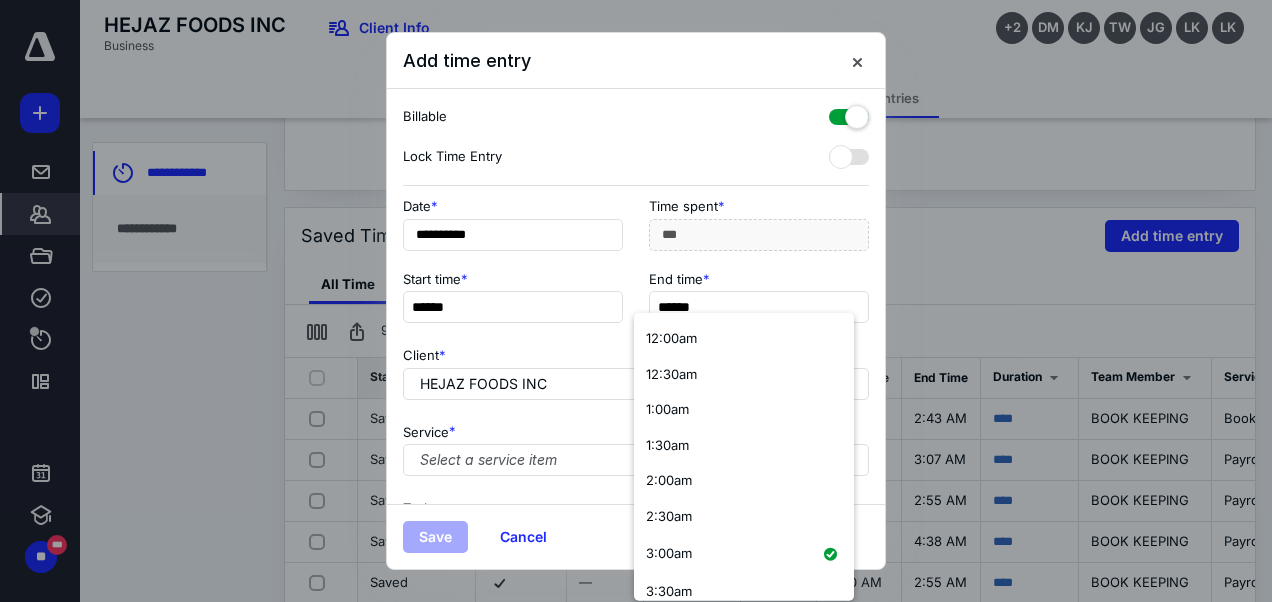 click on "12:00am 12:30am 1:00am 1:30am 2:00am 2:30am 3:00am 3:30am 4:00am 4:30am 5:00am 5:30am 6:00am 6:30am 7:00am 7:30am 8:00am 8:30am 9:00am 9:30am 10:00am 10:30am 11:00am 11:30am 12:00pm 12:30pm 1:00pm 1:30pm 2:00pm 2:30pm 3:00pm 3:30pm 4:00pm 4:30pm 5:00pm 5:30pm 6:00pm 6:30pm 7:00pm 7:30pm 8:00pm 8:30pm 9:00pm 9:30pm 10:00pm 10:30pm 11:00pm 11:30pm" at bounding box center [744, 457] 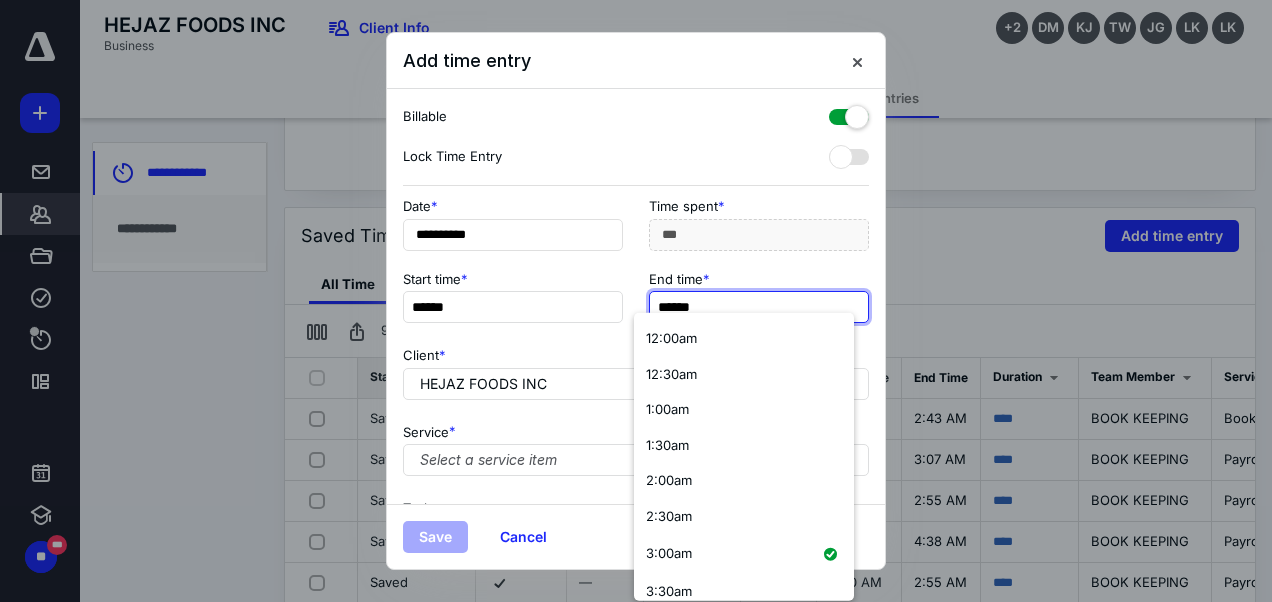 click on "******" at bounding box center [759, 307] 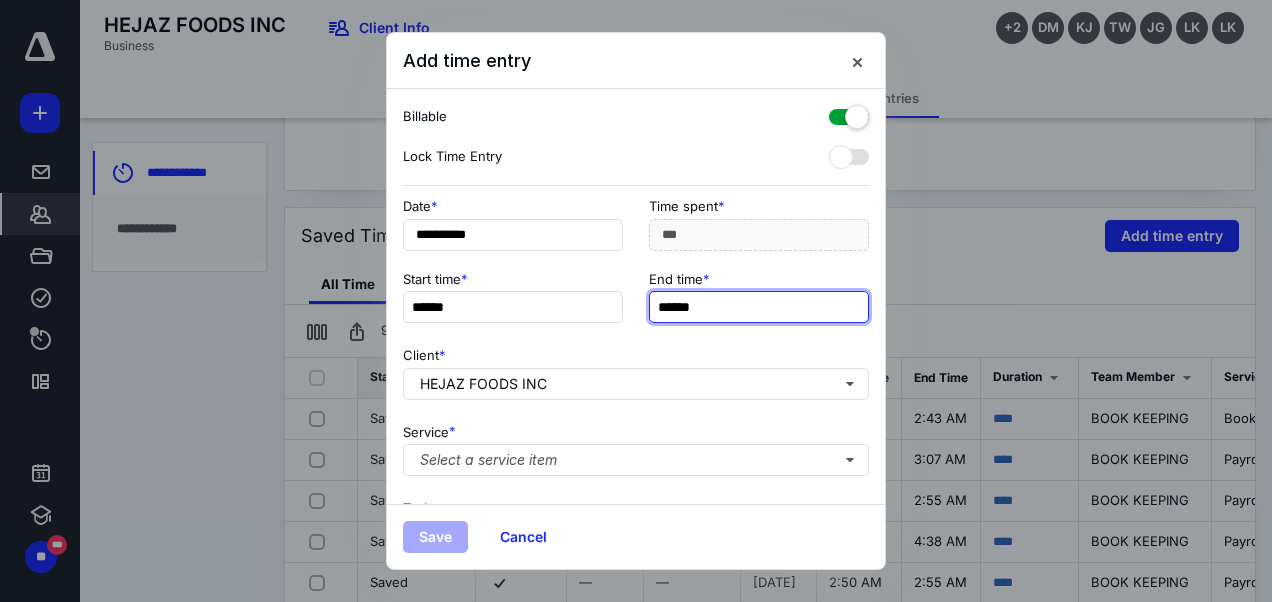 type on "******" 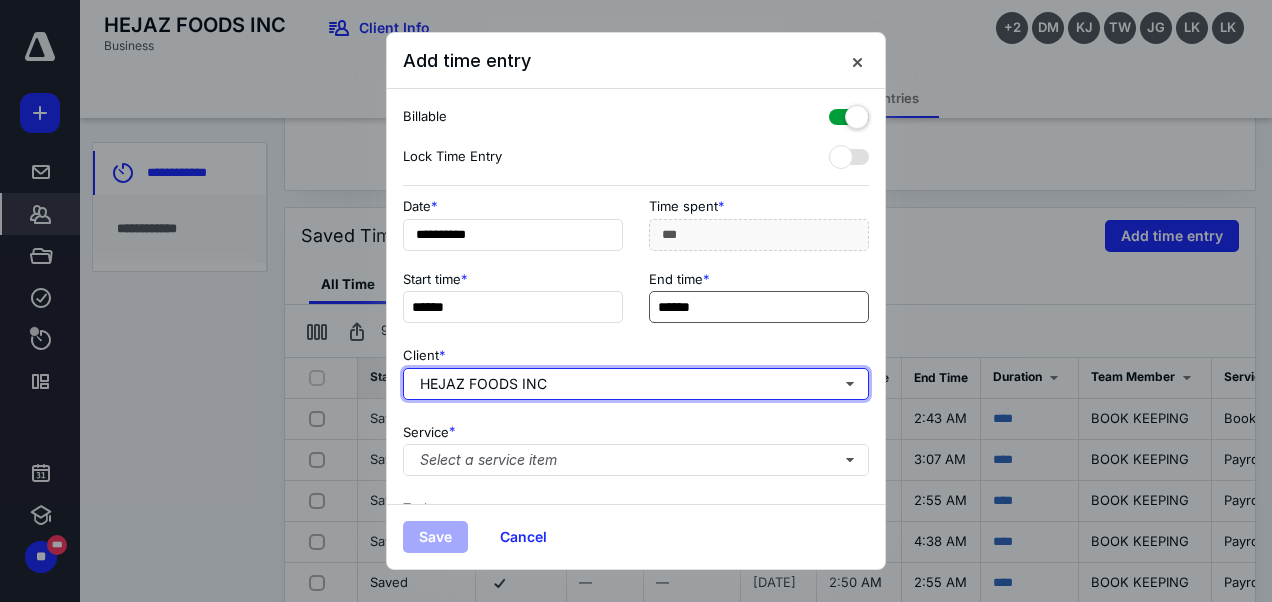 type on "**" 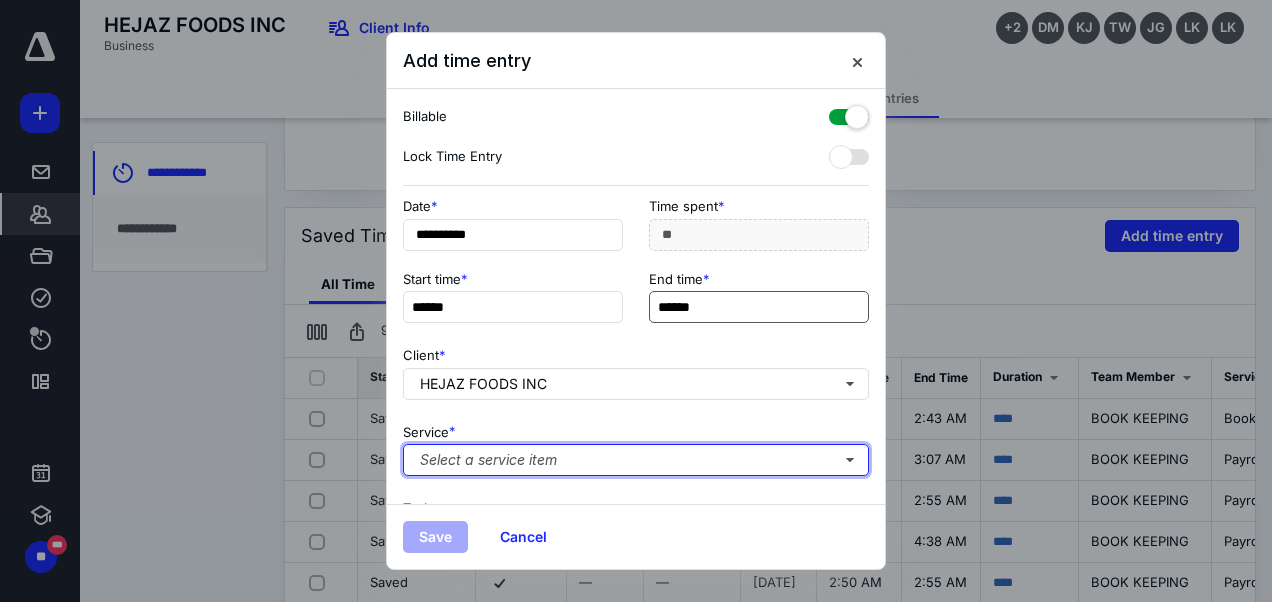 type 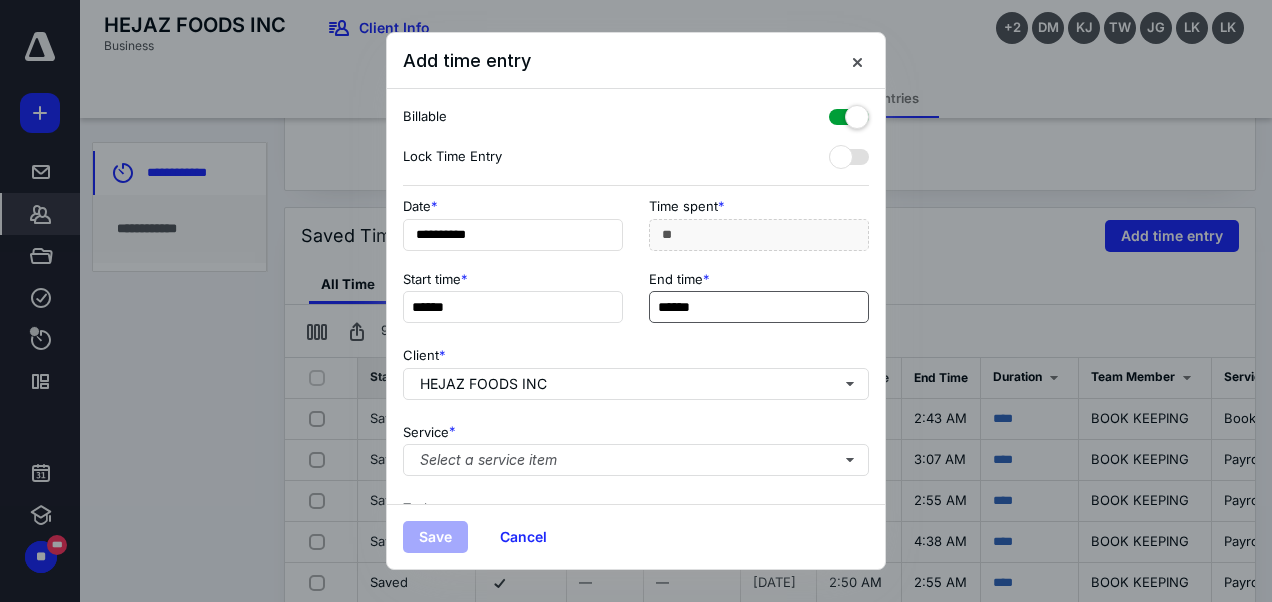 type 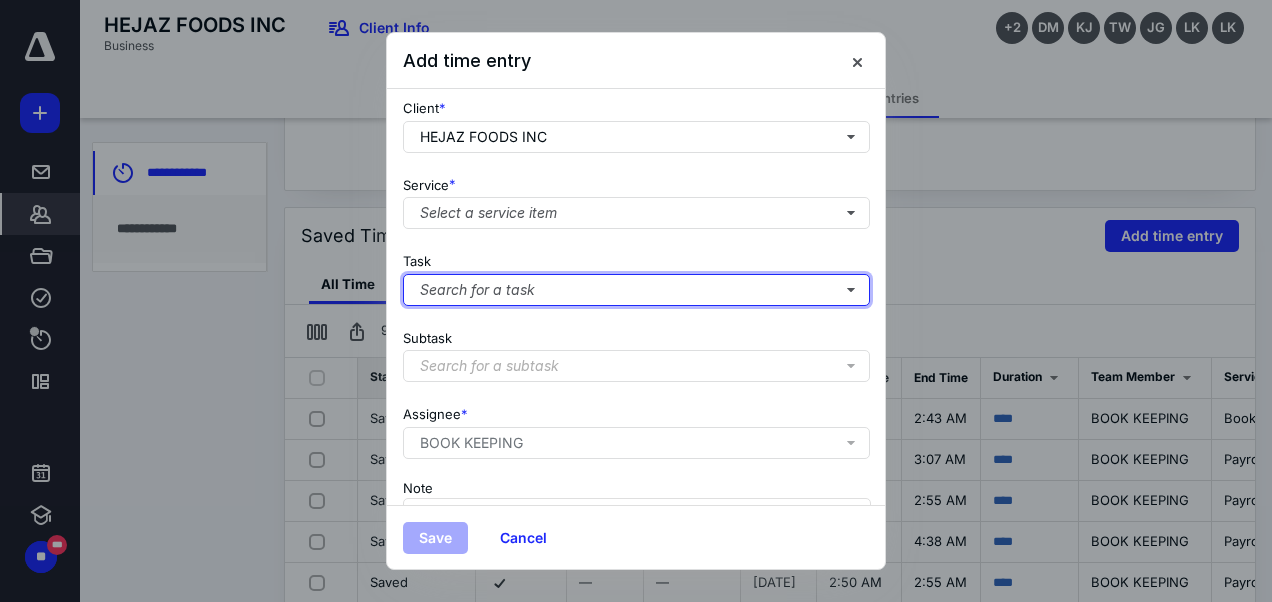 scroll, scrollTop: 371, scrollLeft: 0, axis: vertical 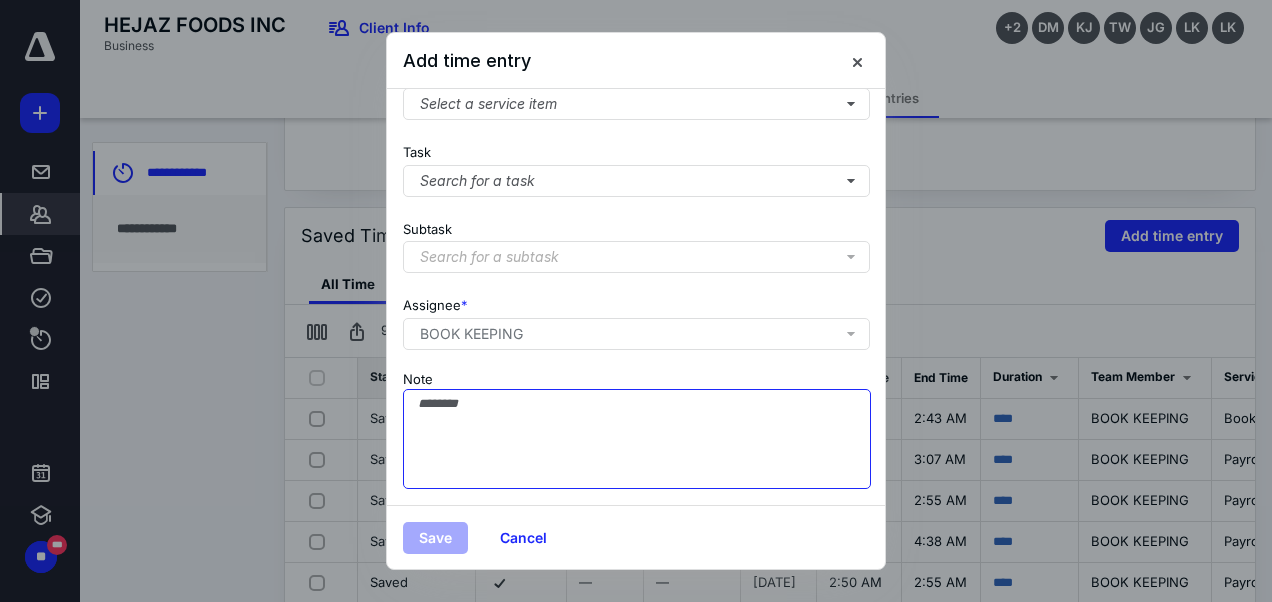 click on "Note" at bounding box center [637, 439] 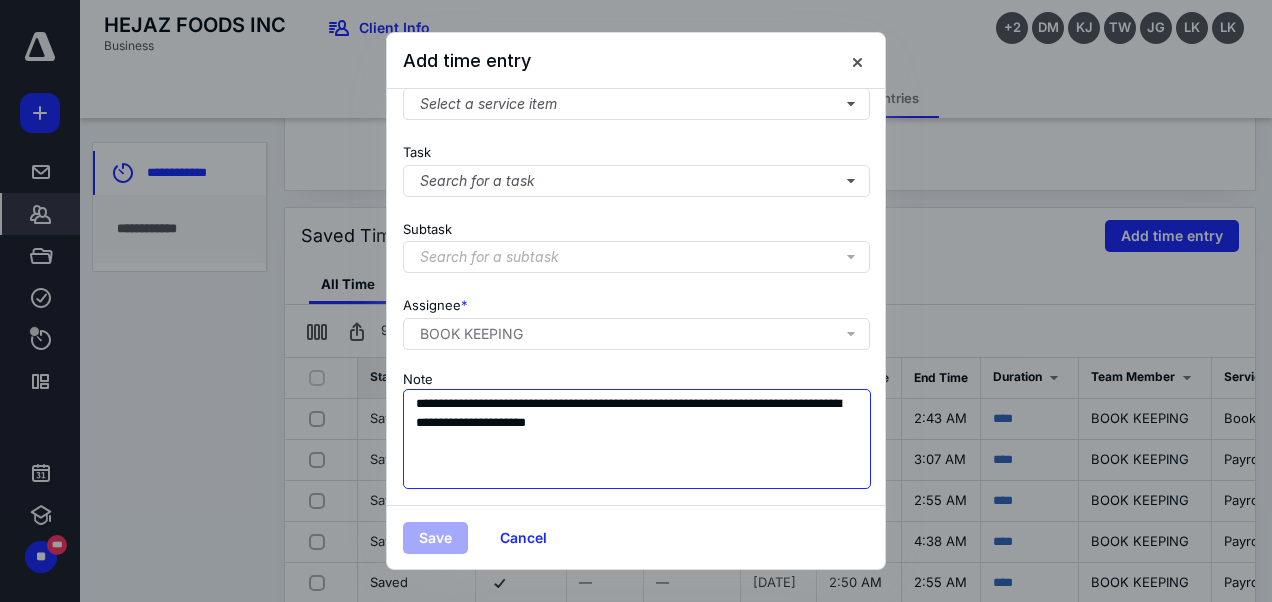 scroll, scrollTop: 318, scrollLeft: 0, axis: vertical 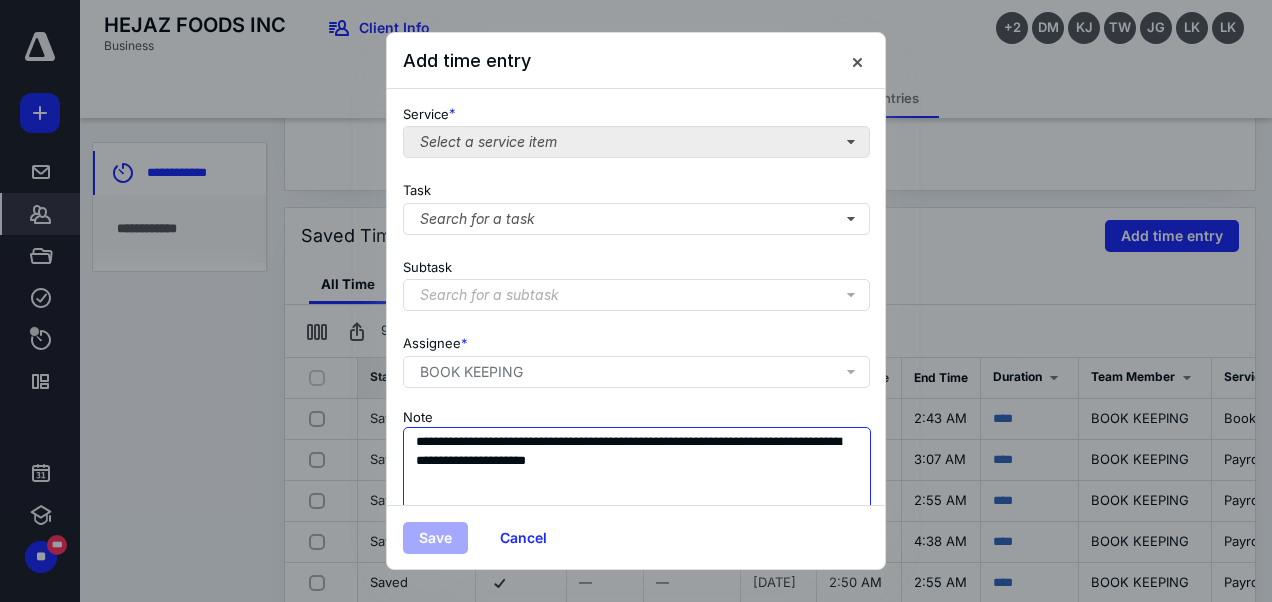 type on "**********" 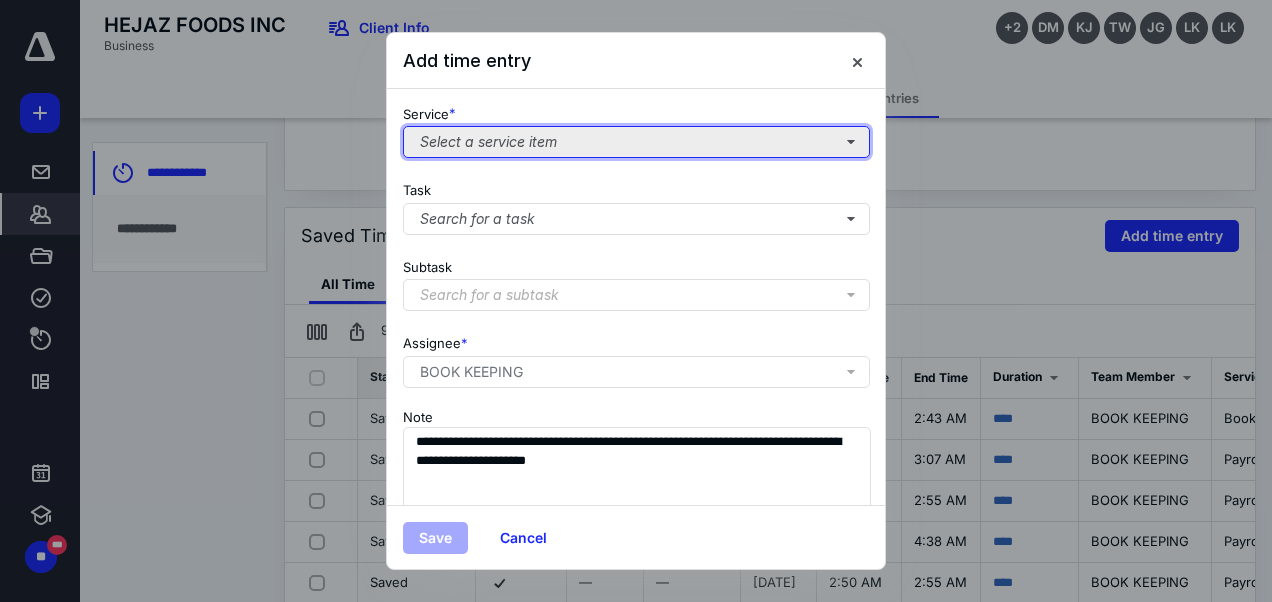 click on "Select a service item" at bounding box center (636, 142) 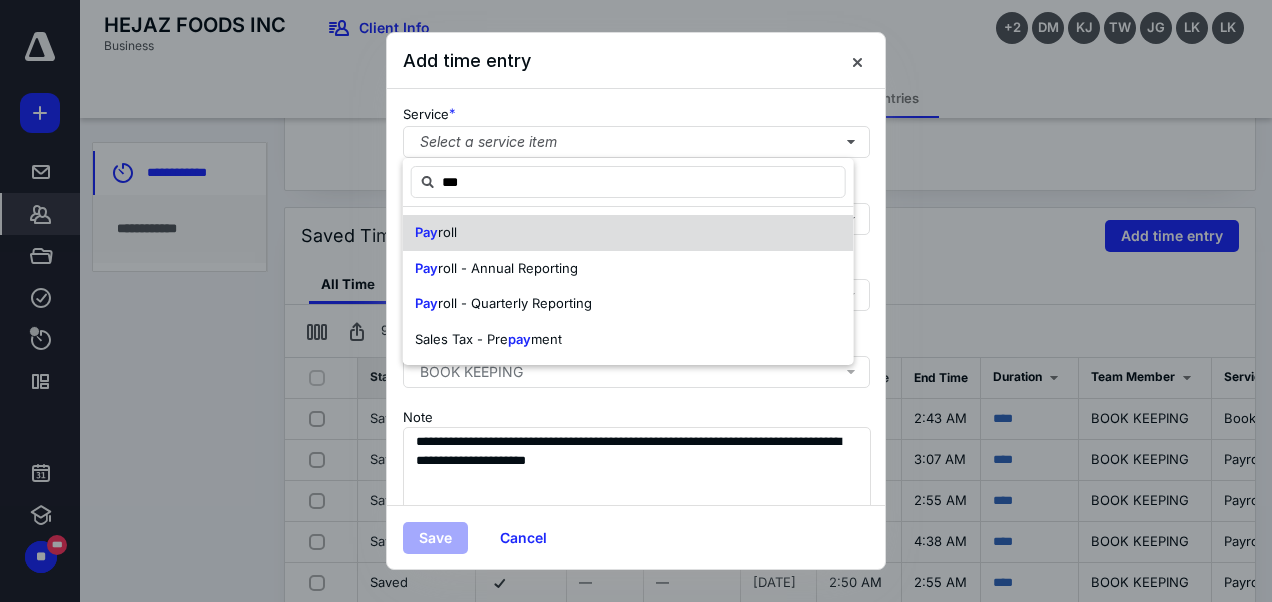 click on "roll" at bounding box center (447, 232) 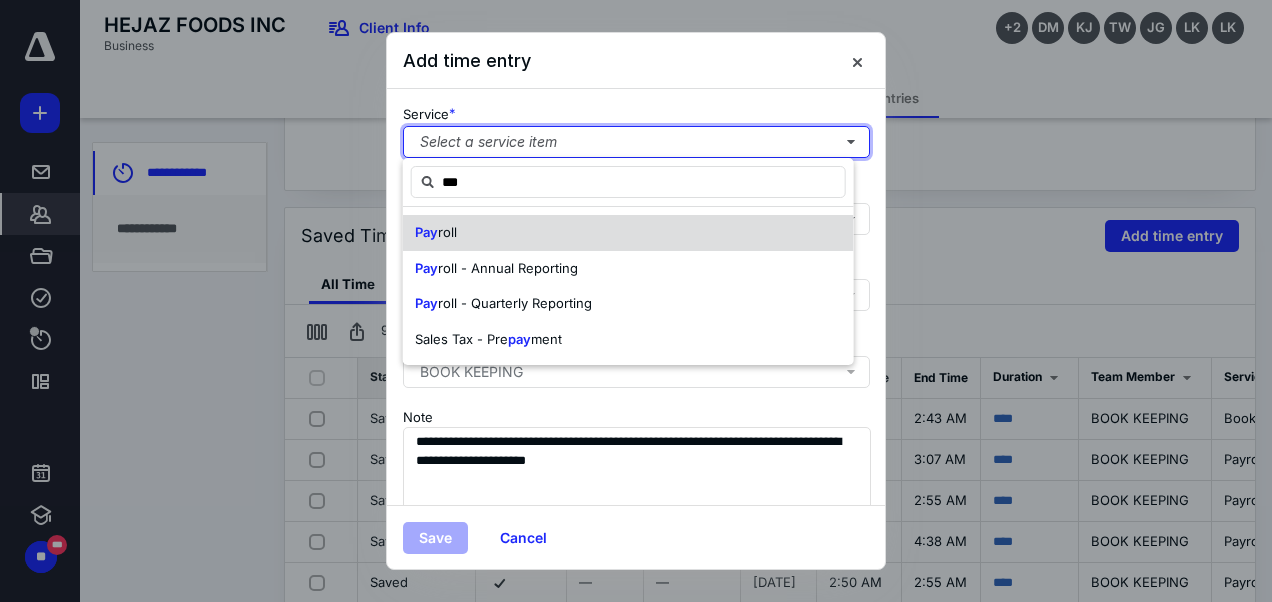 type 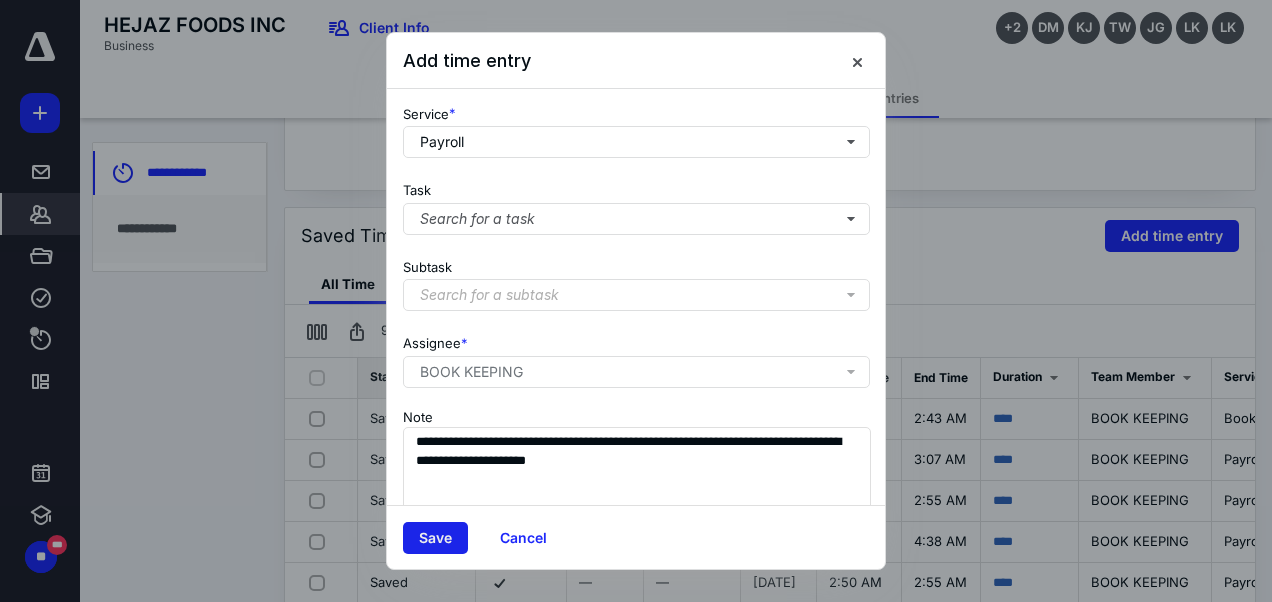 click on "Save" at bounding box center (435, 538) 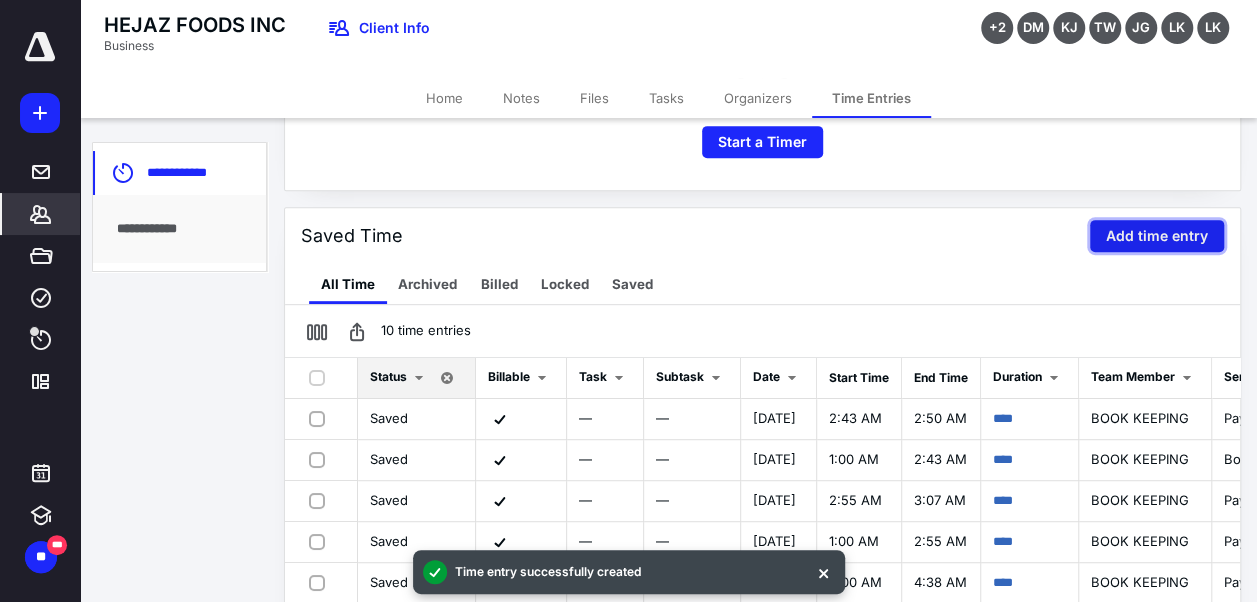 click on "Add time entry" at bounding box center [1157, 236] 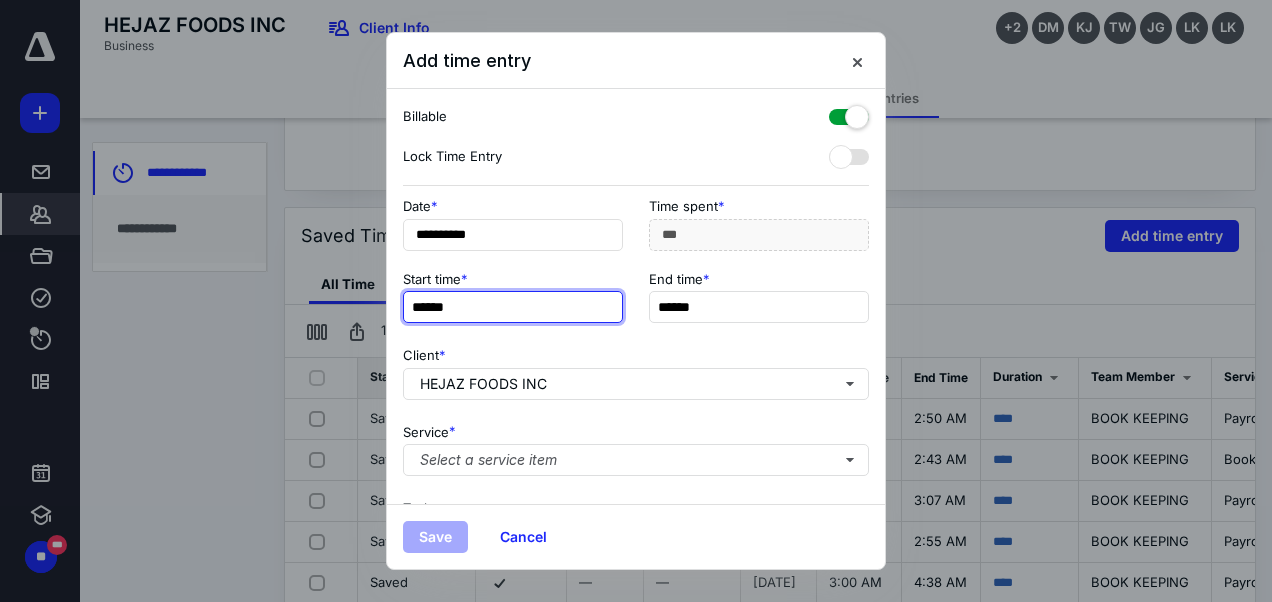 paste 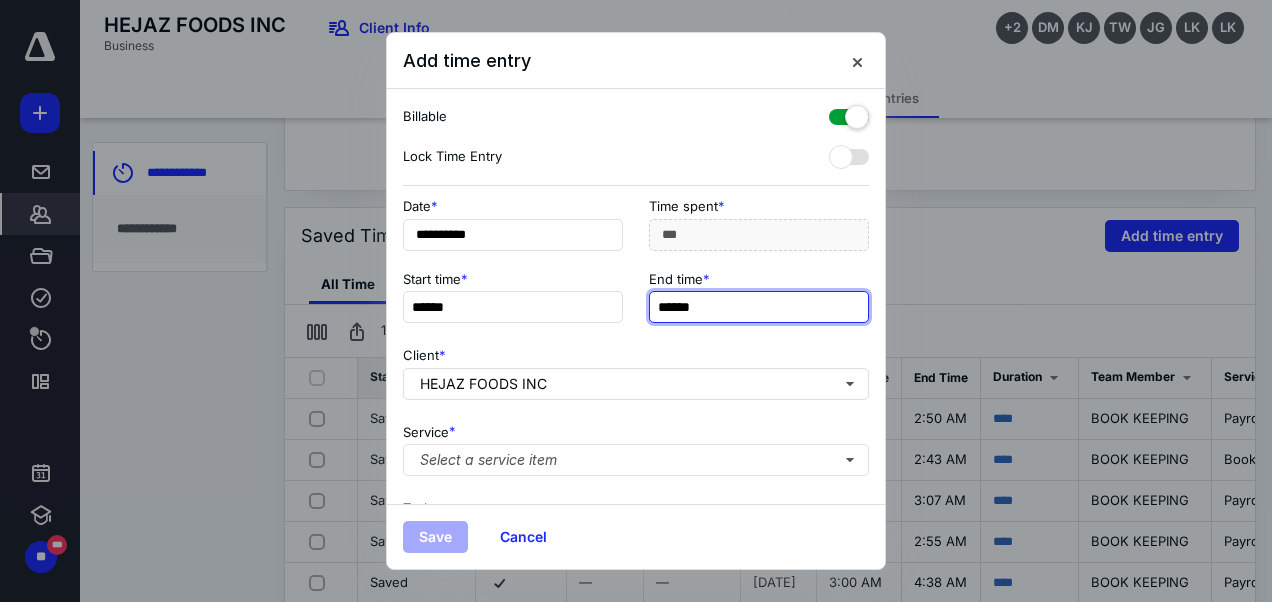 type on "******" 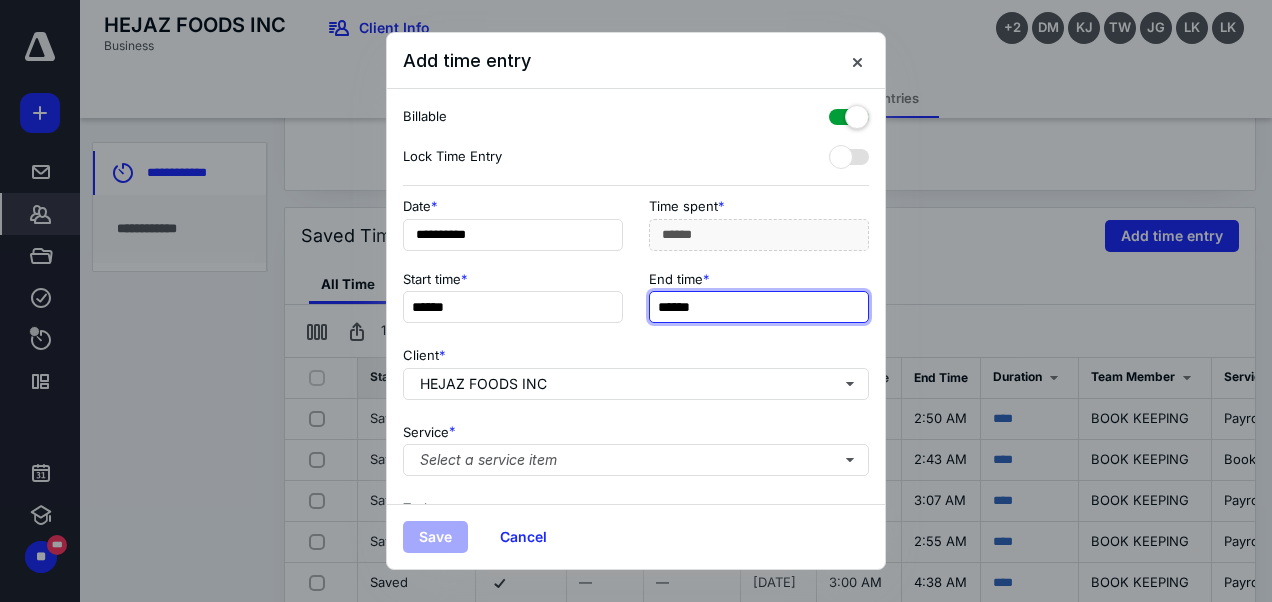 paste 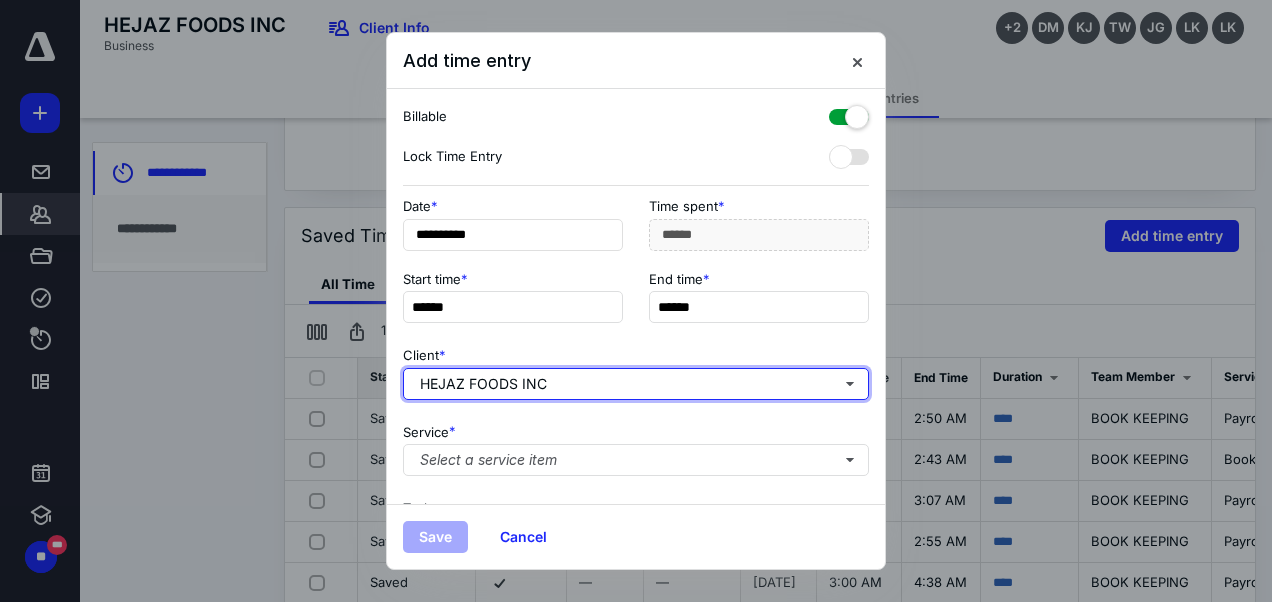 type on "******" 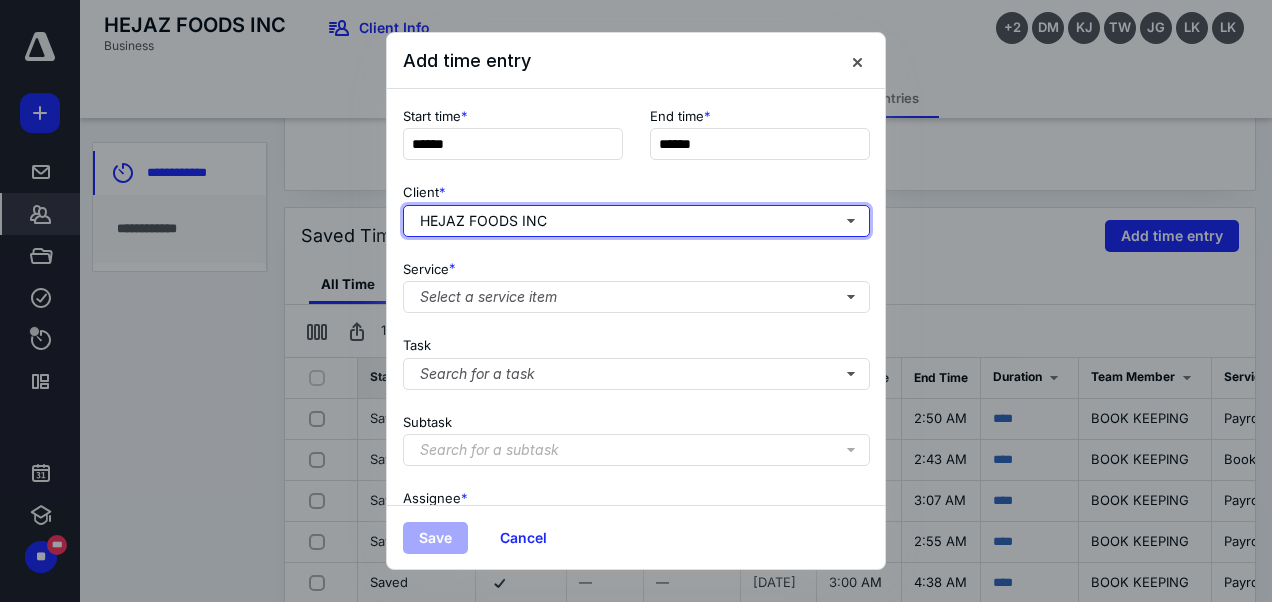 scroll, scrollTop: 177, scrollLeft: 0, axis: vertical 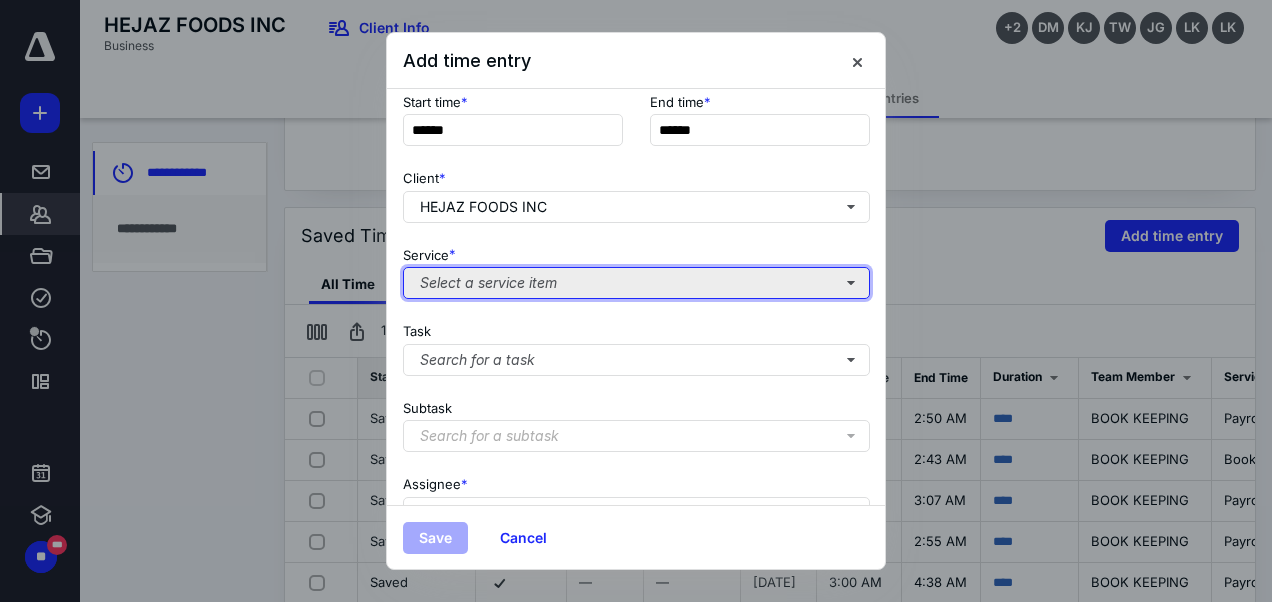 click on "Select a service item" at bounding box center (636, 283) 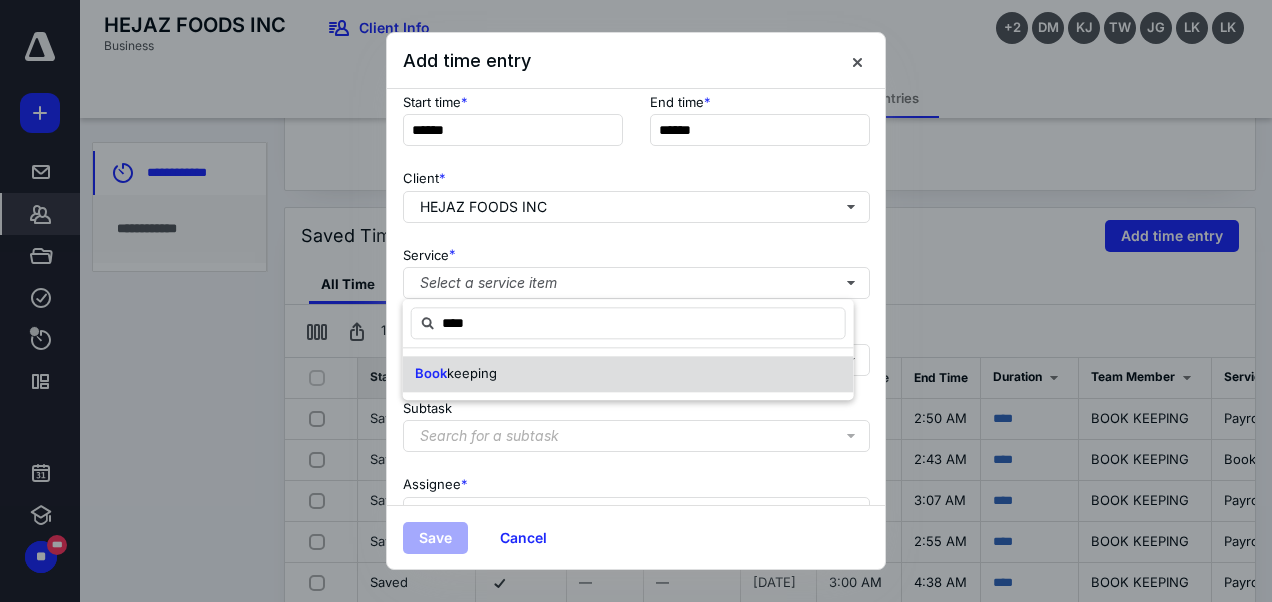 click on "keeping" at bounding box center (472, 373) 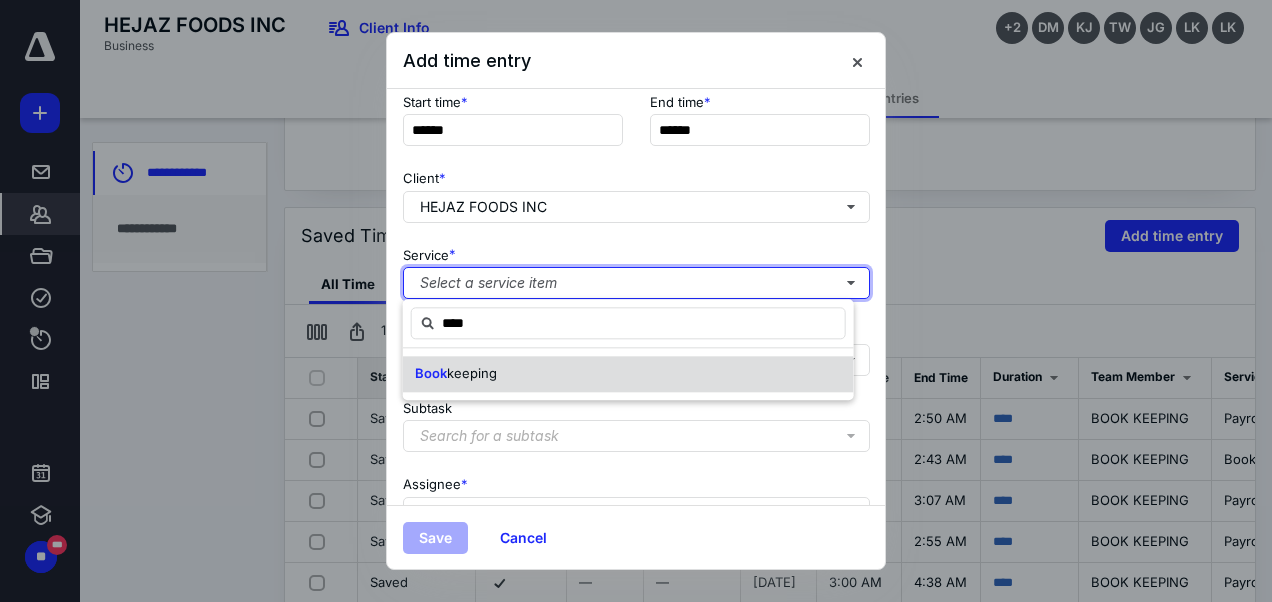 type 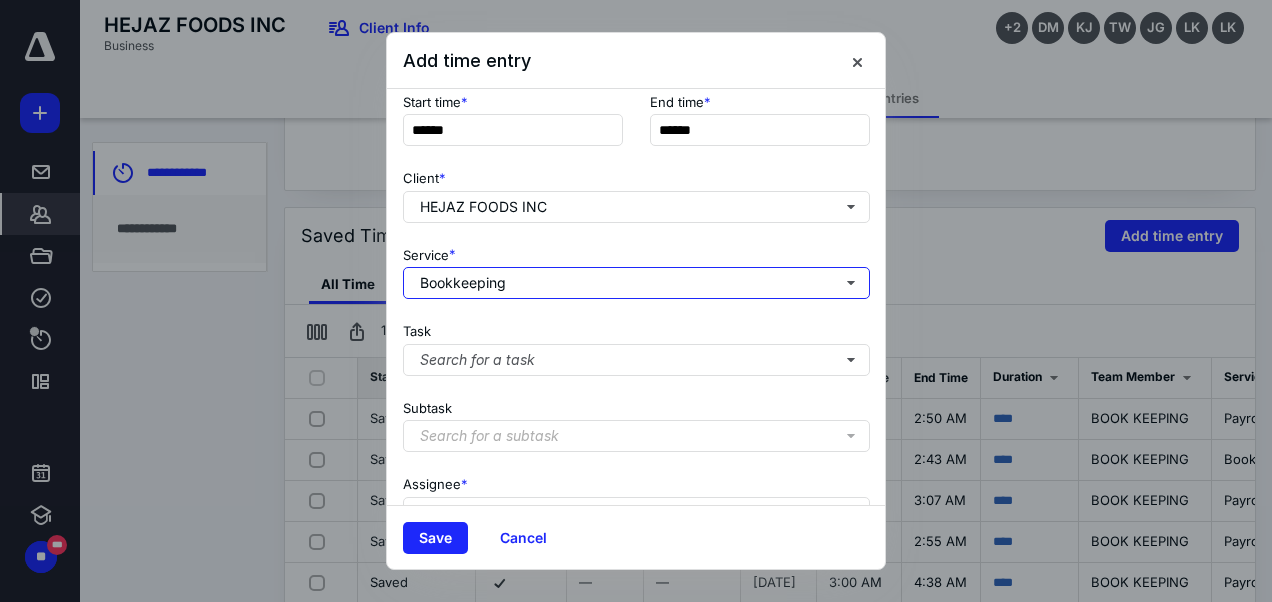 type 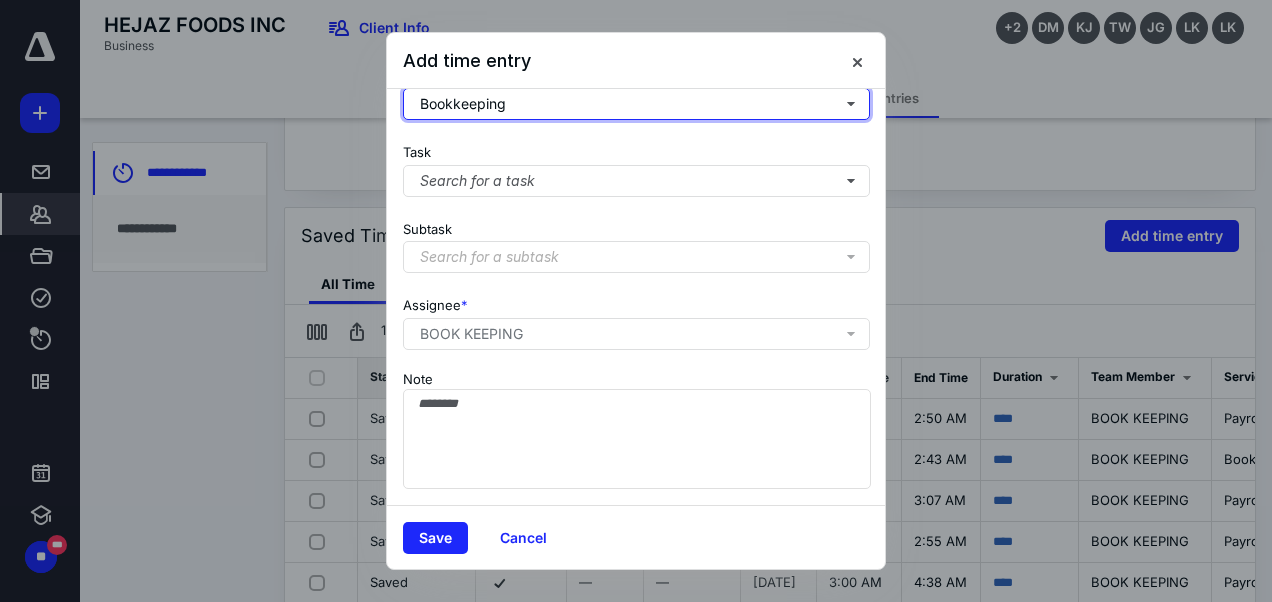 scroll, scrollTop: 371, scrollLeft: 0, axis: vertical 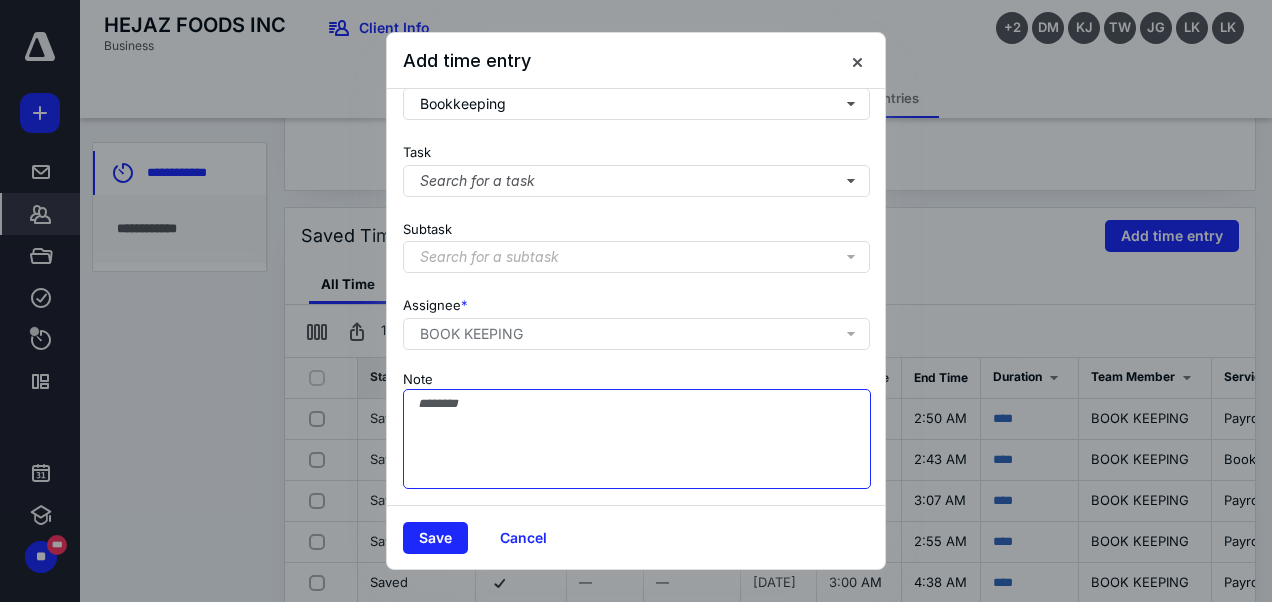 click on "Note" at bounding box center [637, 439] 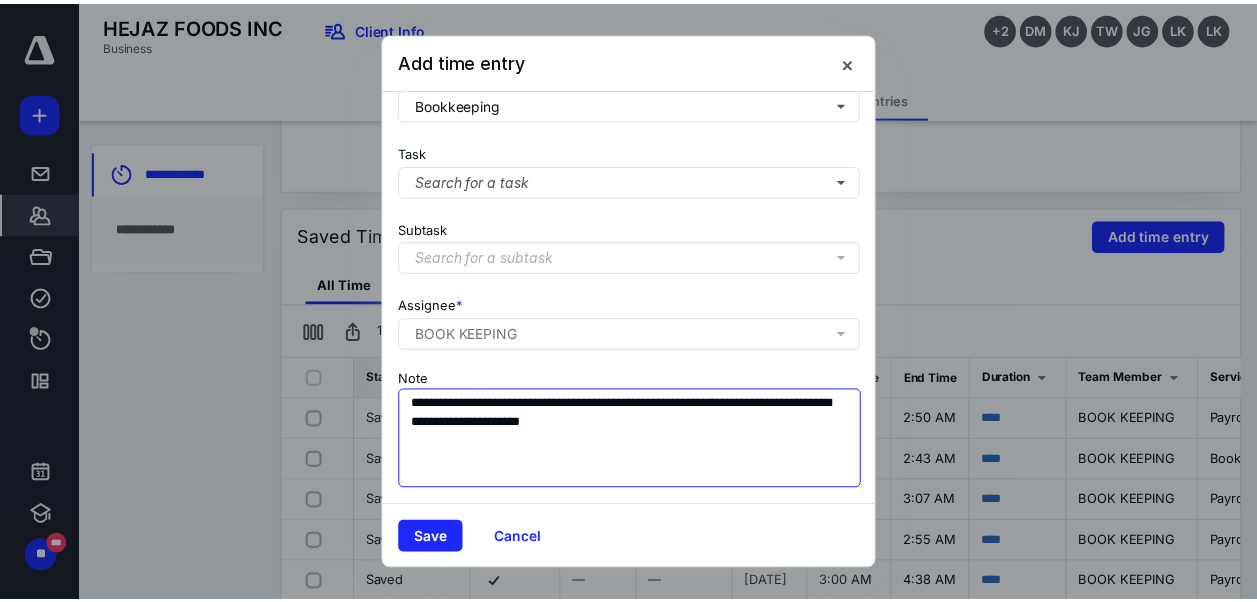 scroll, scrollTop: 0, scrollLeft: 0, axis: both 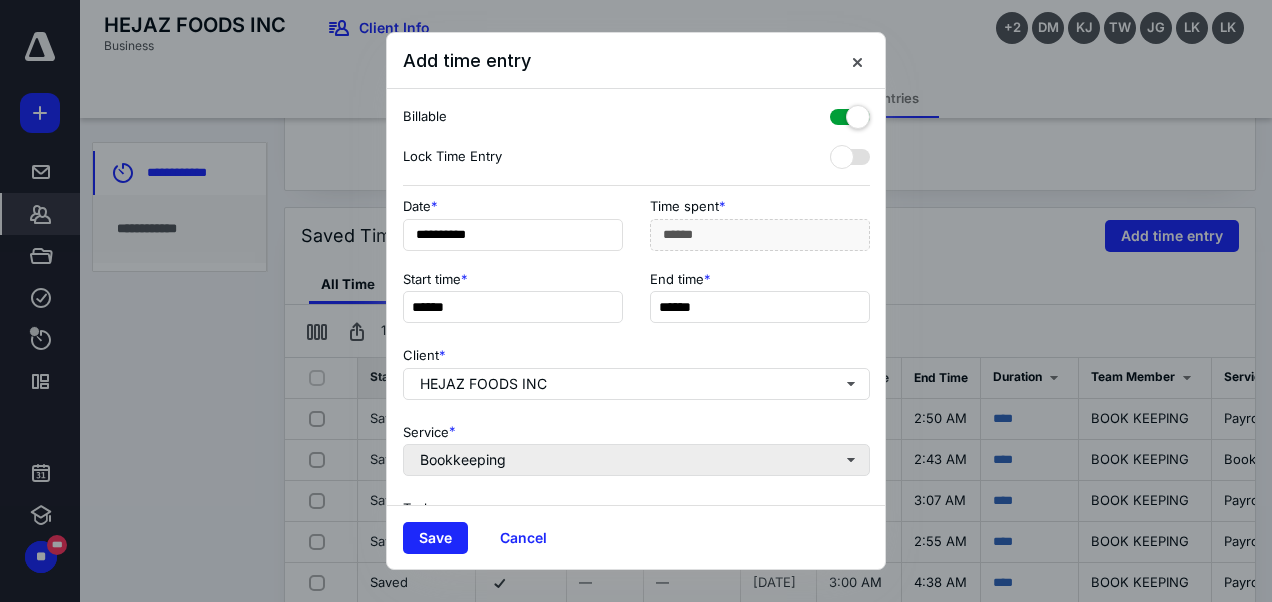 type on "**********" 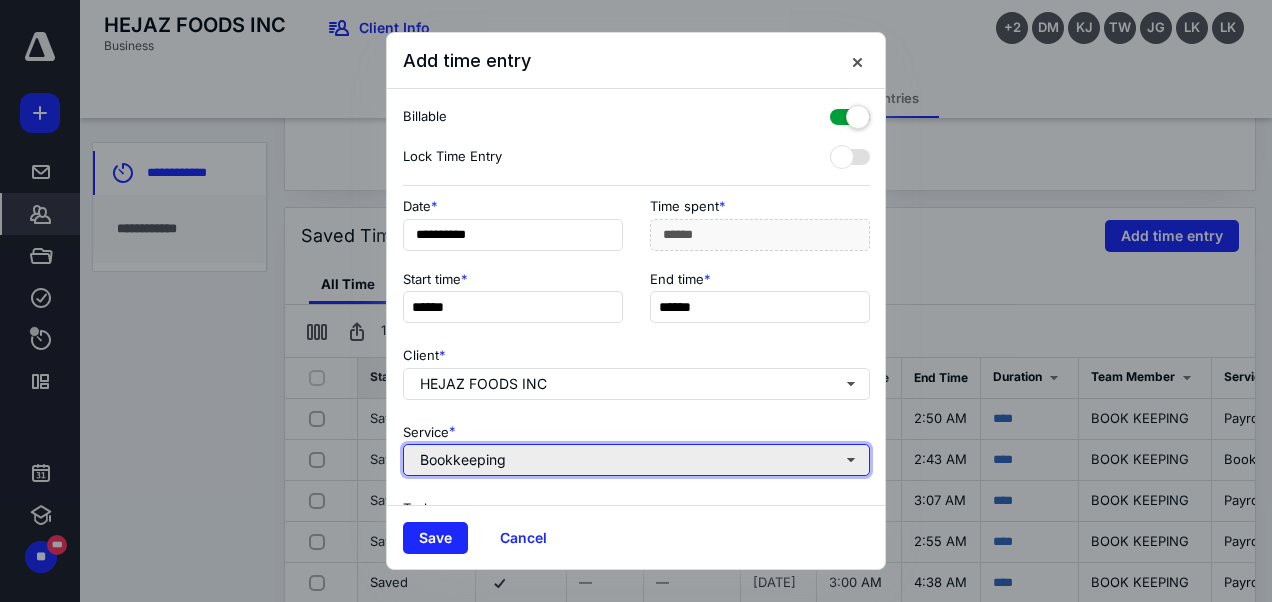 click on "Bookkeeping" at bounding box center (636, 460) 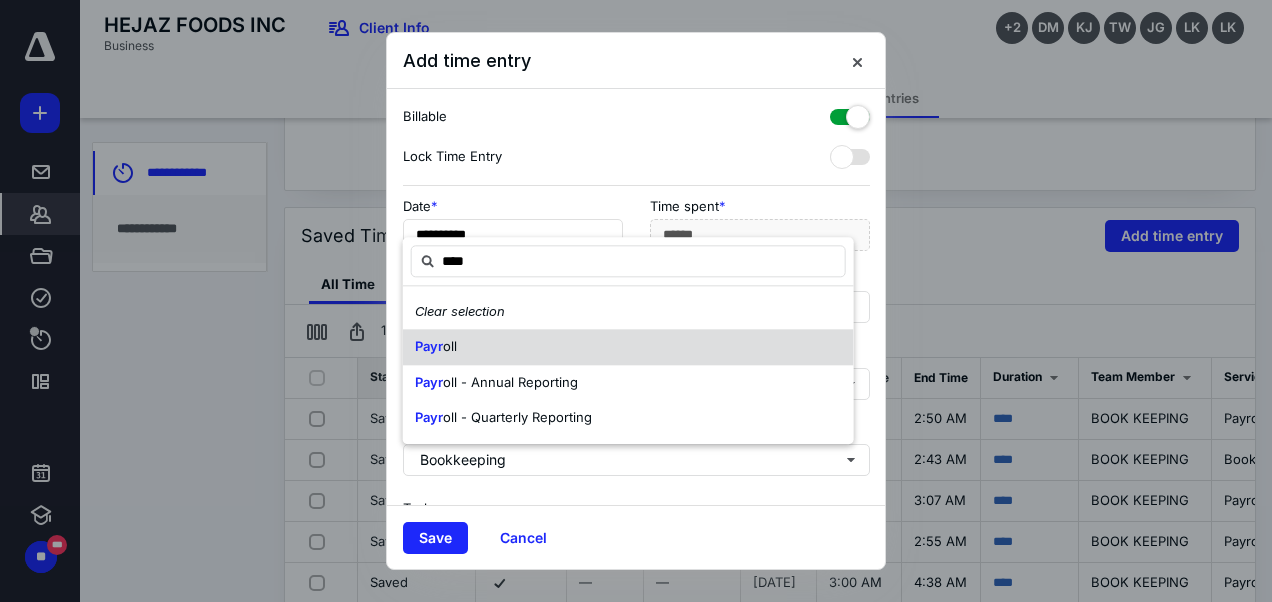 click on "Payr oll" at bounding box center (628, 347) 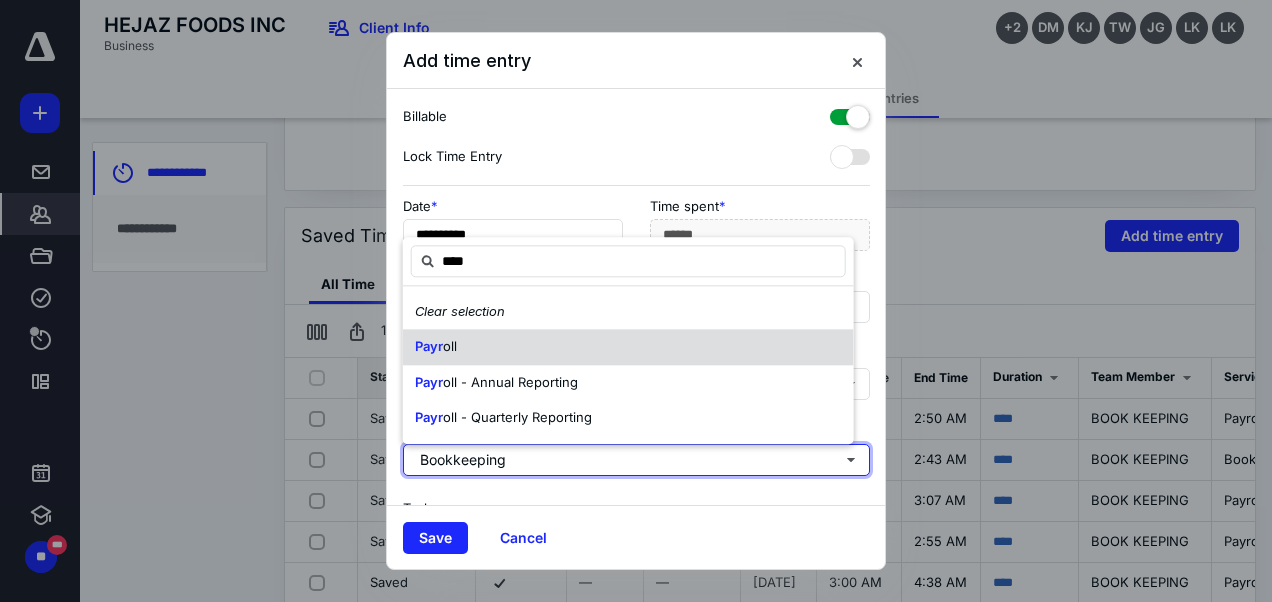 type 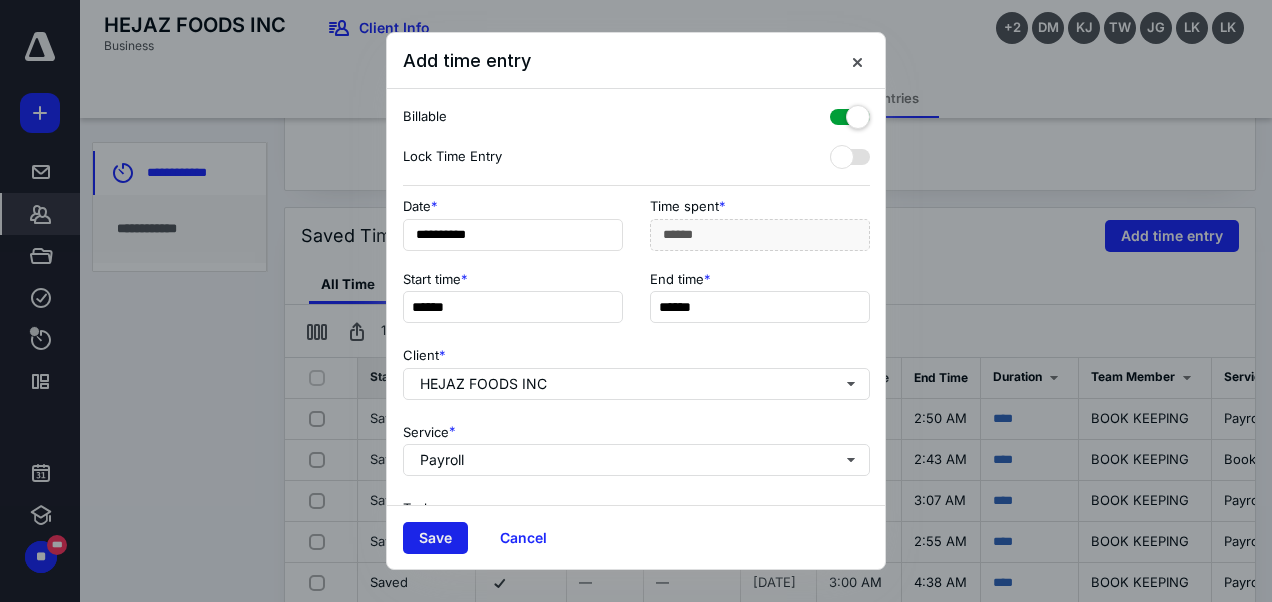 click on "Save" at bounding box center (435, 538) 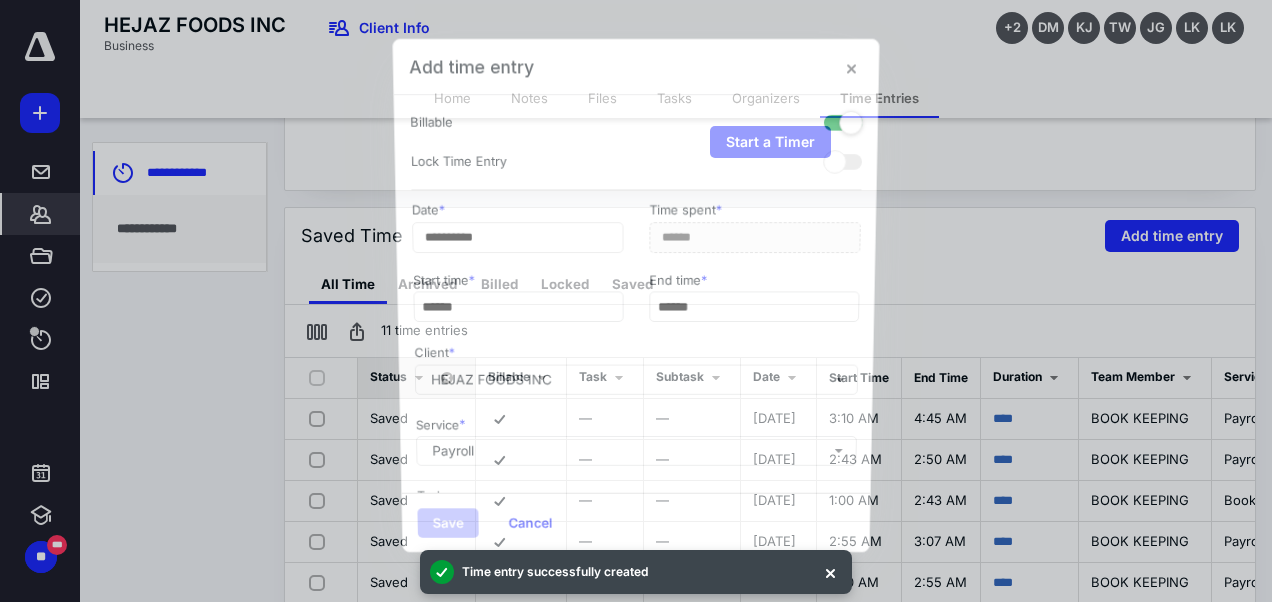 type 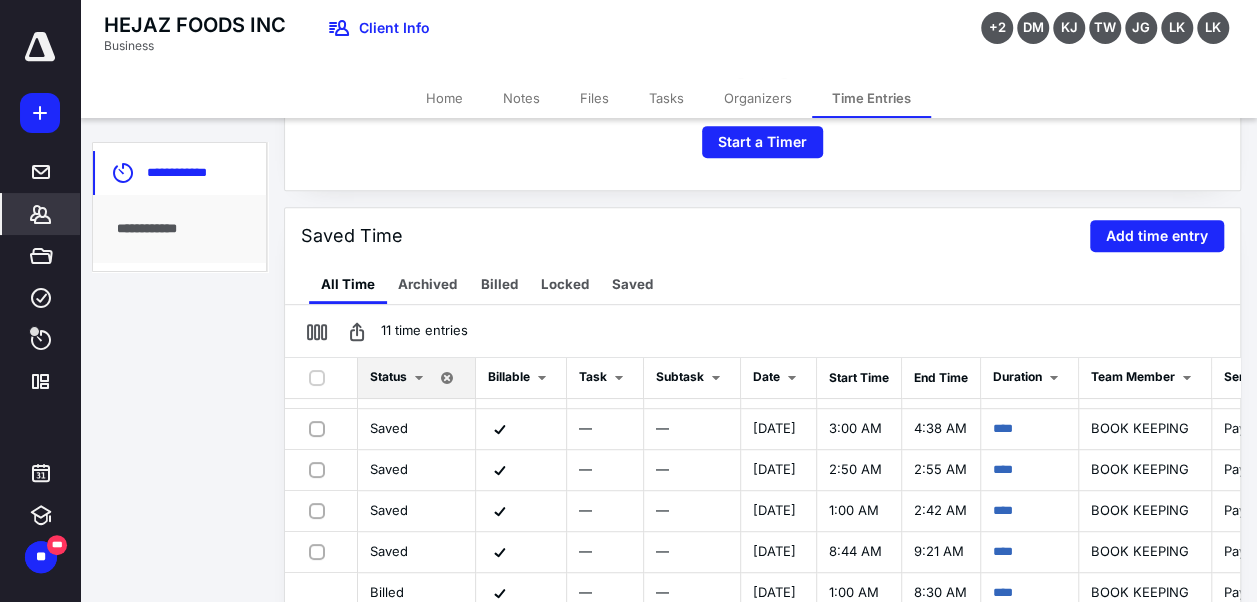 scroll, scrollTop: 211, scrollLeft: 0, axis: vertical 